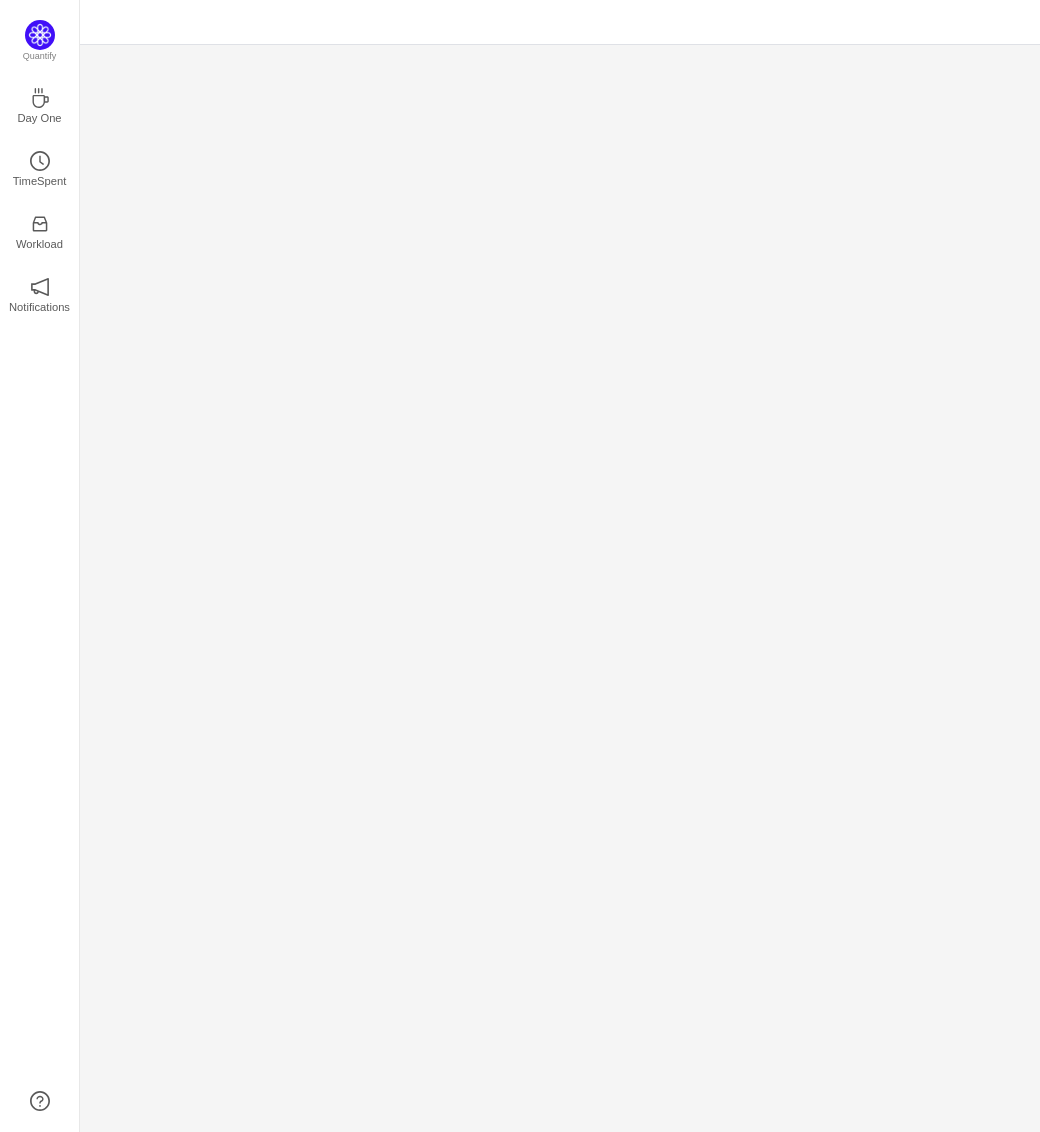 scroll, scrollTop: 0, scrollLeft: 0, axis: both 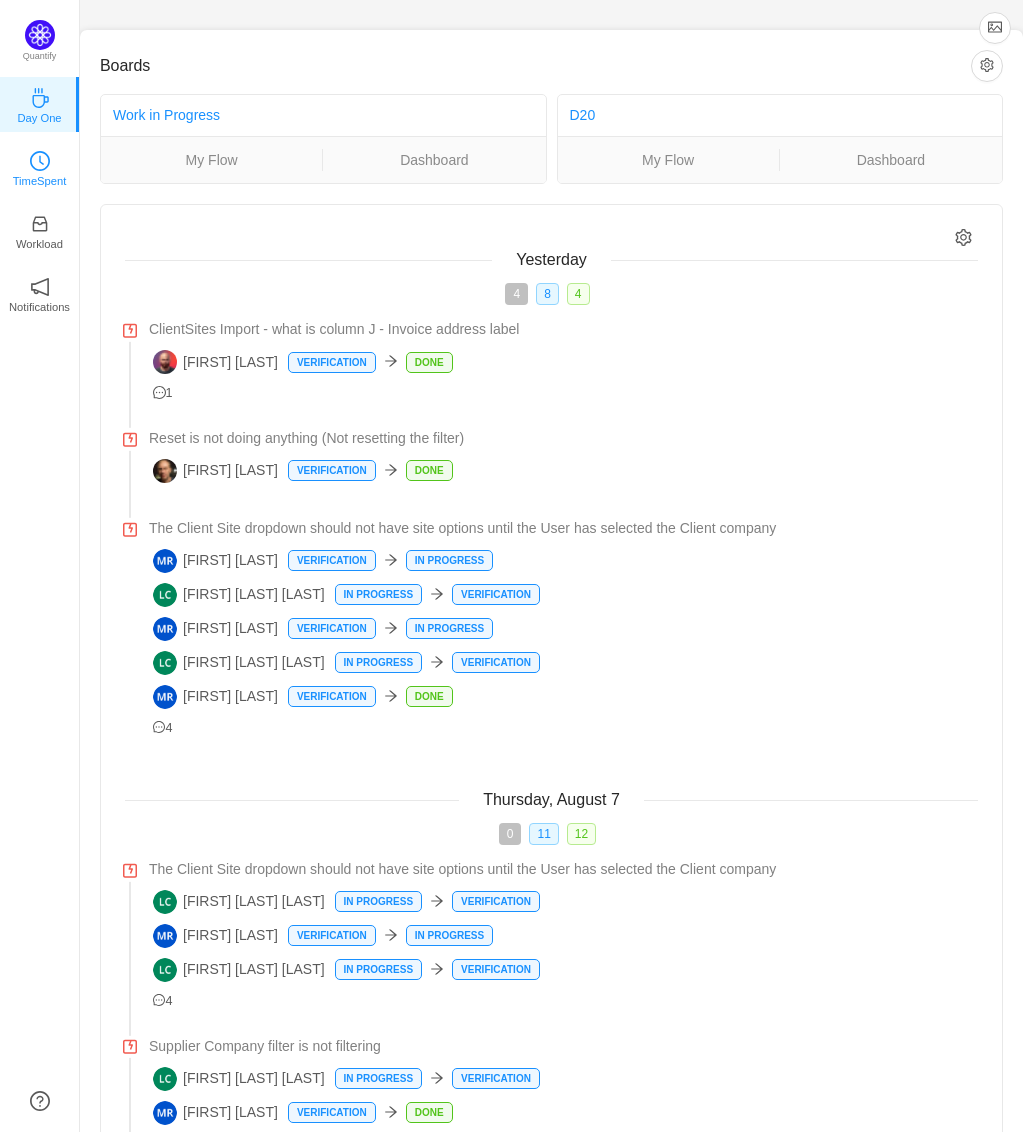 click 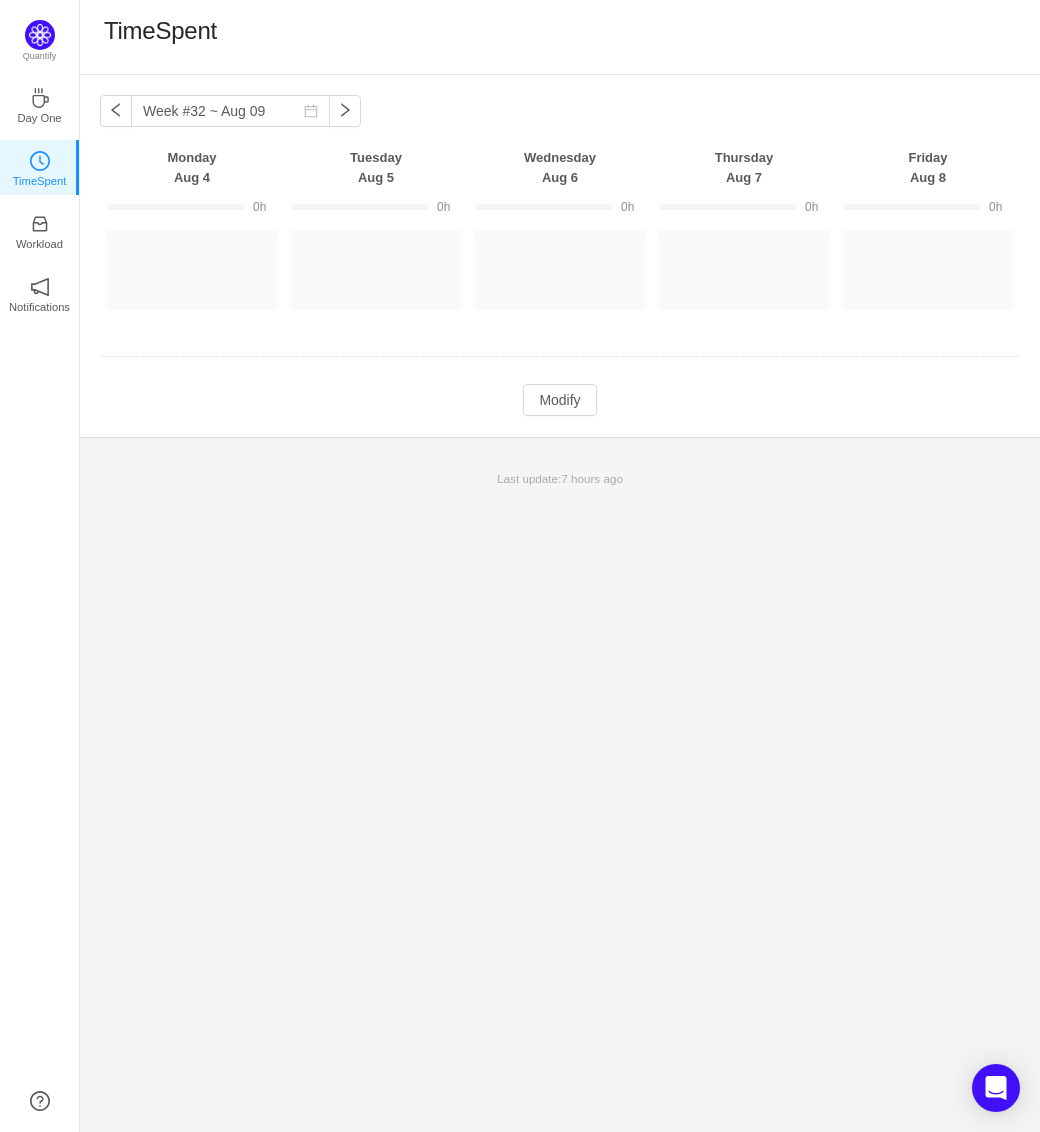 click on "Week #32 ~ Aug 09 You have reached free plan limit. Upgrade Monday Aug 4 Tuesday Aug 5 Wednesday Aug 6 Thursday Aug 7 Friday Aug 8 0h 0h 0h 0h 0h (0) Other projects (0) Log Time Log Time Log Time Log Time Log Time Modify Cancel Submit Load more (0) Last update: 7 hours ago Quantify Day One TimeSpent Workload Notifications About" at bounding box center [560, 603] 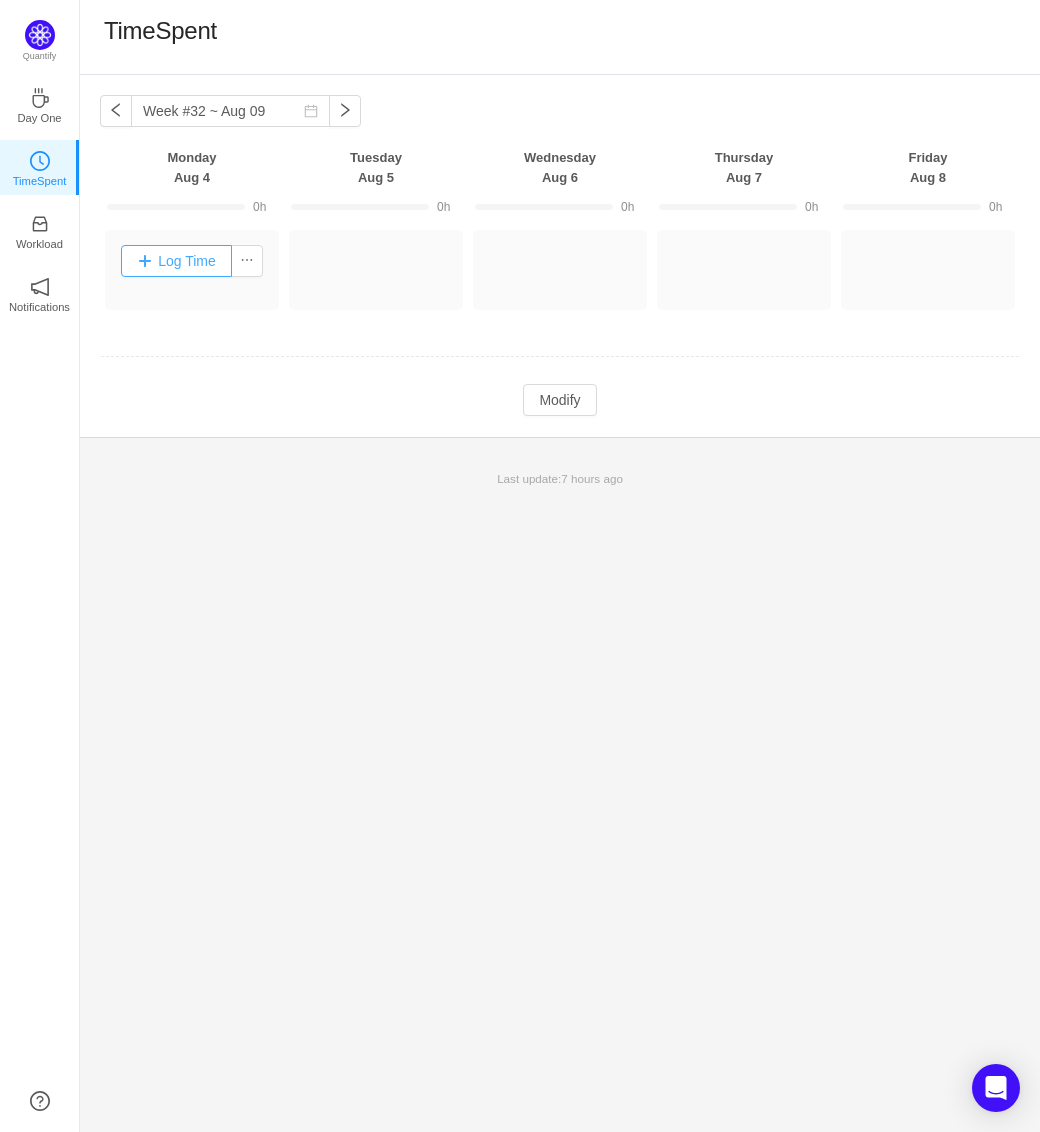click on "Log Time" at bounding box center [176, 261] 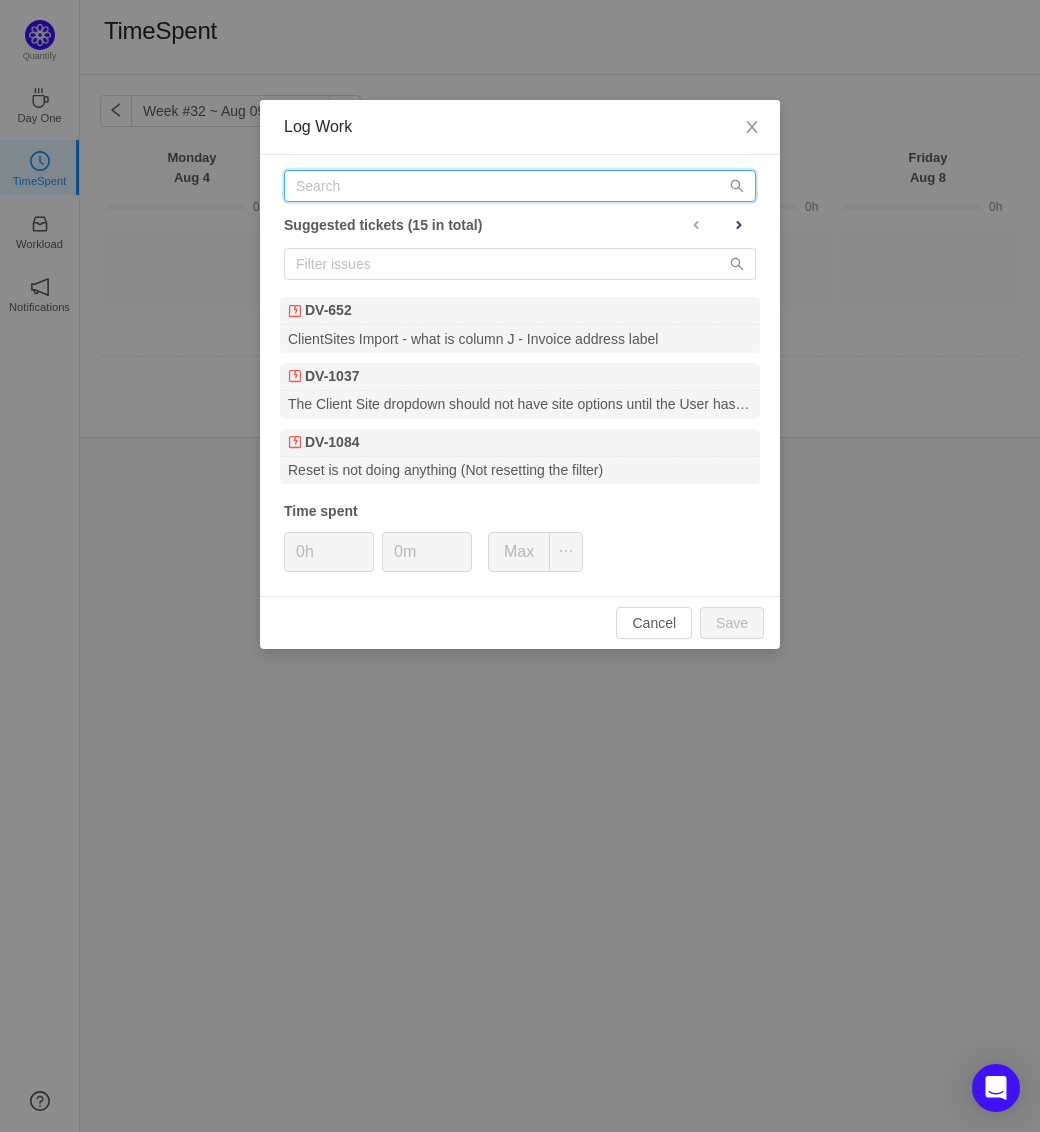 click at bounding box center [520, 186] 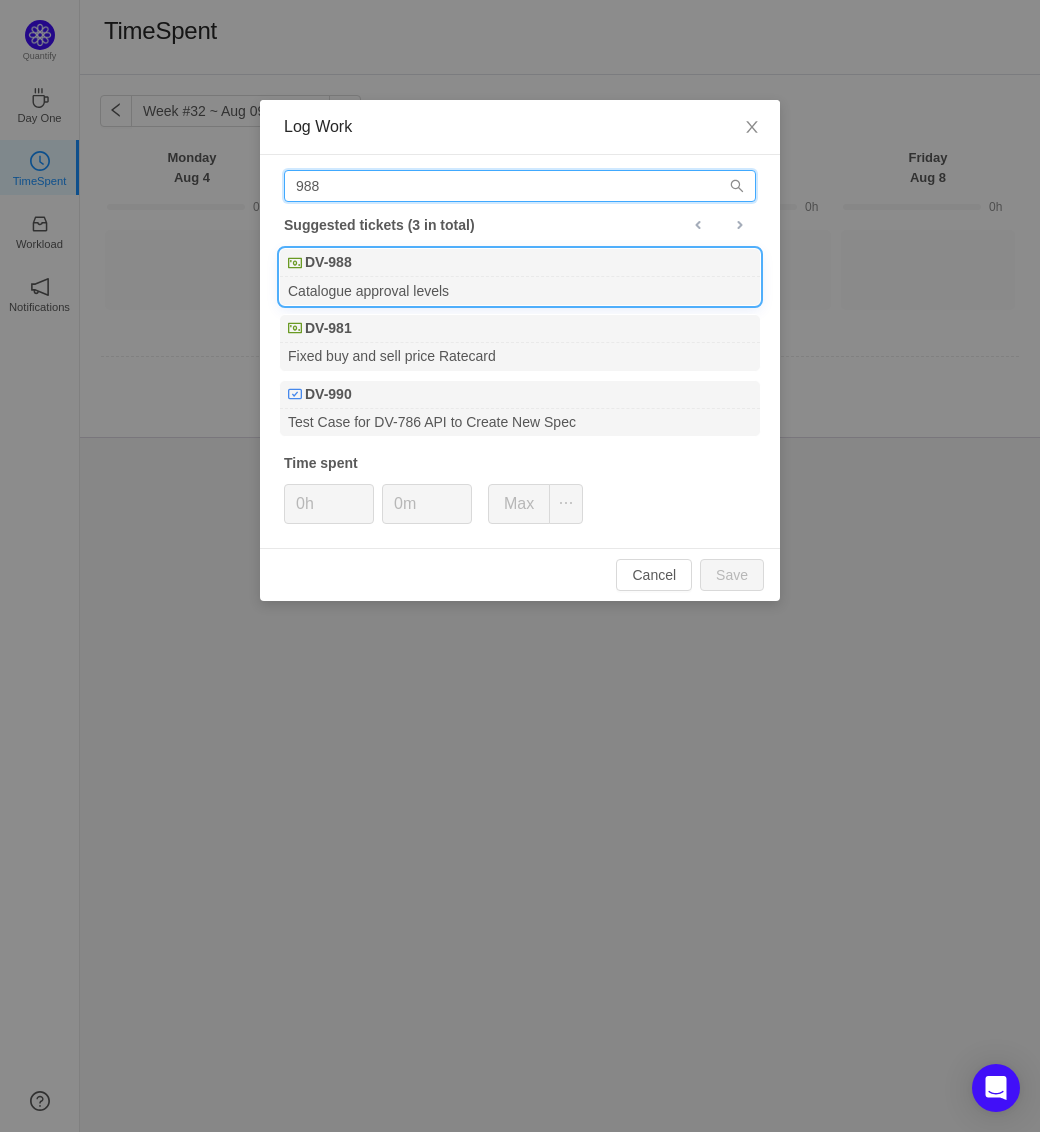 type on "988" 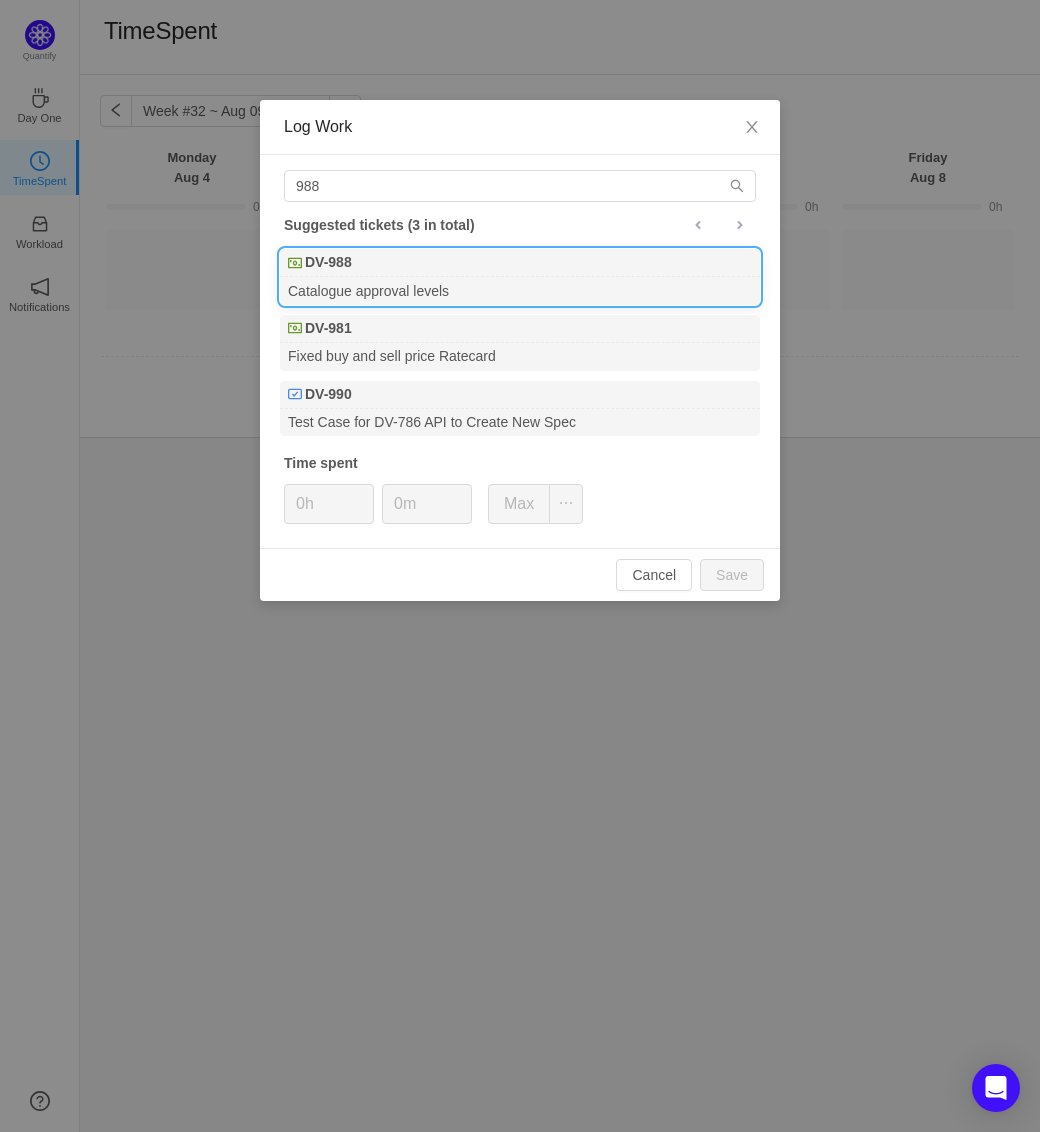 click on "DV-988" at bounding box center [520, 263] 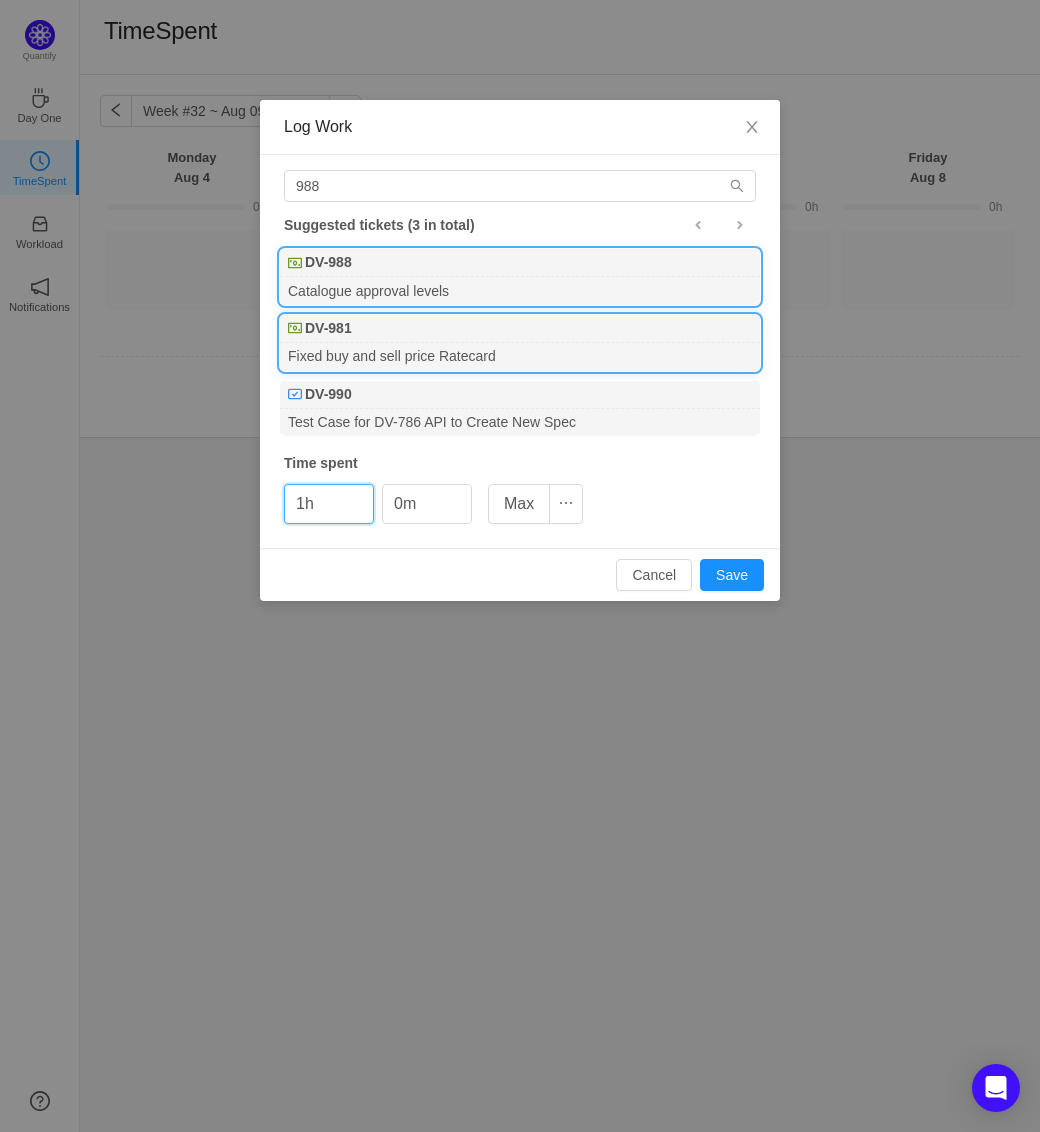 type on "1h" 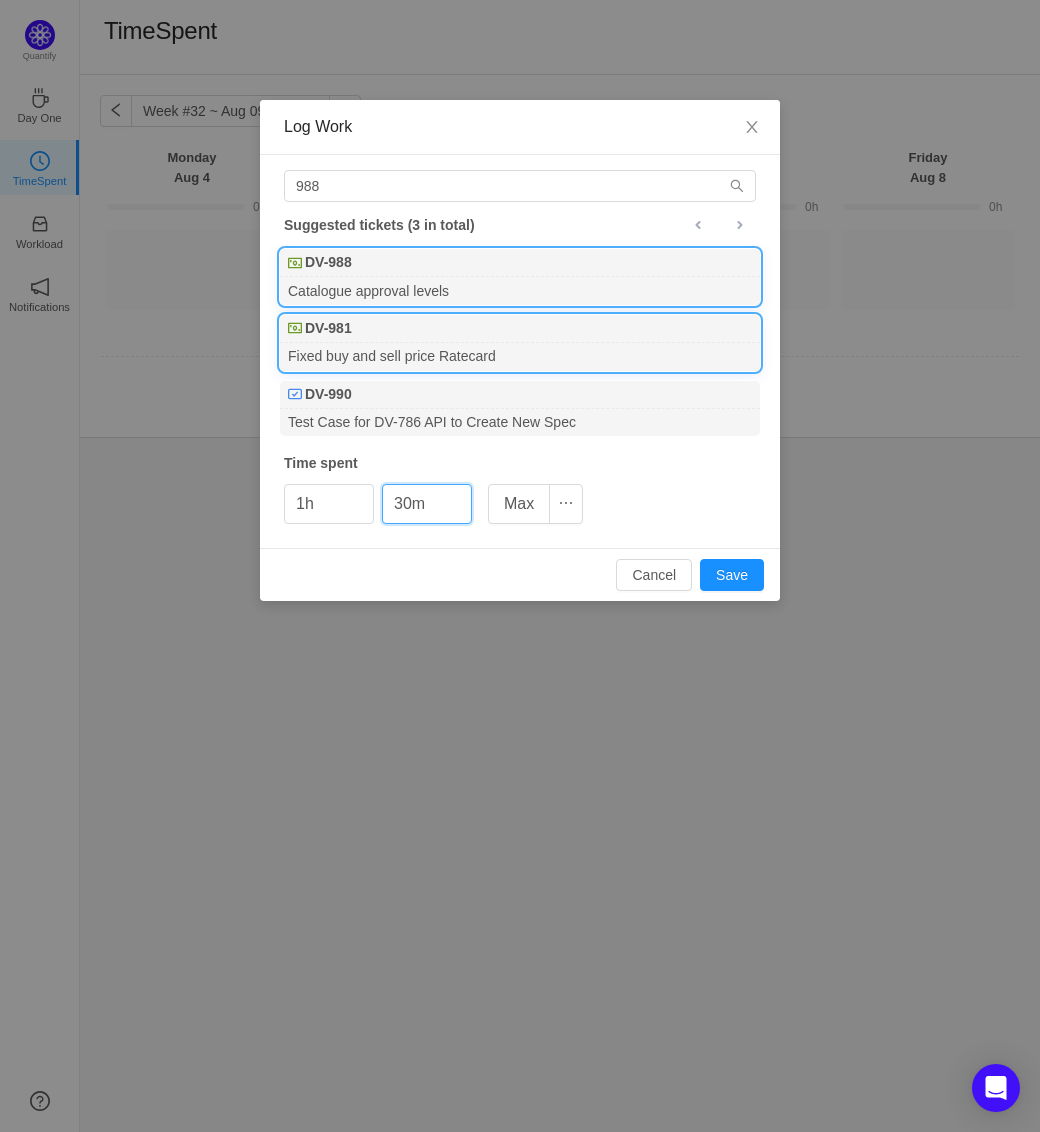 type on "30m" 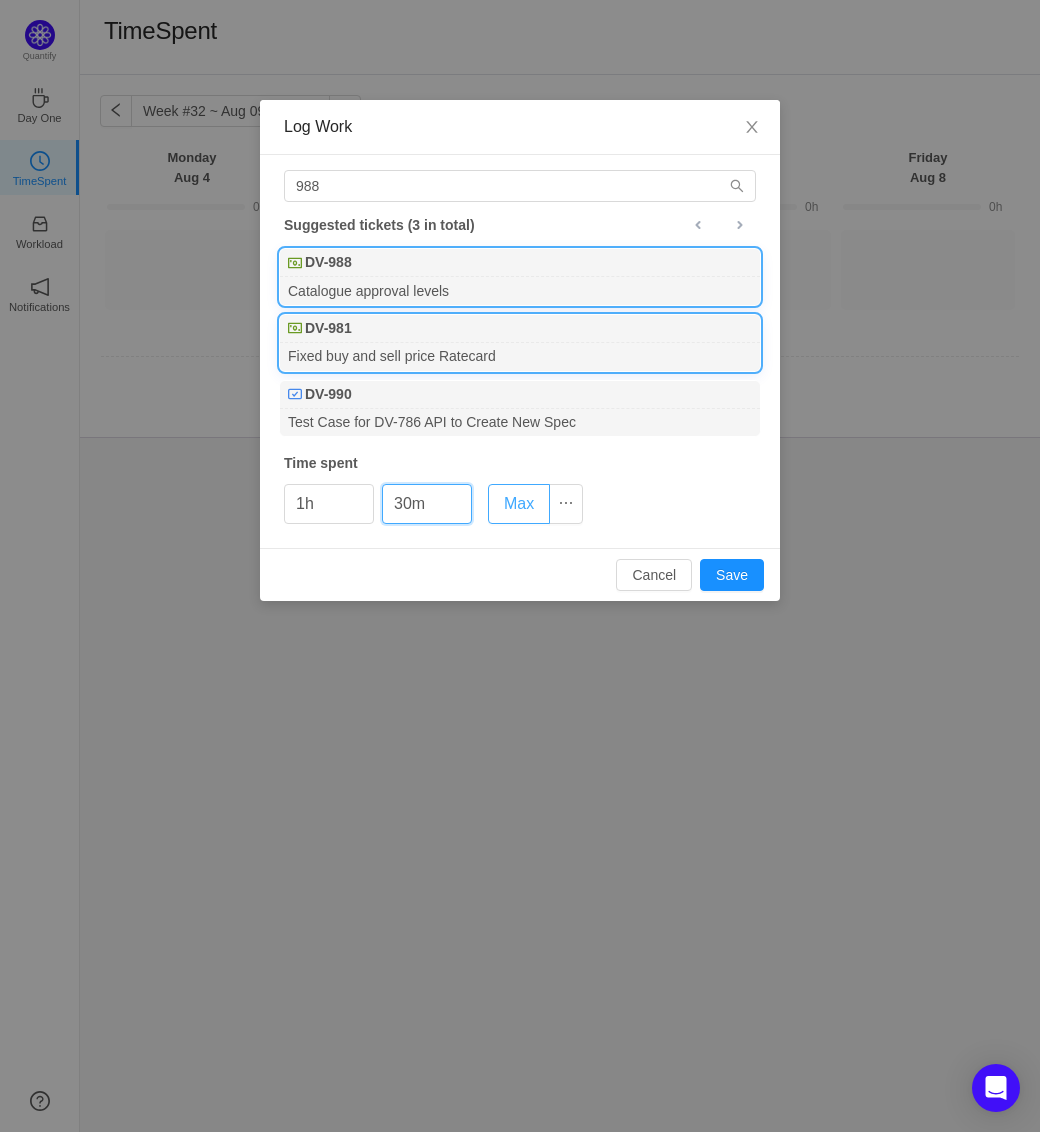type 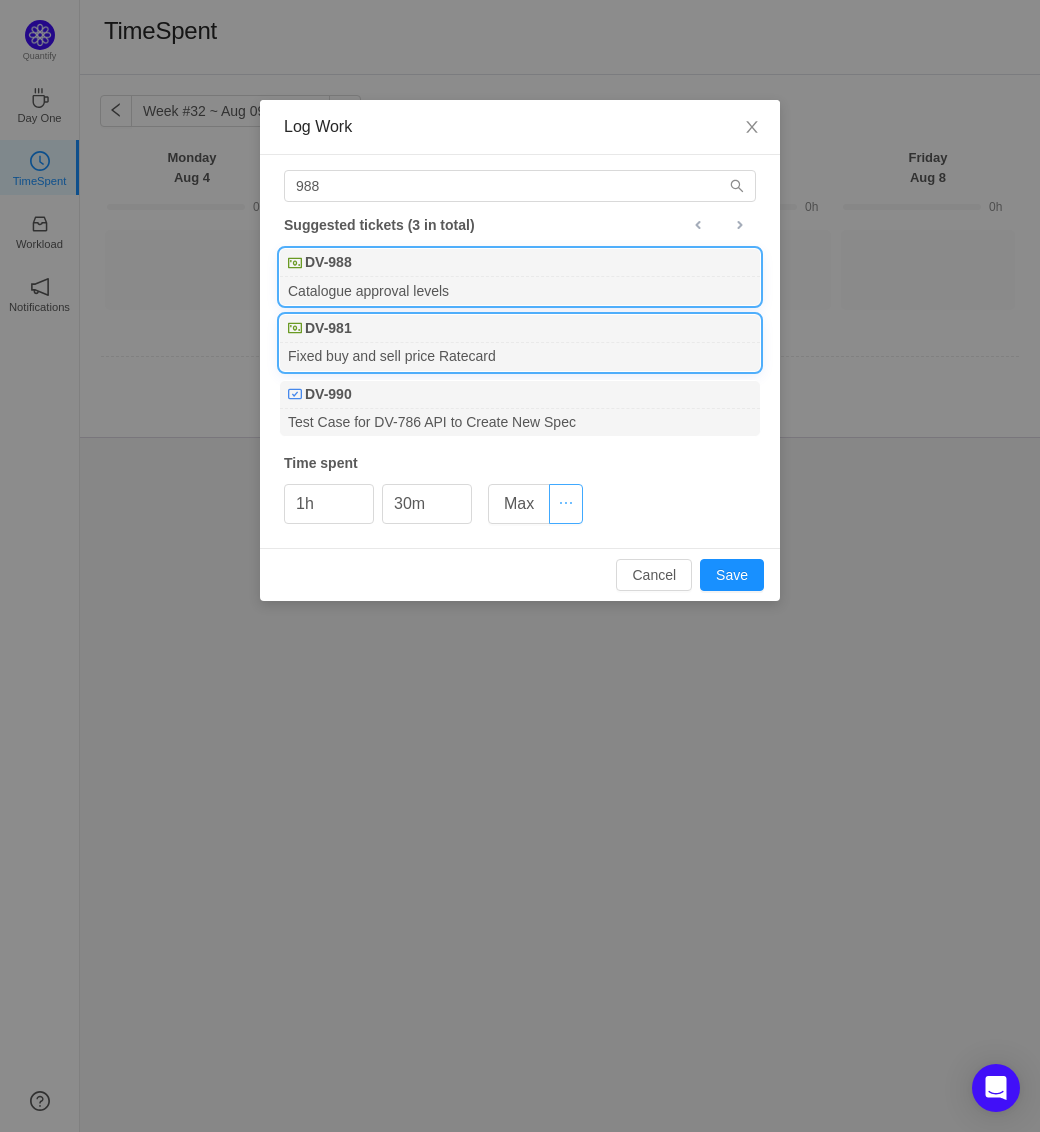 type 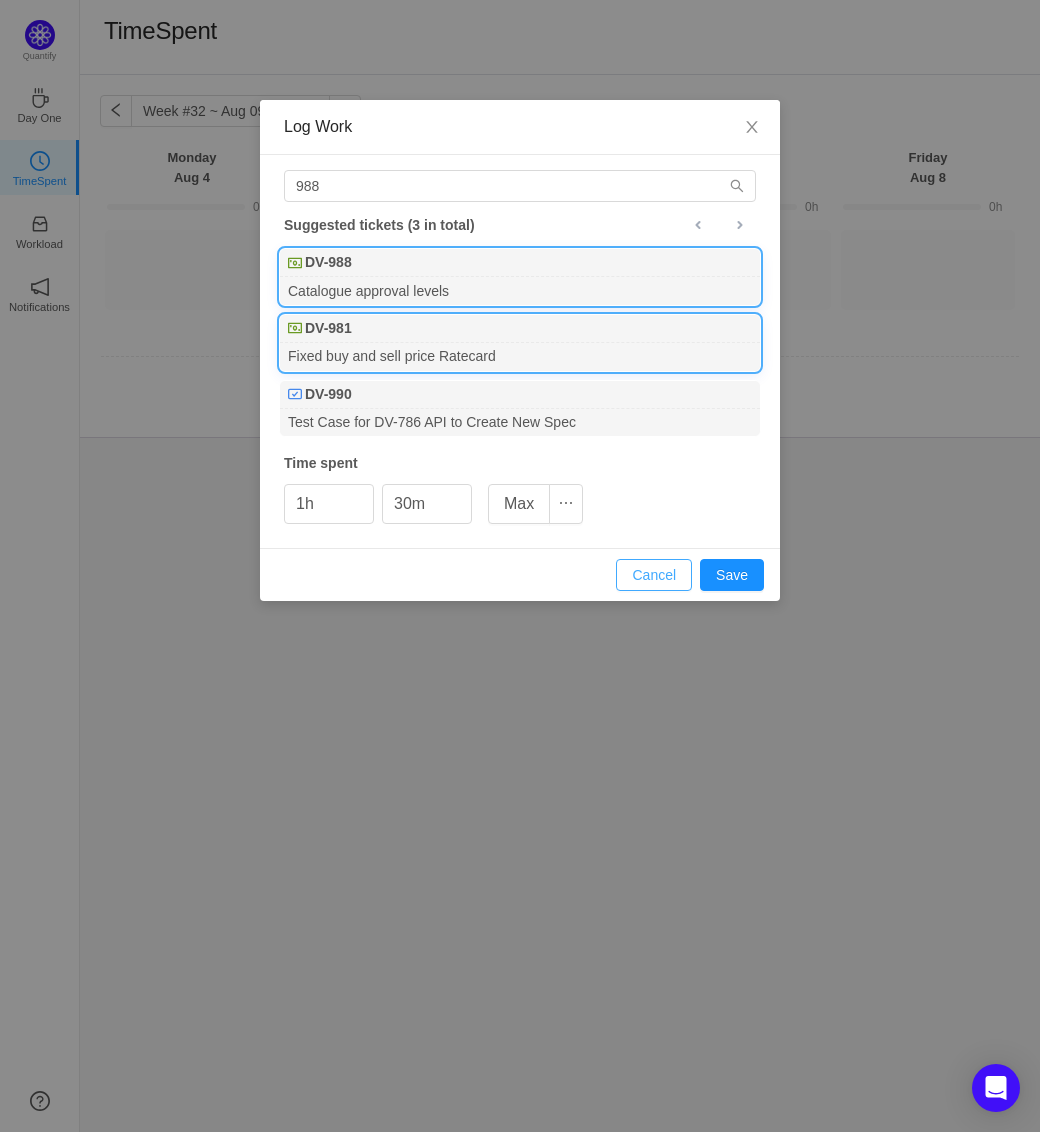 type 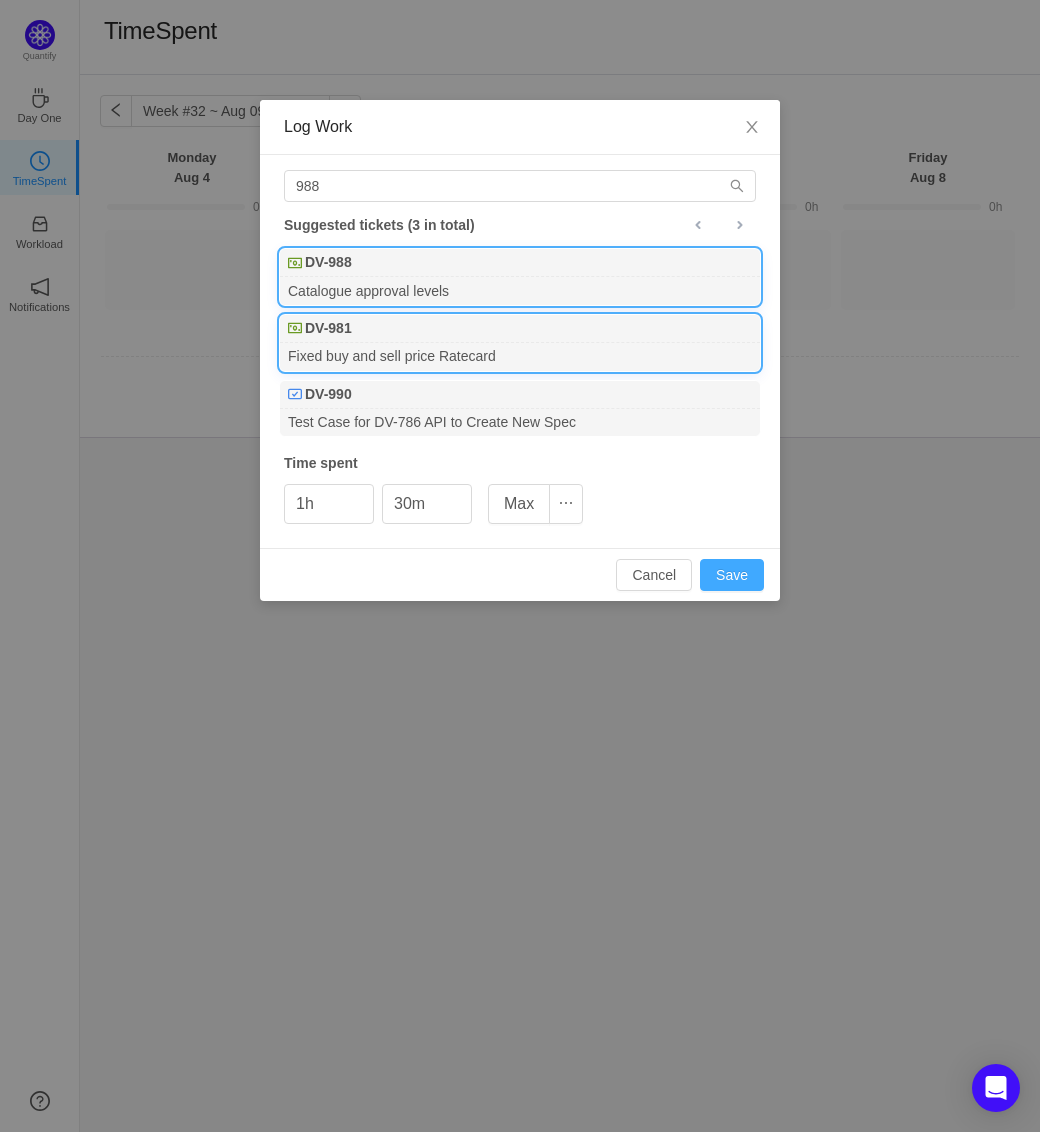 type 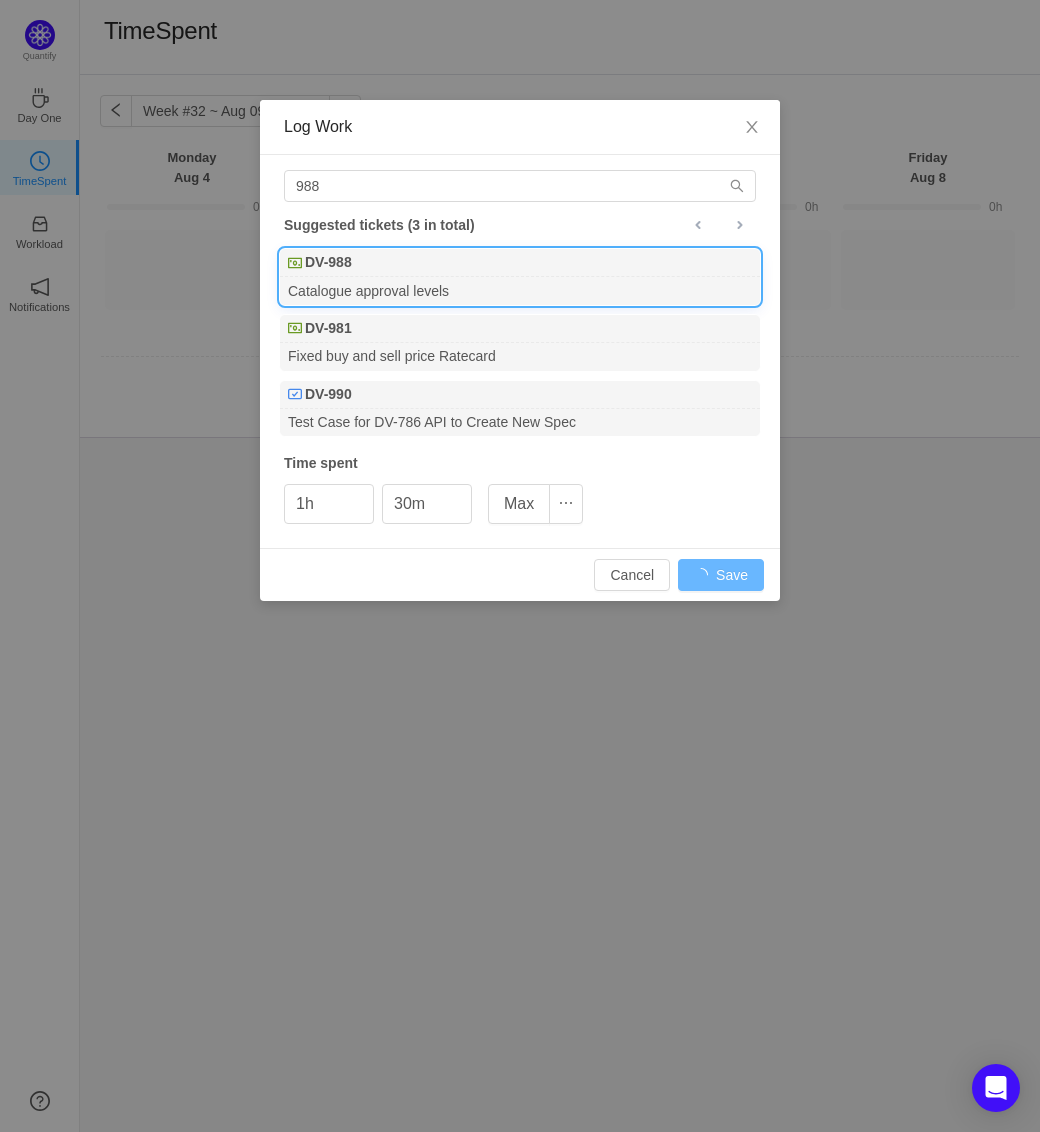 type on "0h" 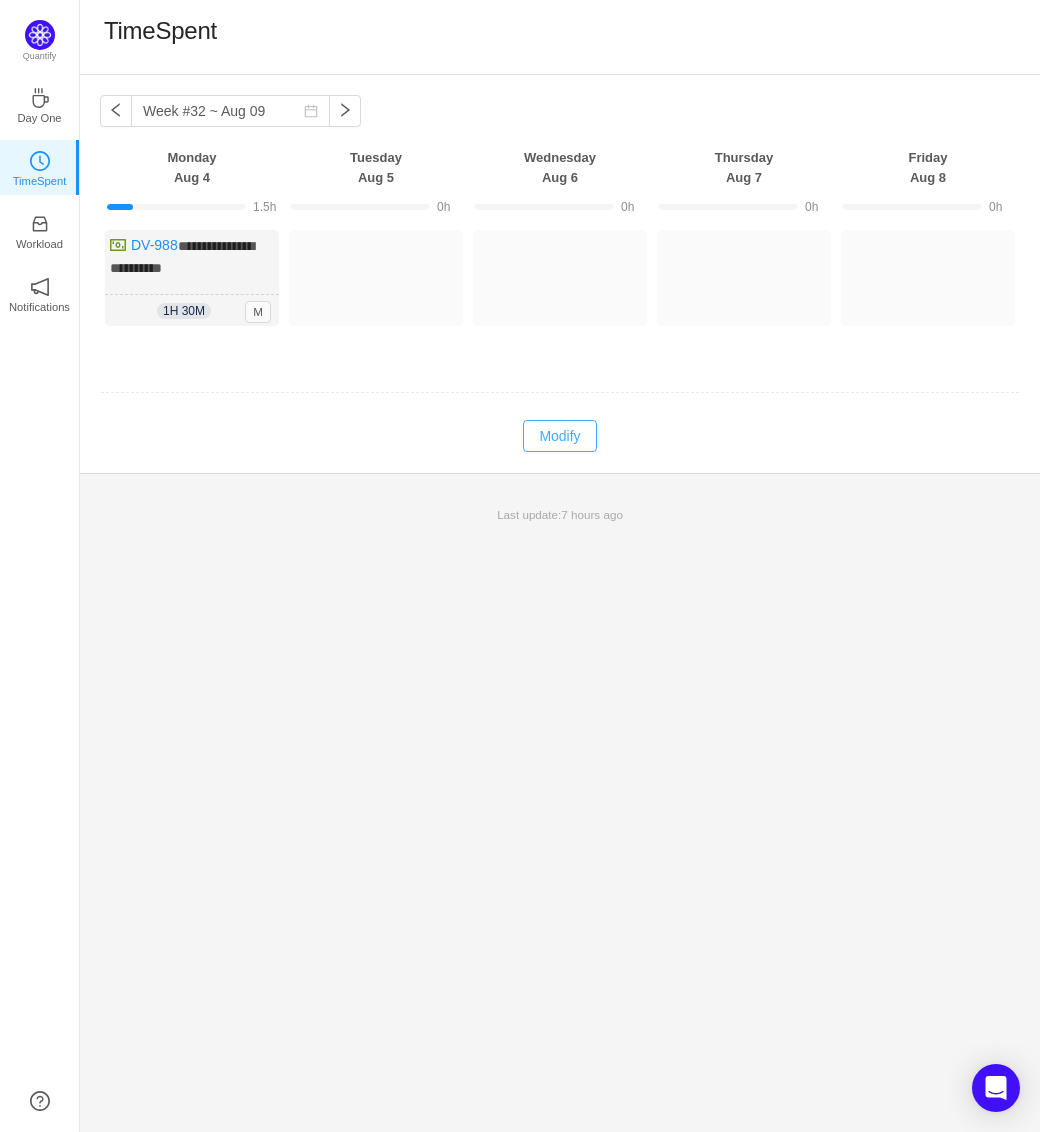 click on "Modify Cancel Submit" at bounding box center (560, 436) 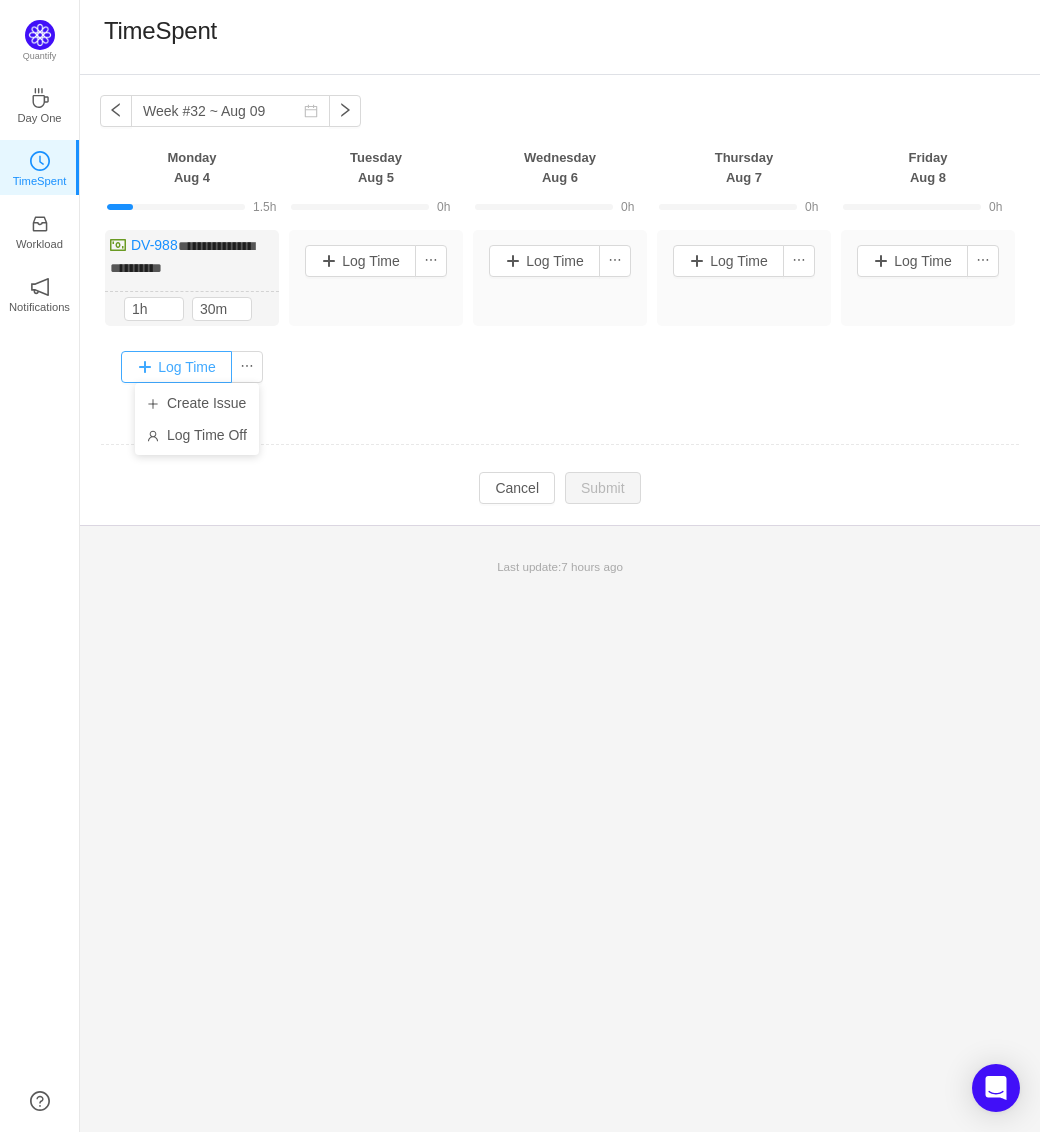 click on "Log Time" at bounding box center (176, 367) 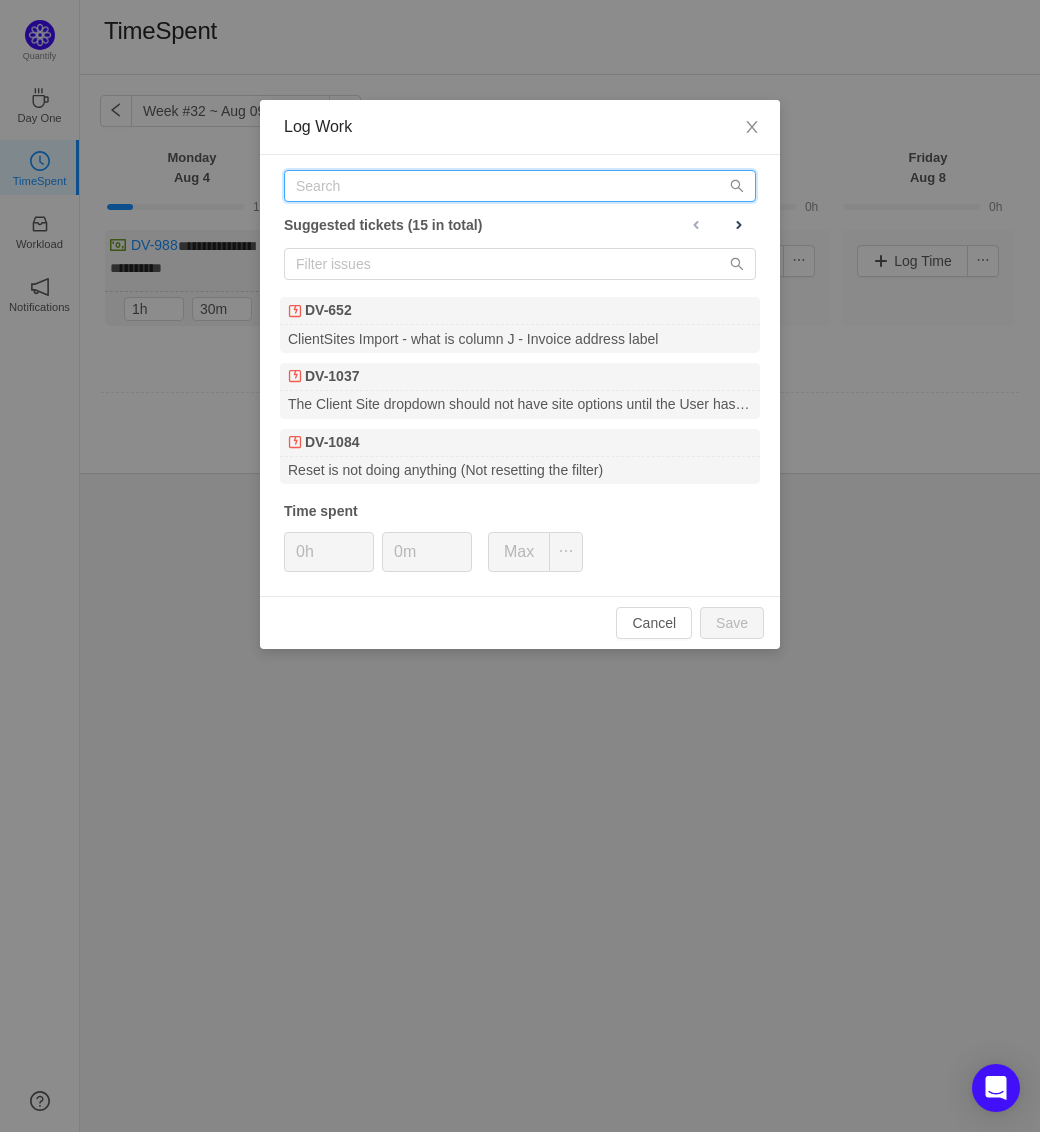 click at bounding box center (520, 186) 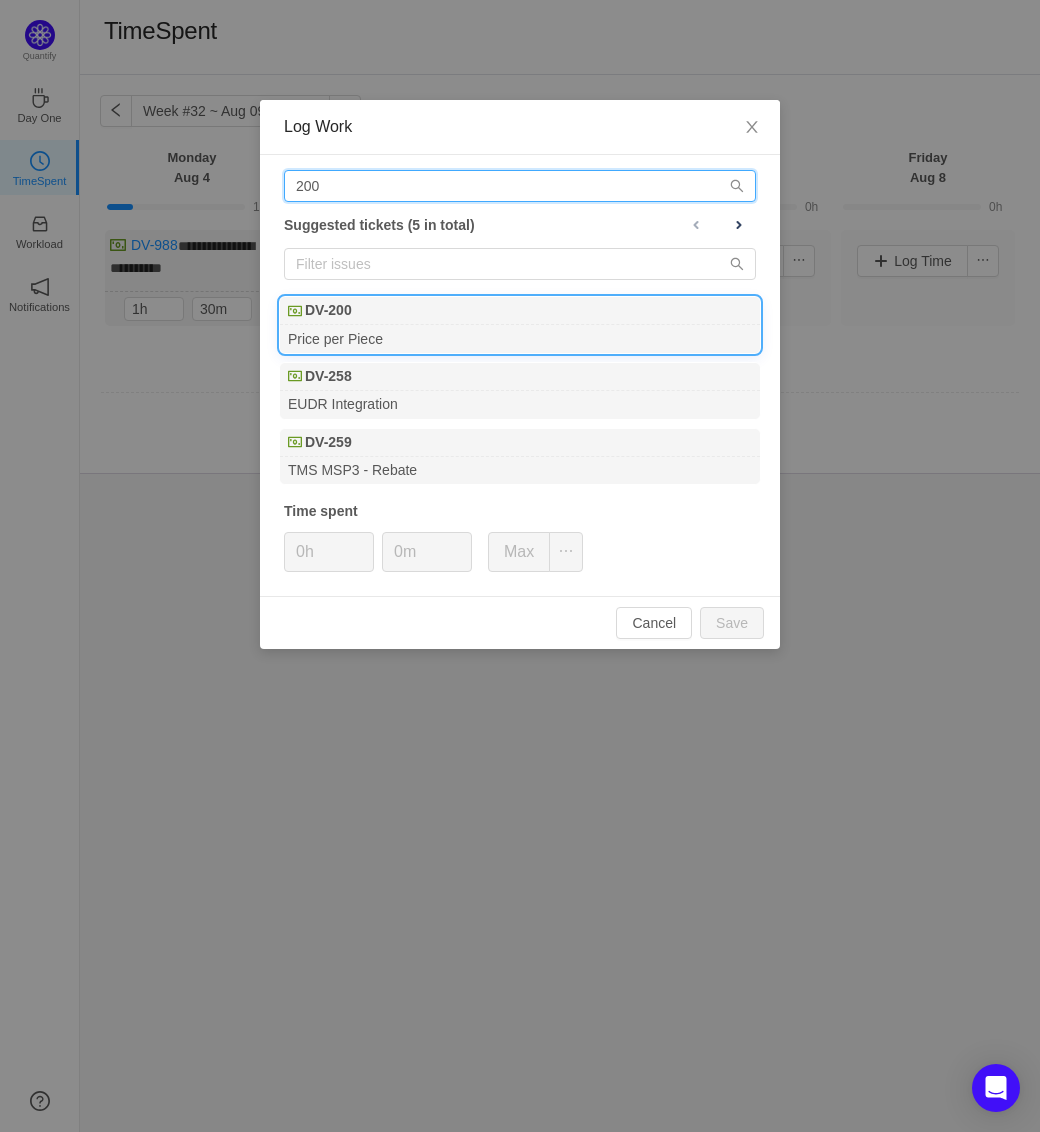 type on "200" 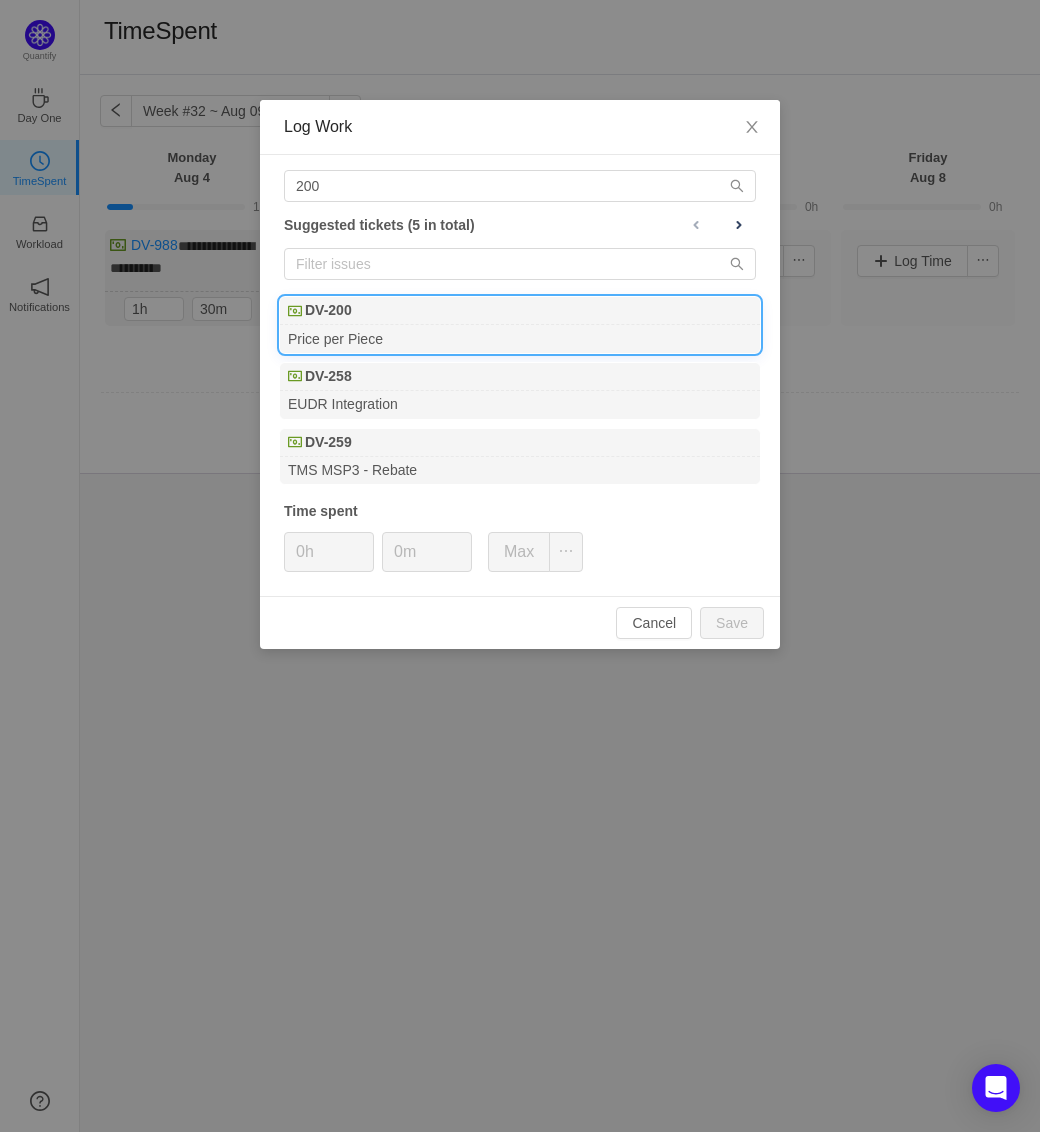 click on "DV-200" at bounding box center [328, 310] 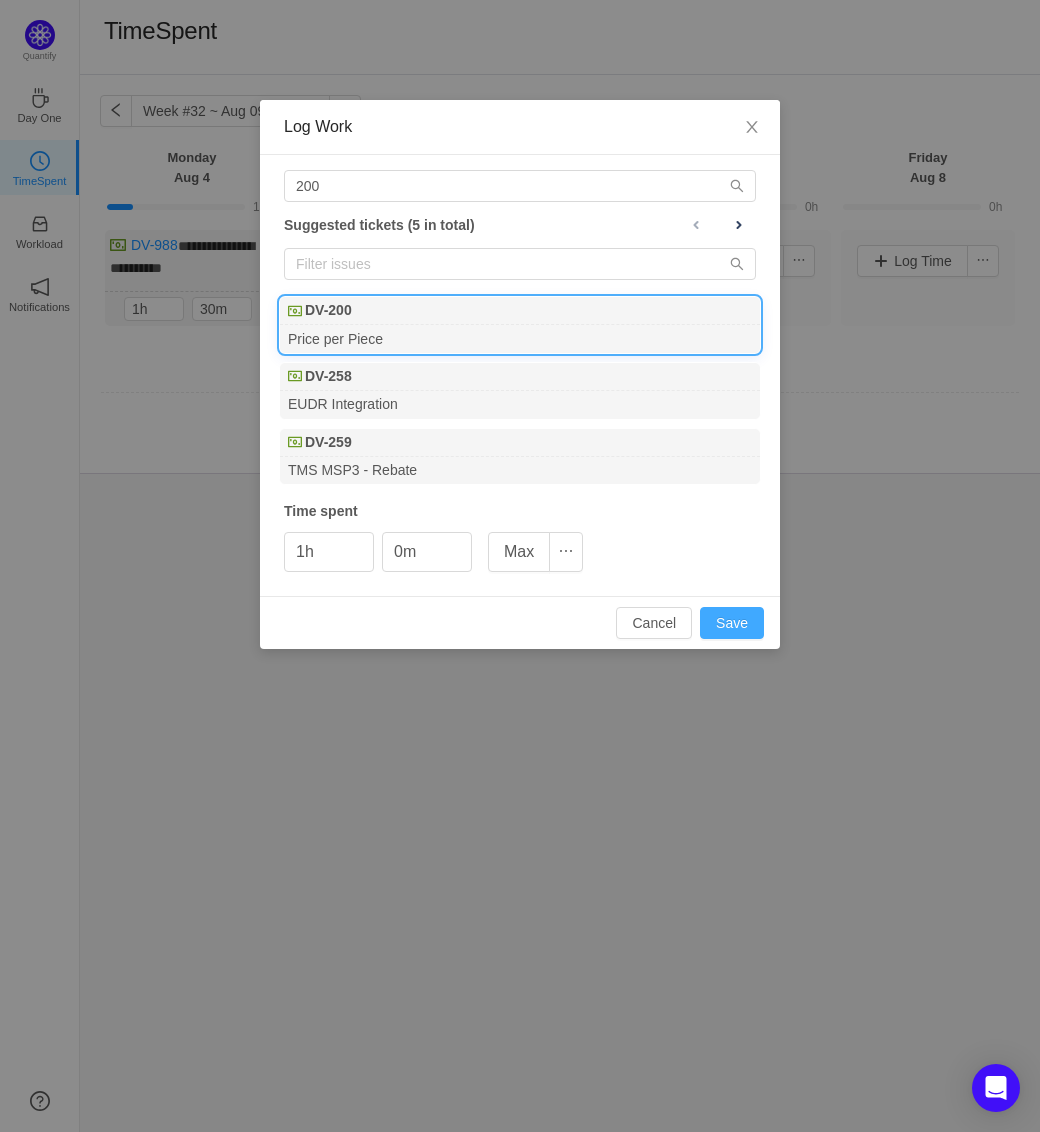 click on "Save" at bounding box center [732, 623] 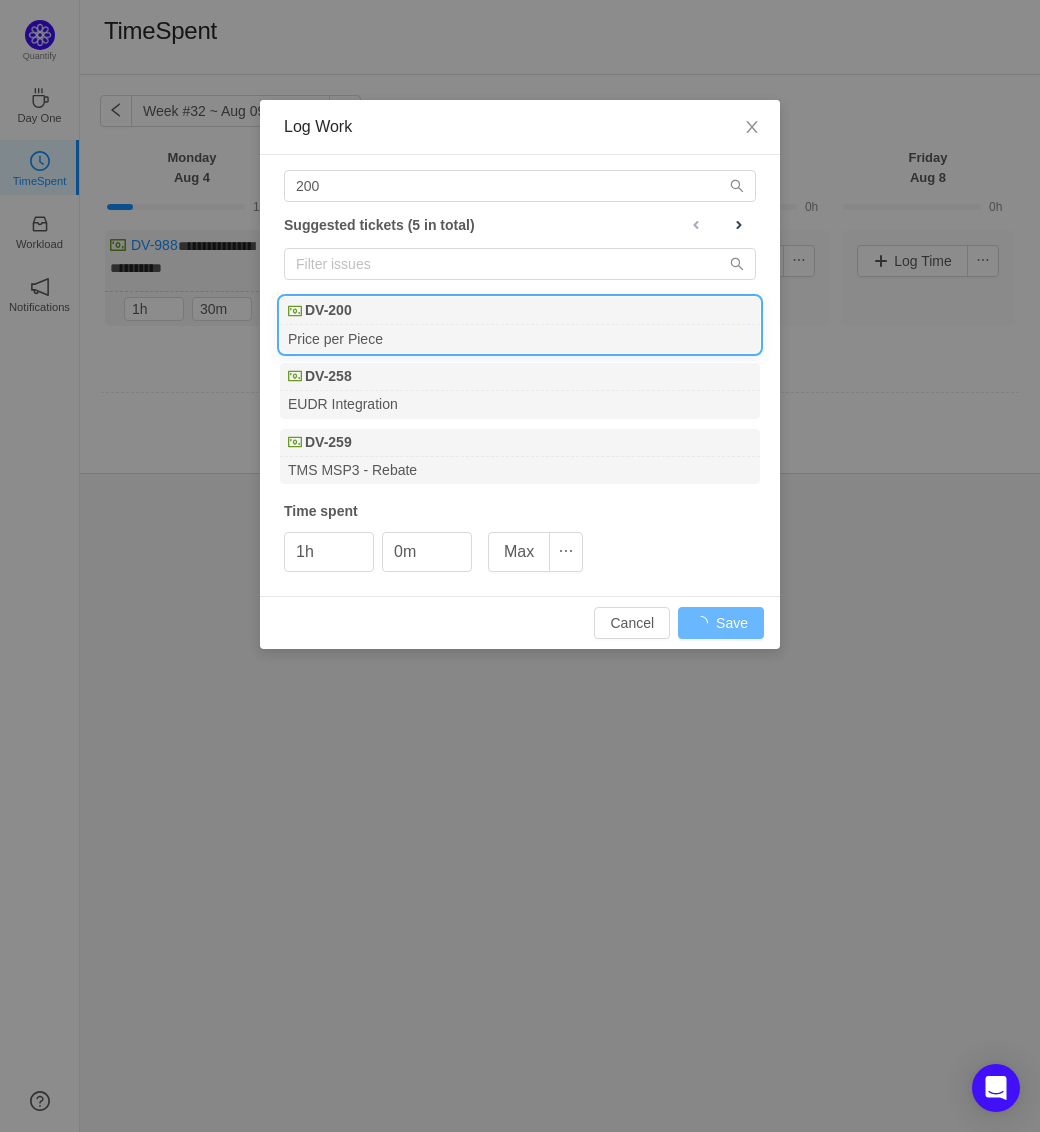 type on "0h" 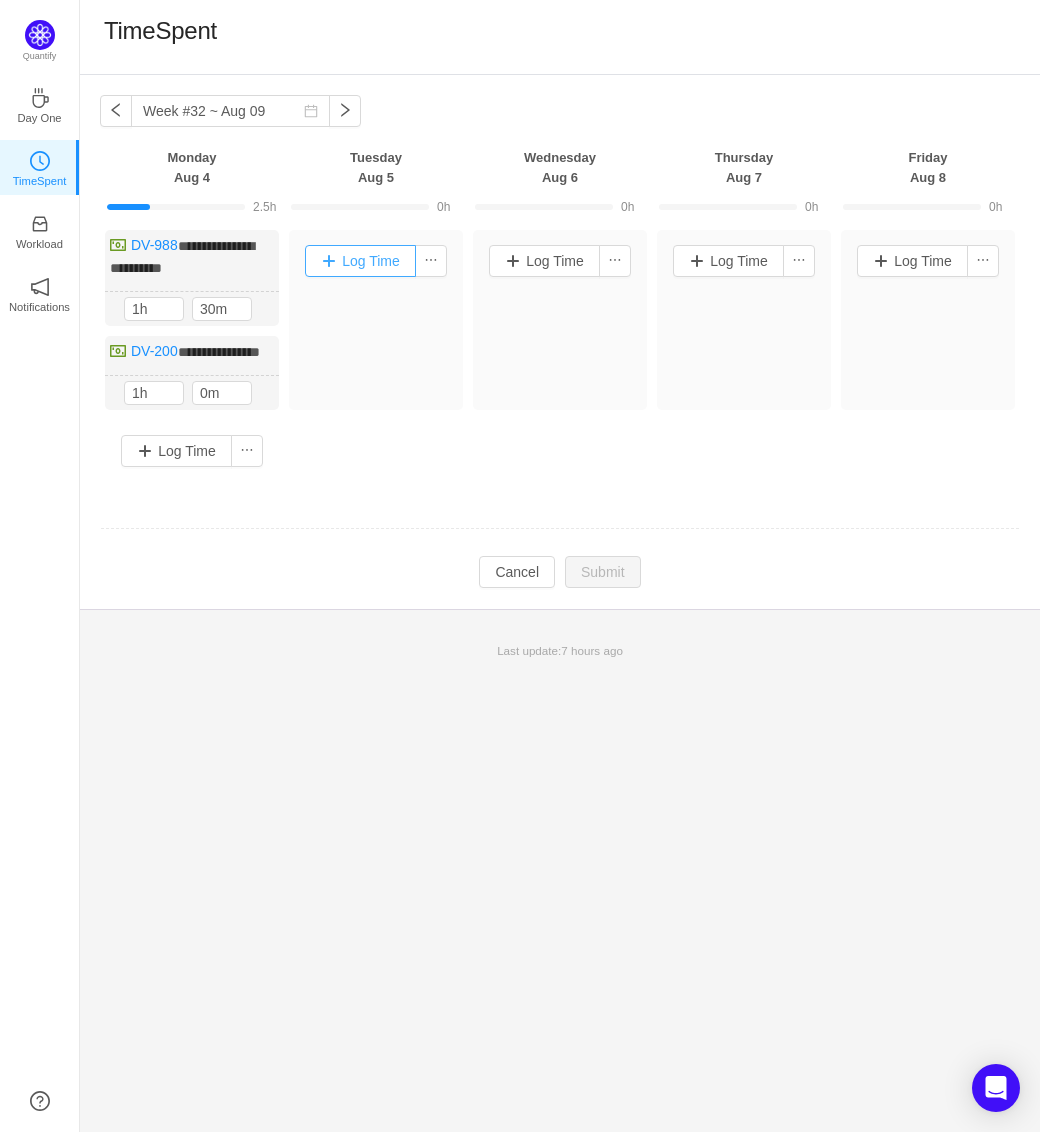 click on "Log Time" at bounding box center (360, 261) 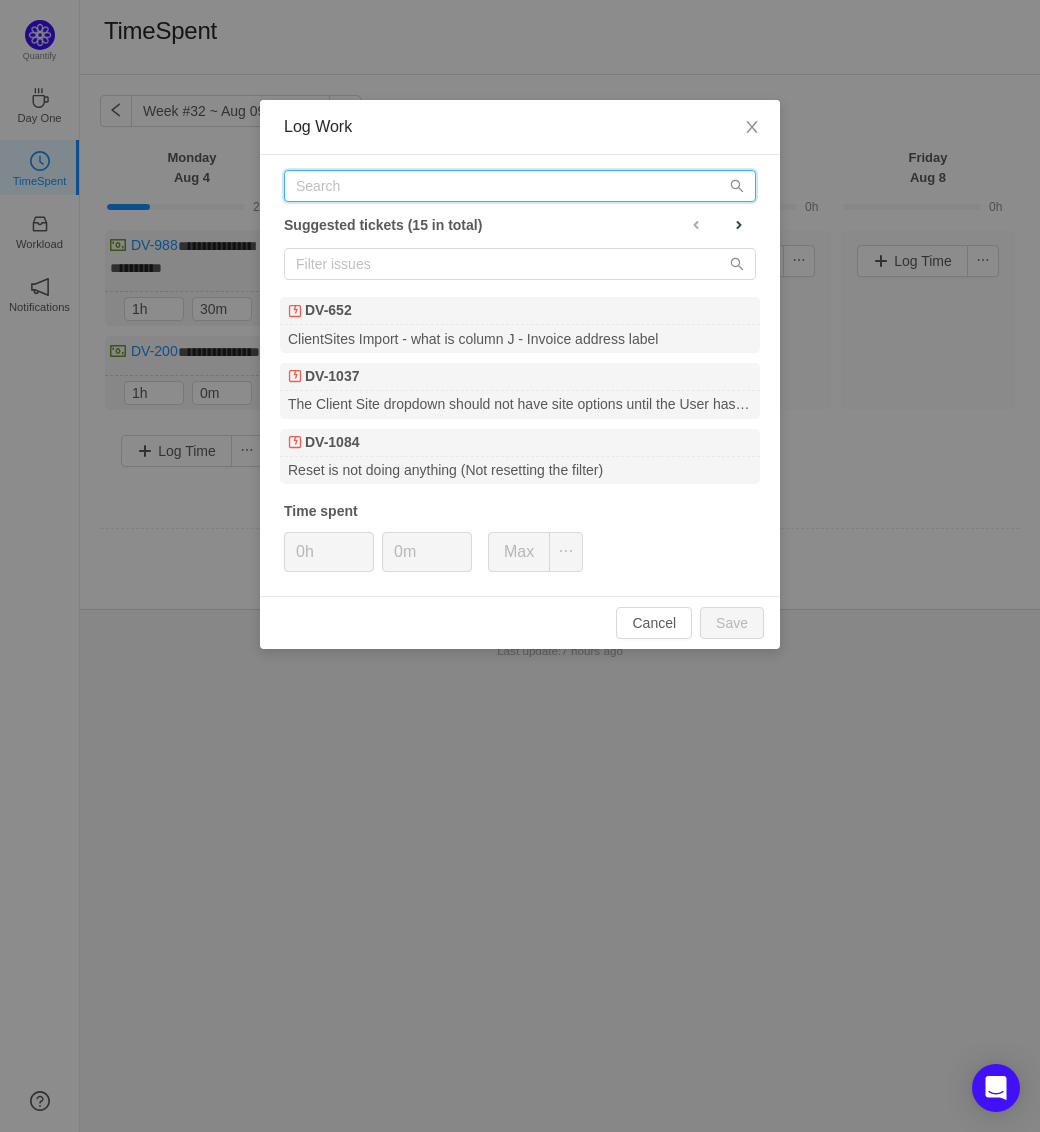 click at bounding box center [520, 186] 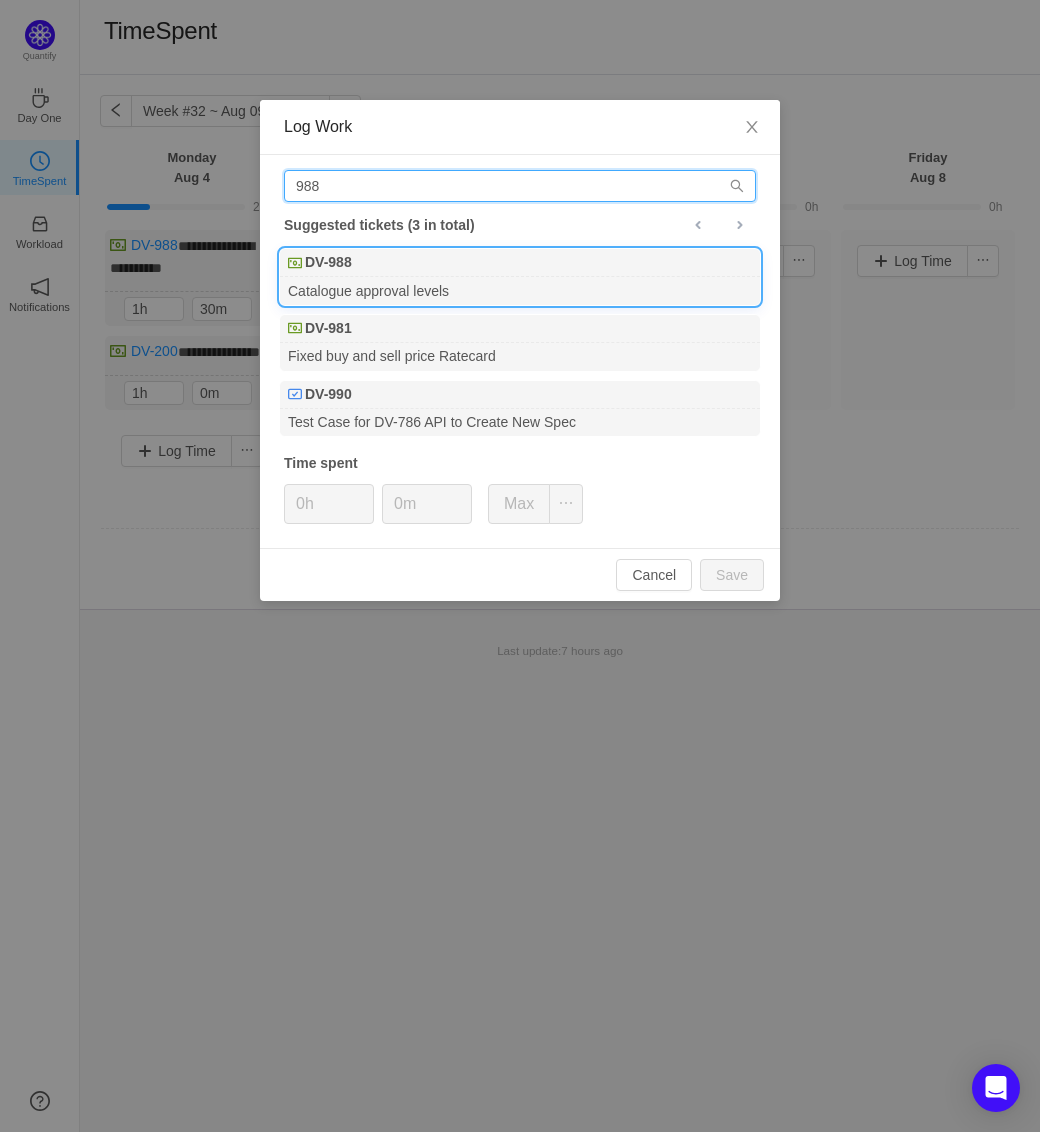 type on "988" 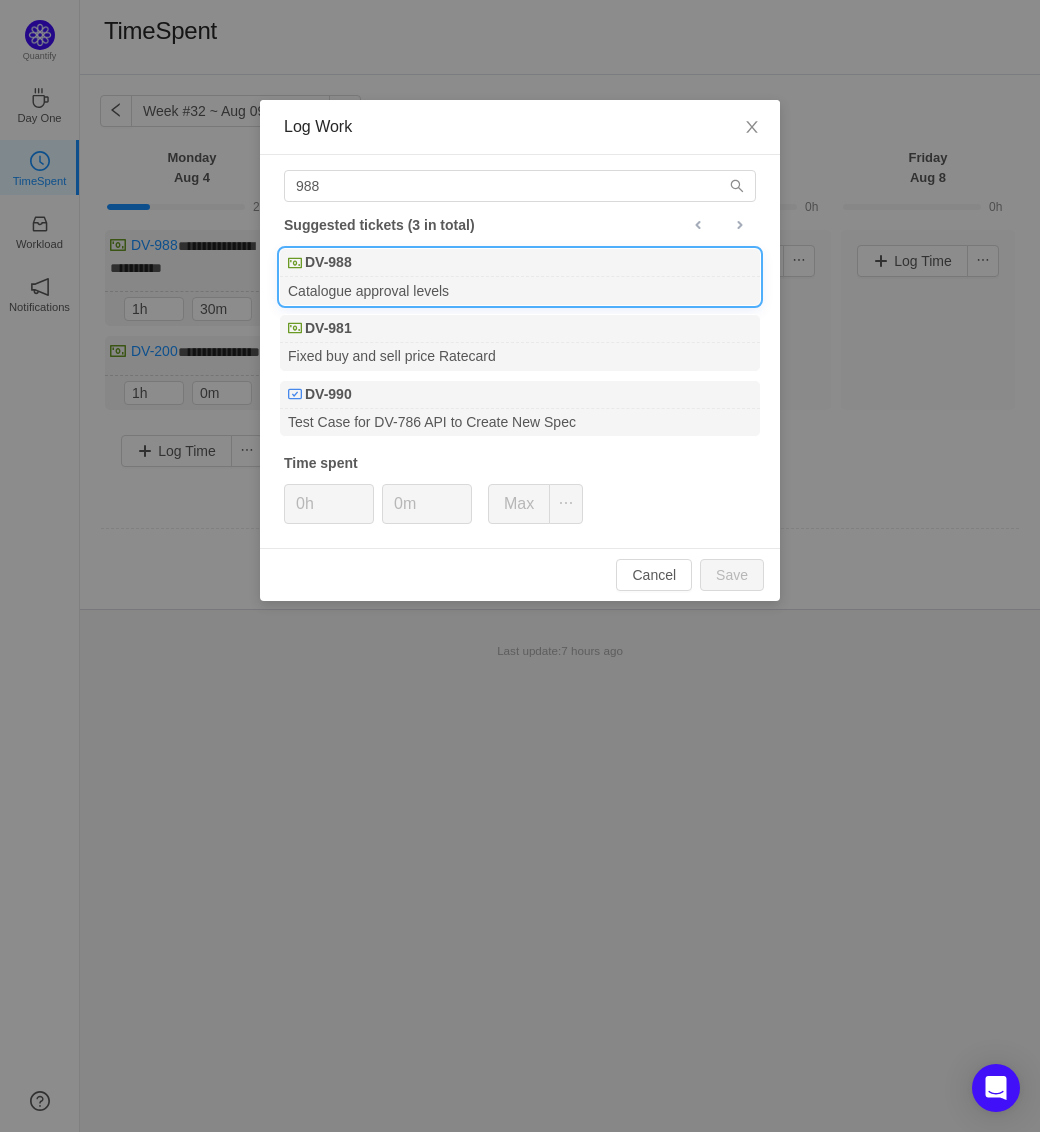 click on "DV-988" at bounding box center [520, 263] 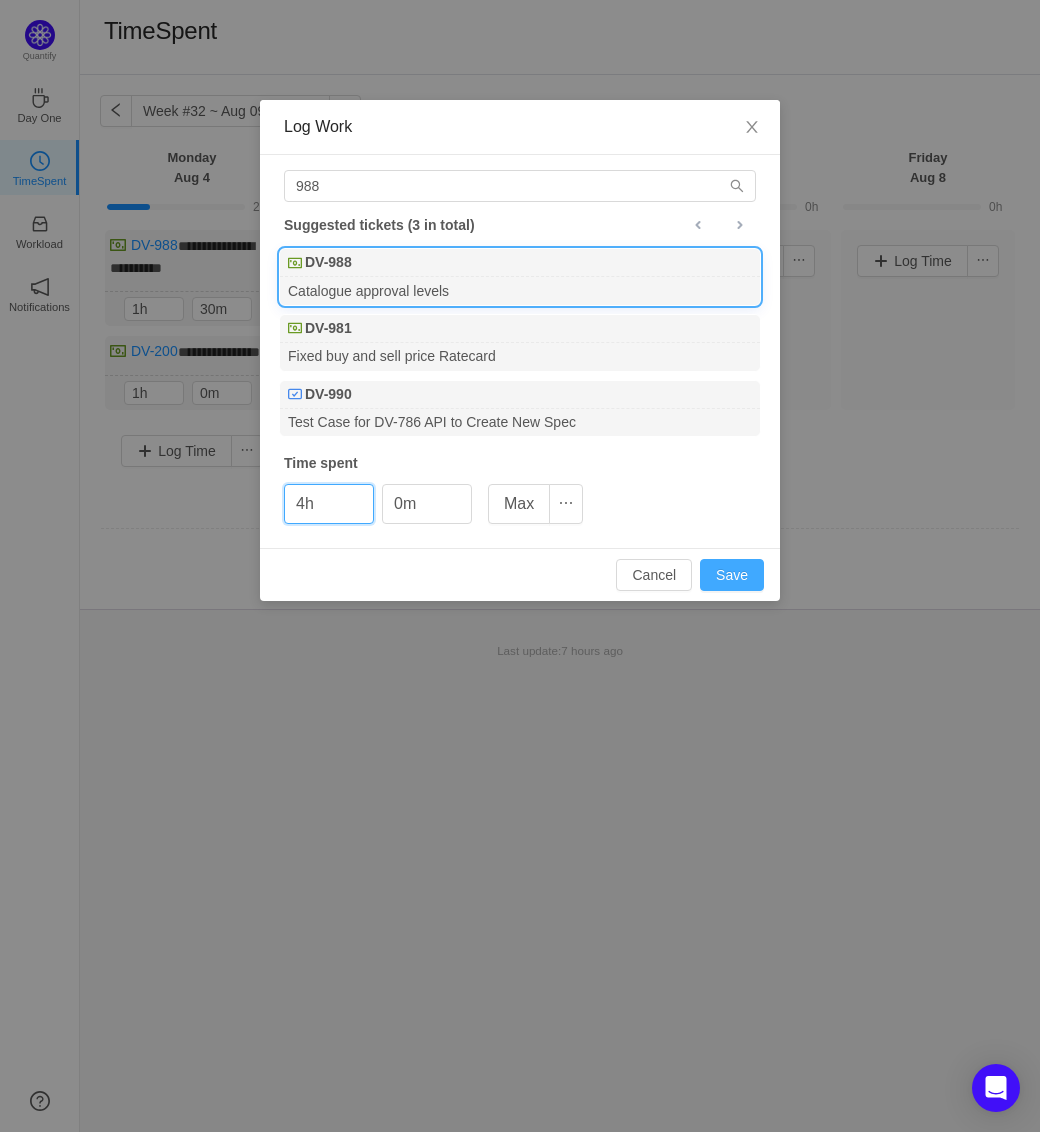 click on "Save" at bounding box center [732, 575] 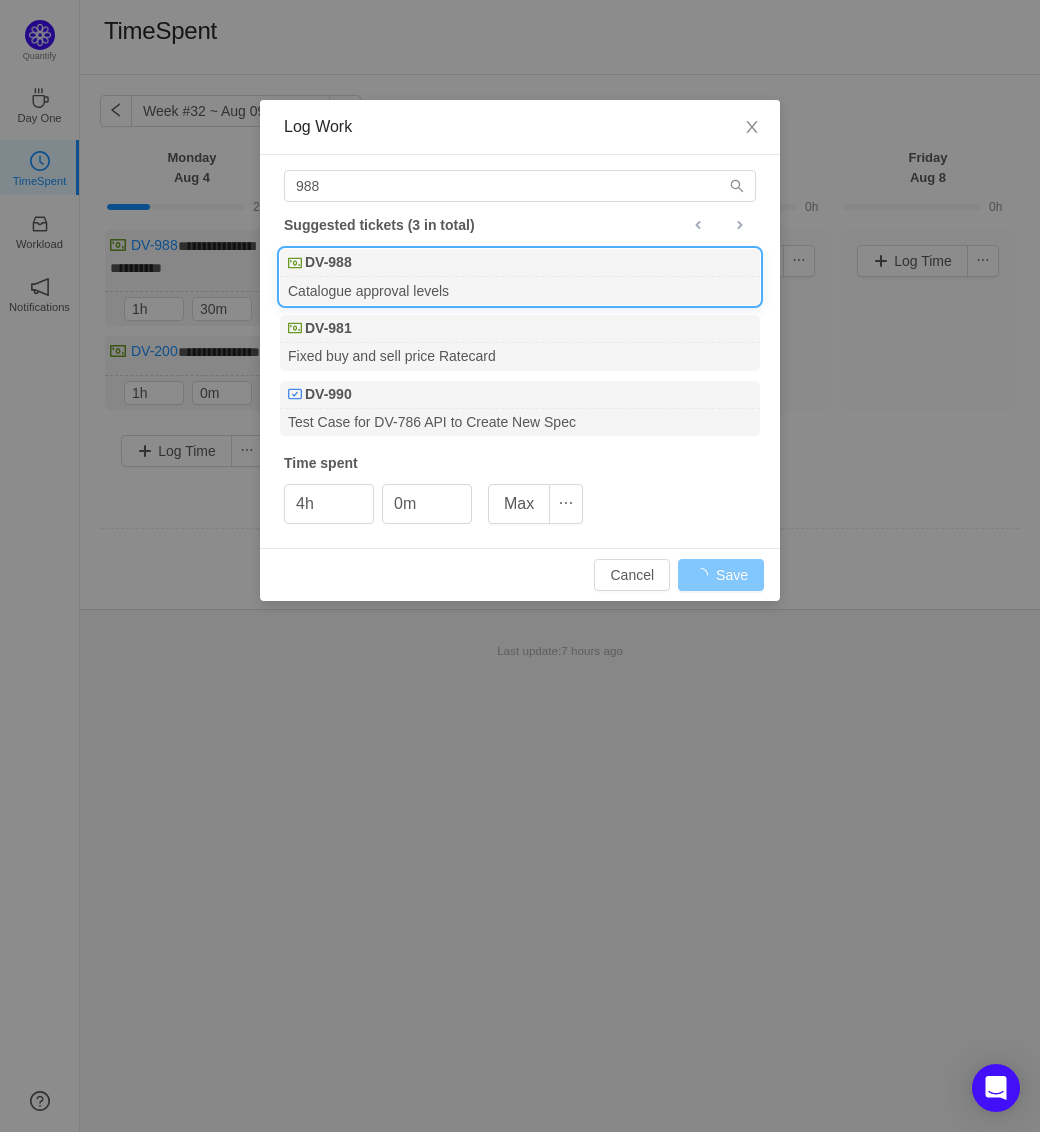 type on "0h" 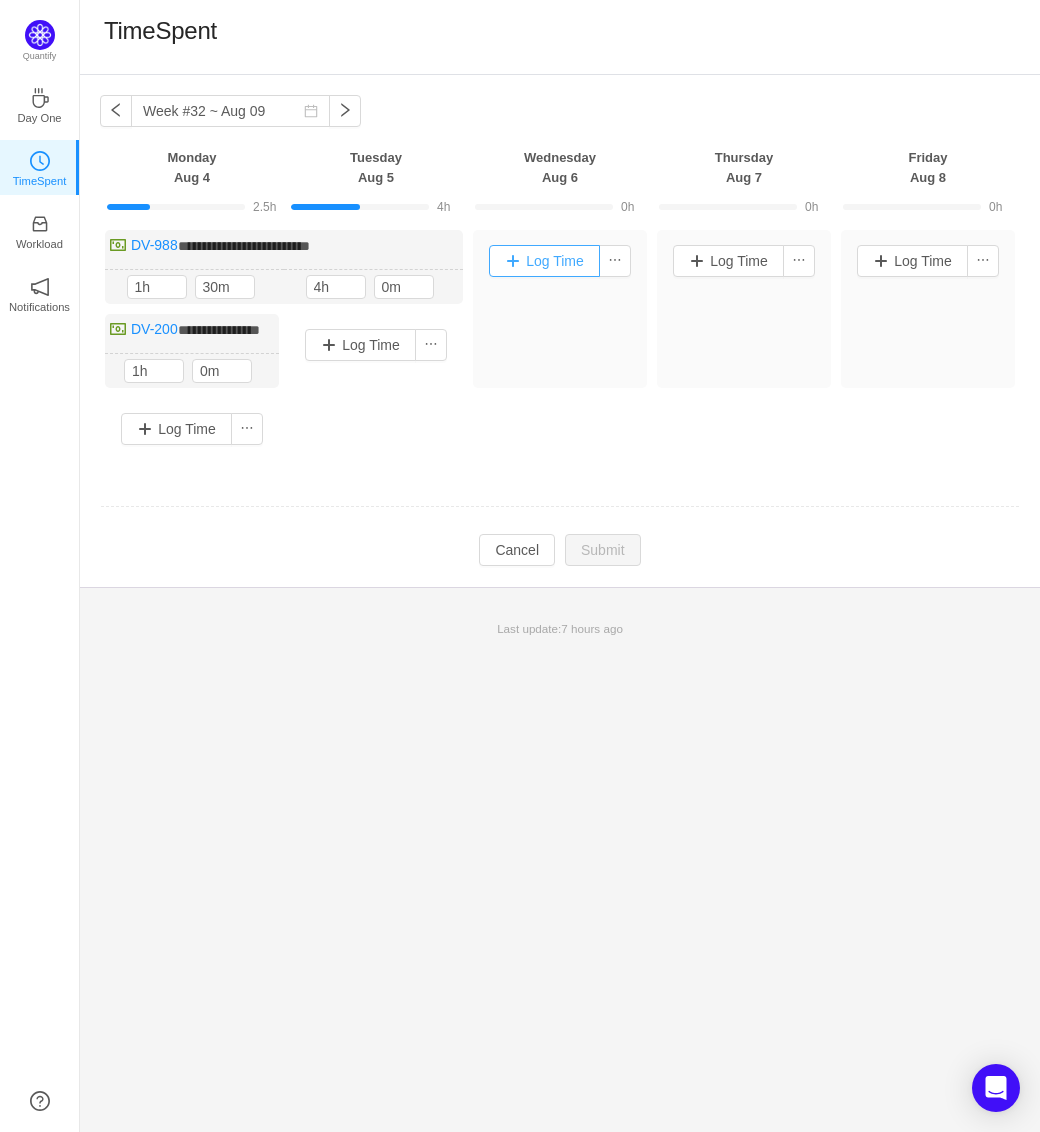 click on "Log Time" at bounding box center (544, 261) 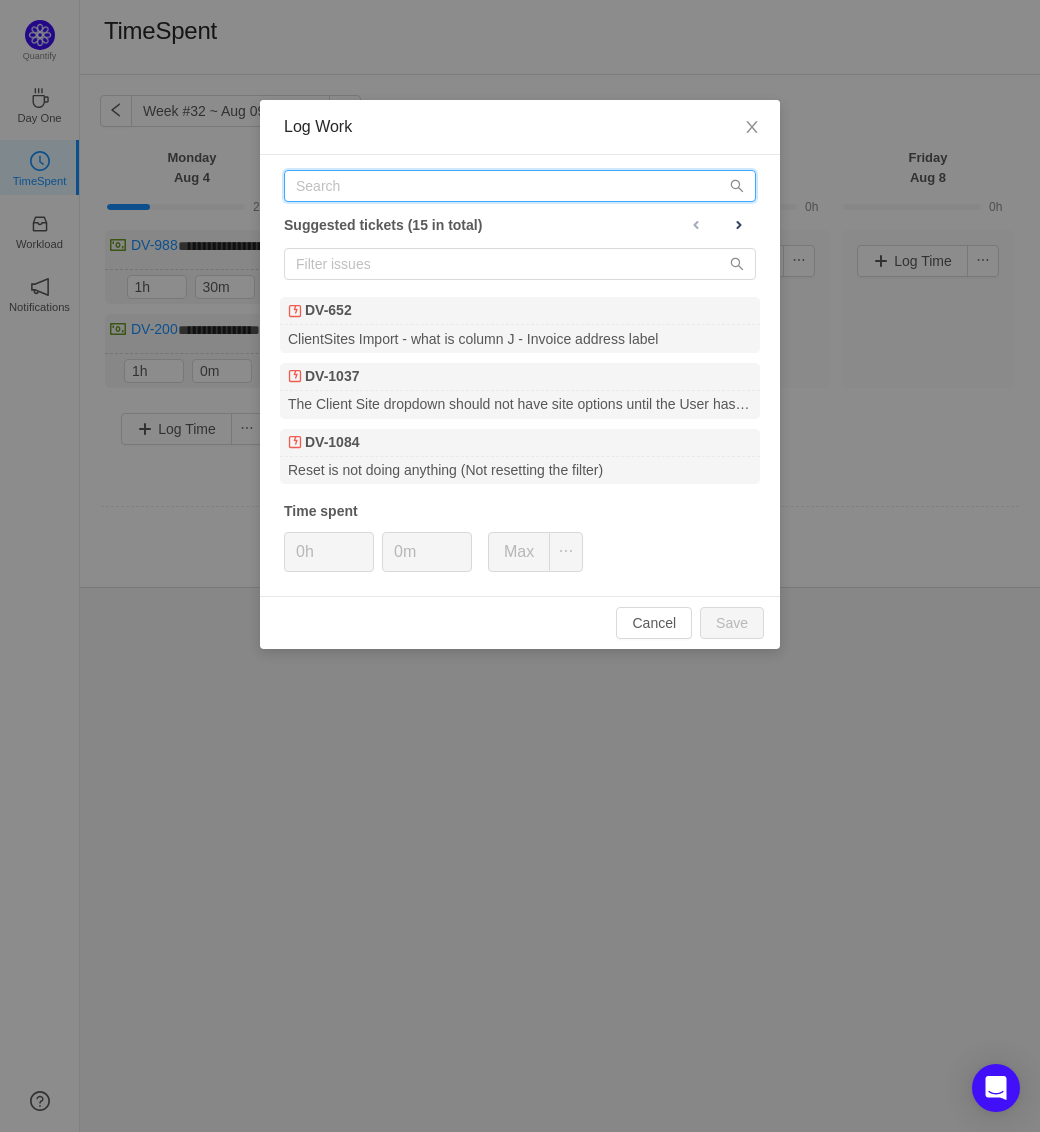 click at bounding box center (520, 186) 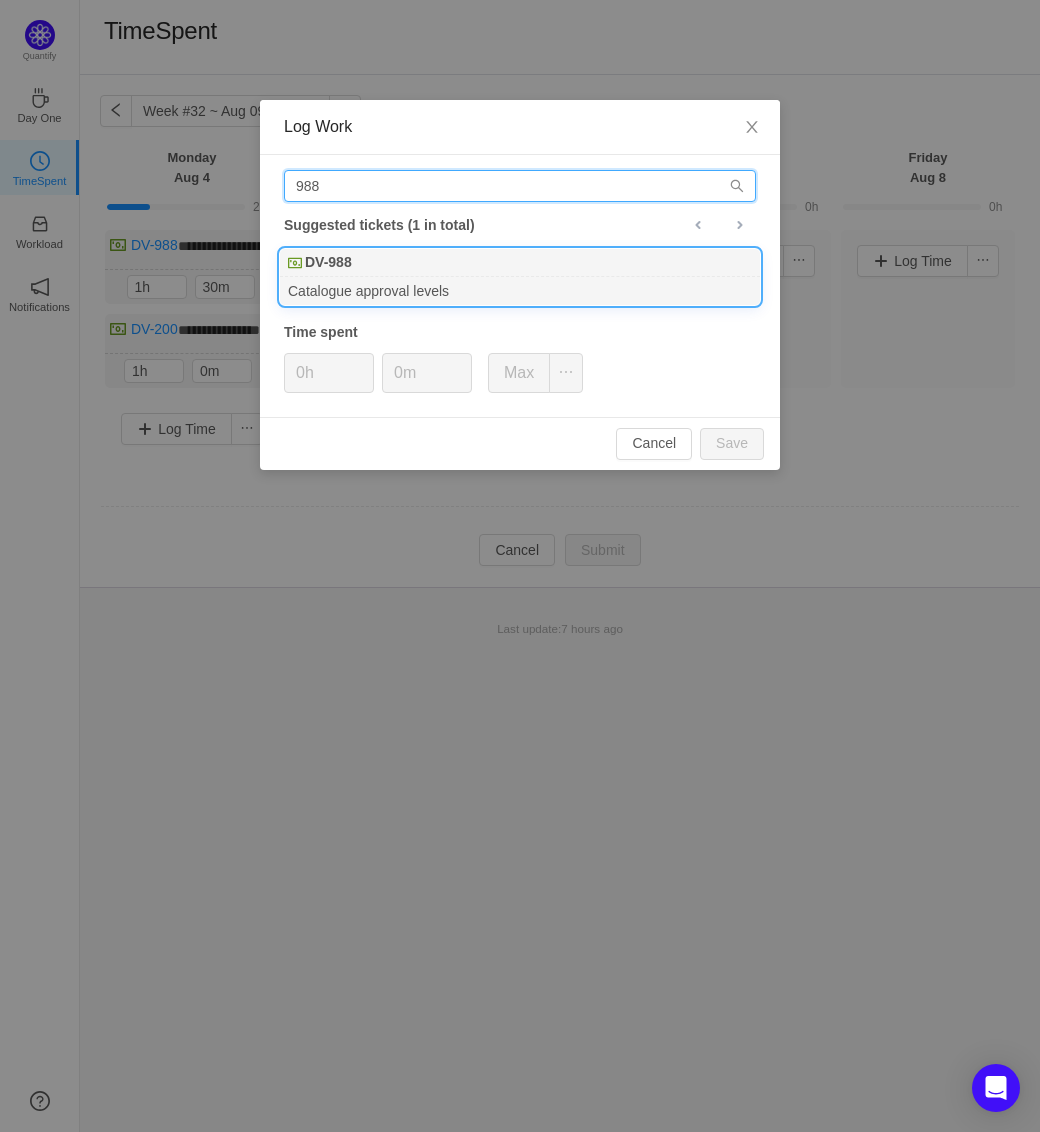 type on "988" 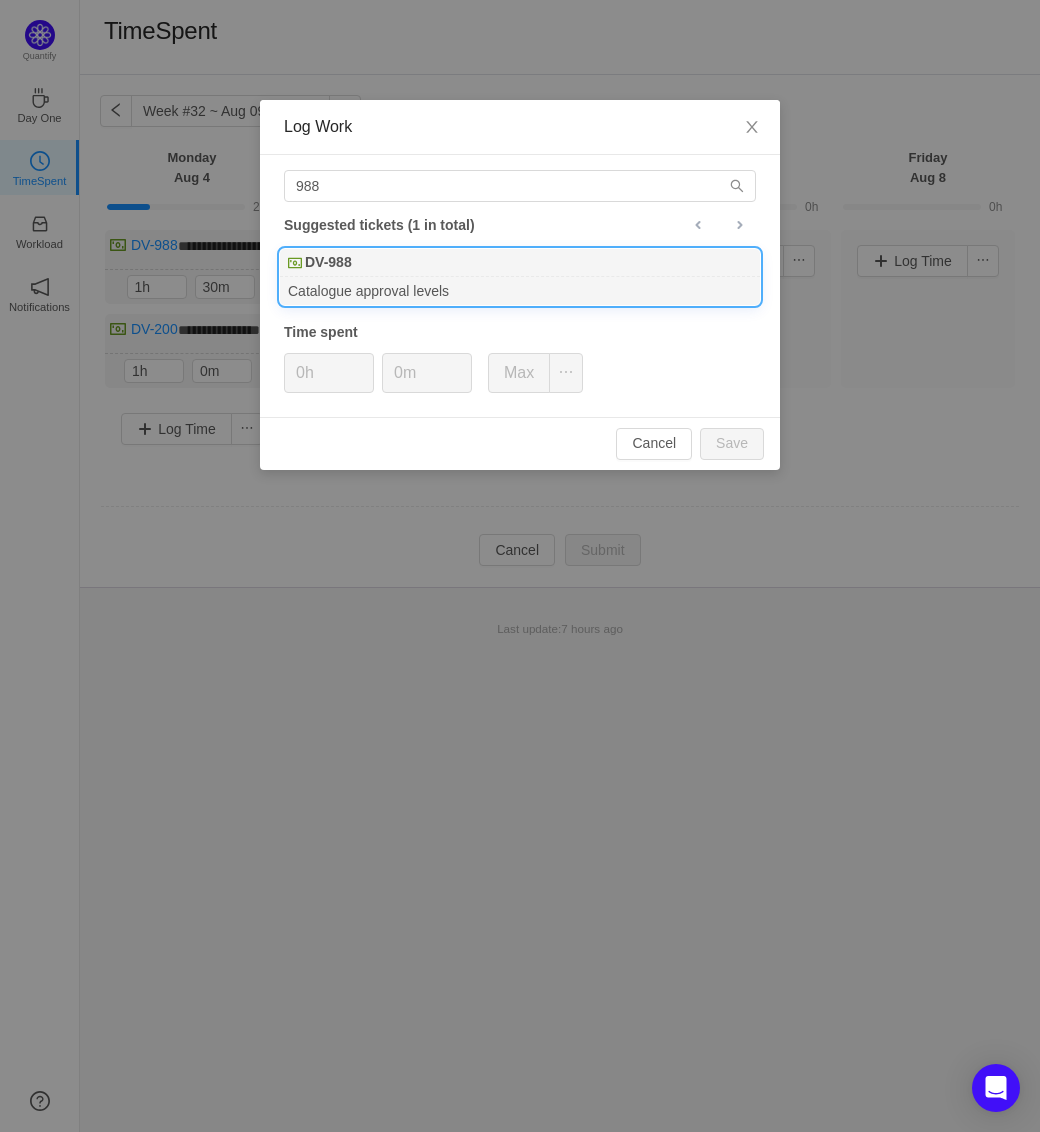 click on "Catalogue approval levels" at bounding box center (520, 290) 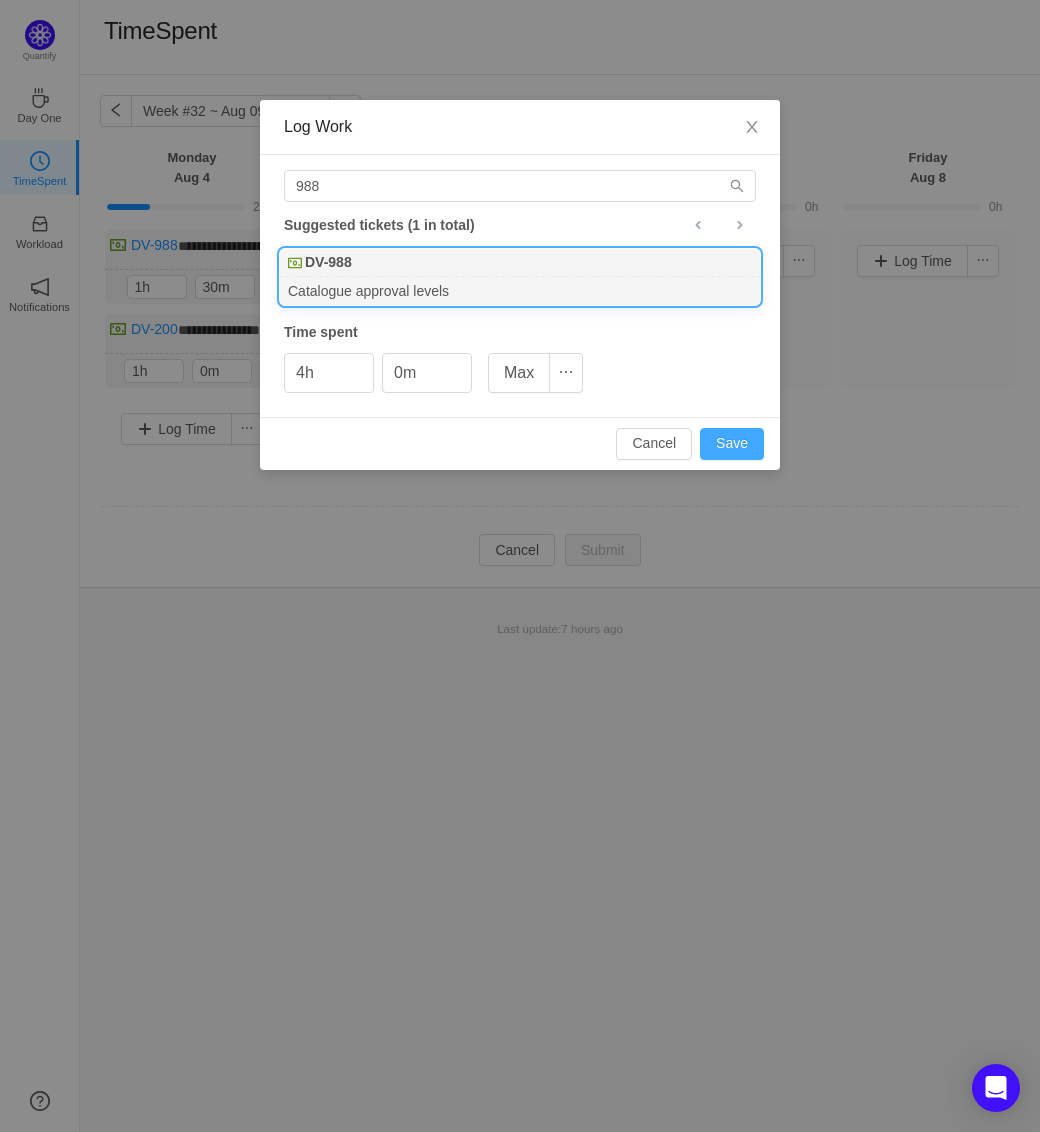click on "Save" at bounding box center (732, 444) 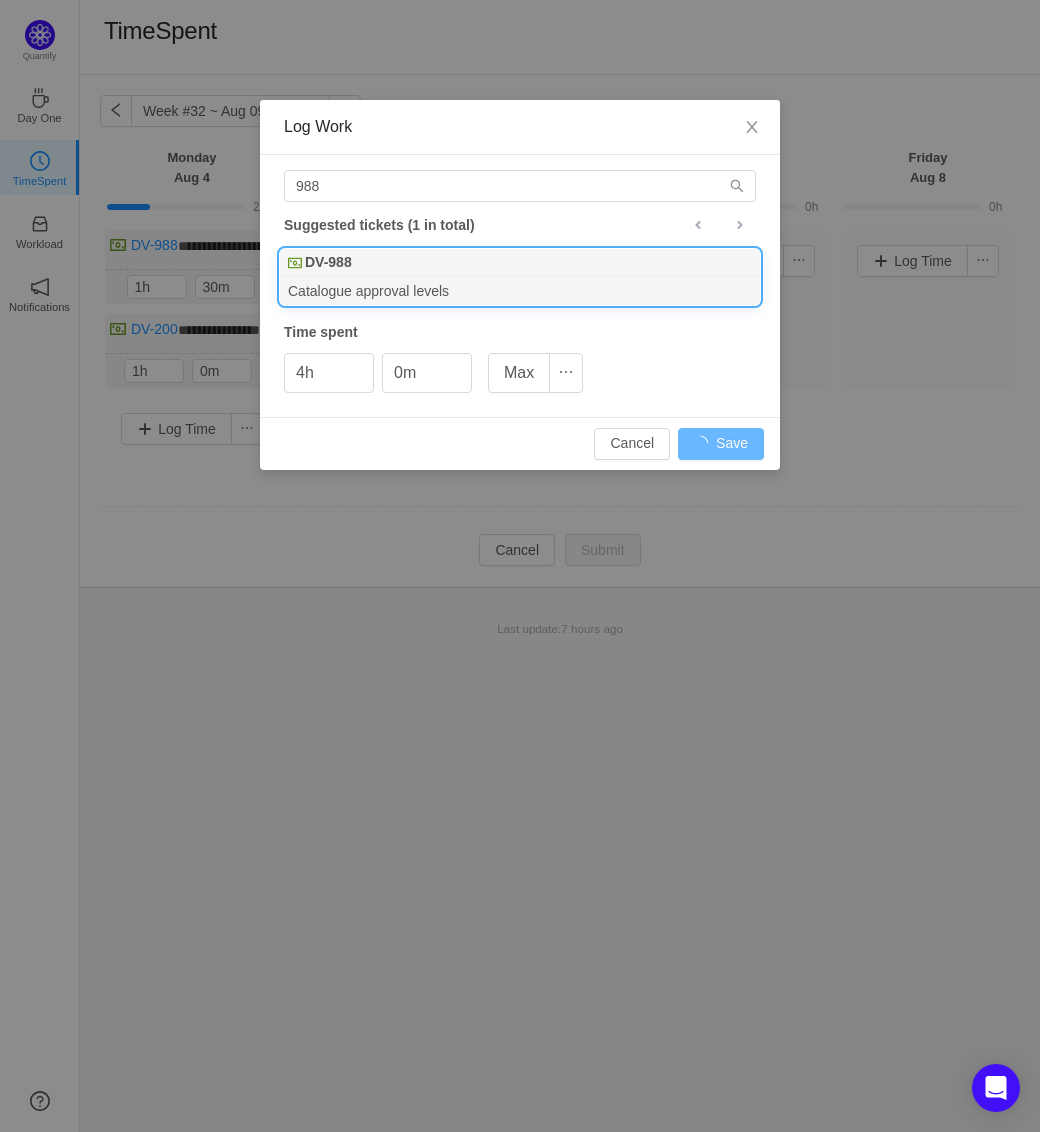 type on "0h" 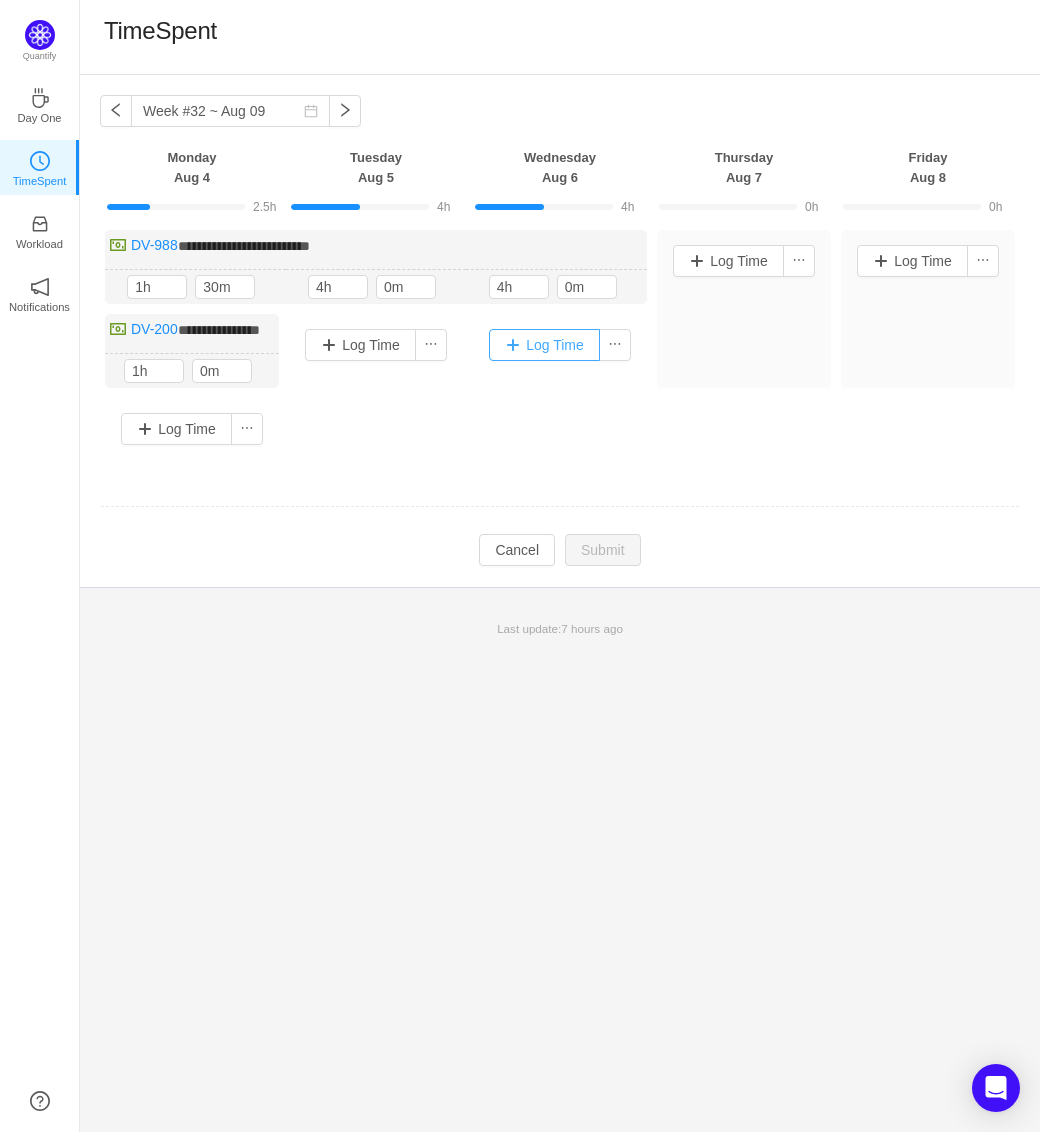 click on "Log Time" at bounding box center (544, 345) 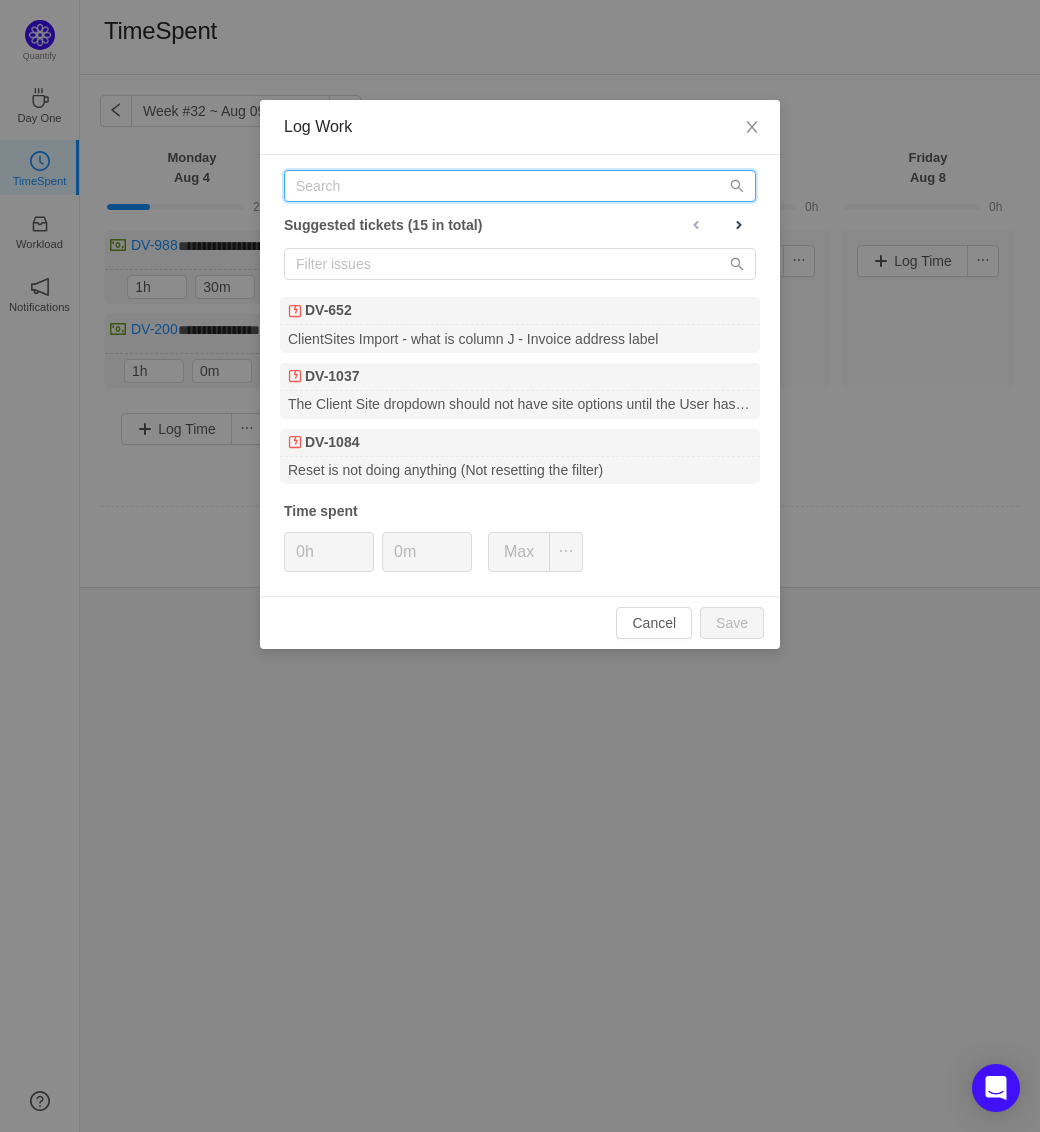 click at bounding box center [520, 186] 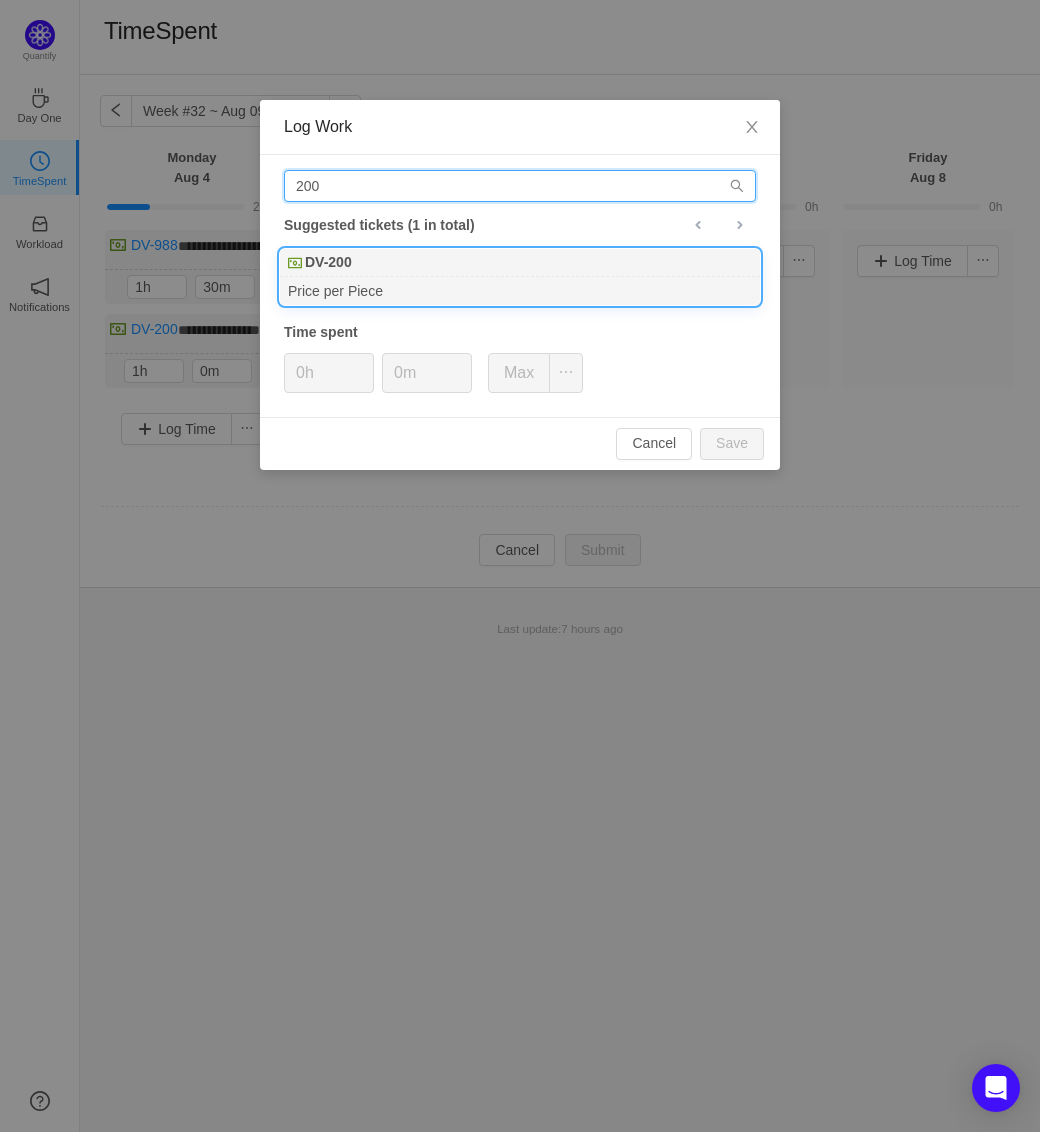 type on "200" 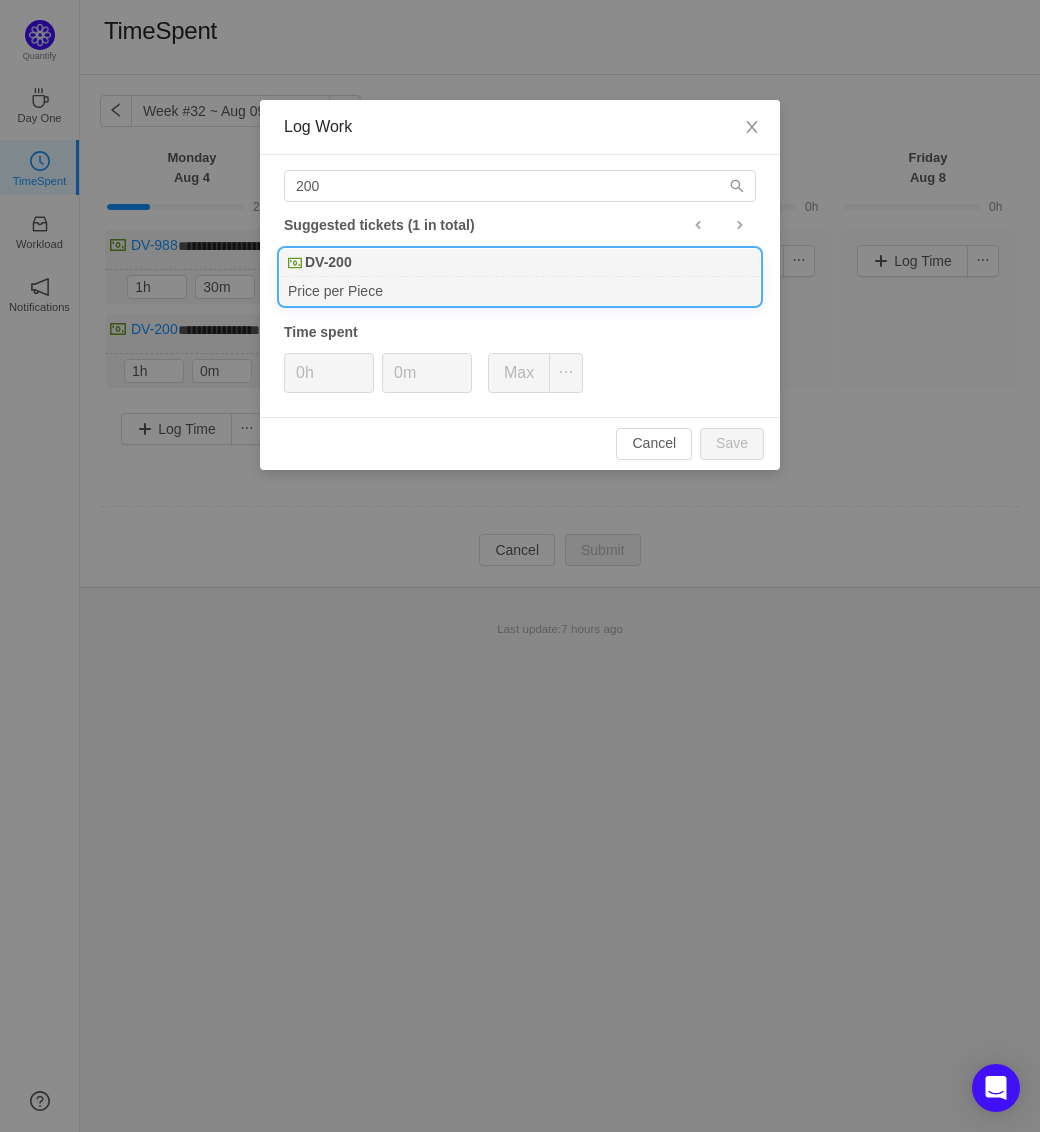 click on "DV-200" at bounding box center [520, 263] 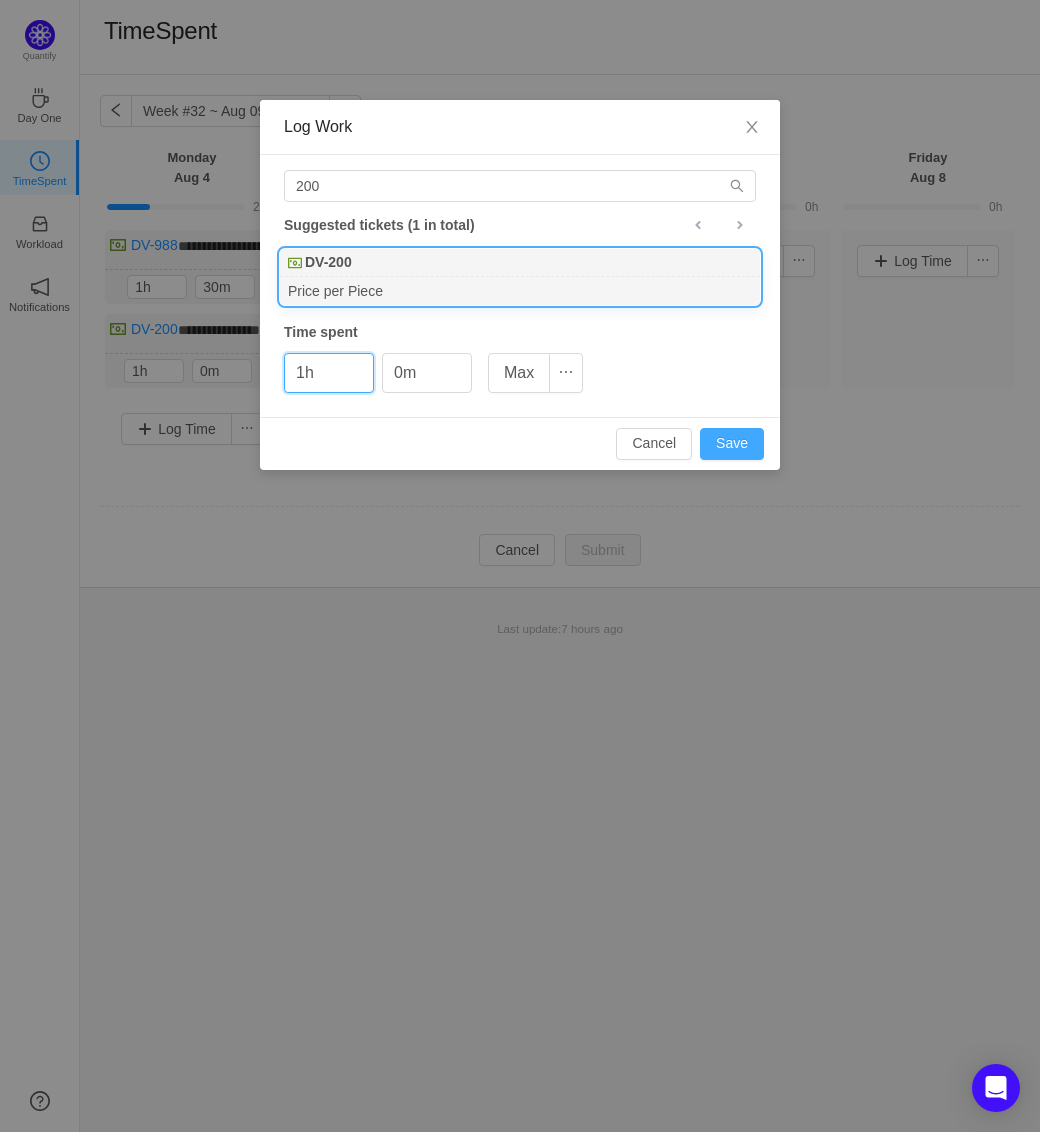 click on "Save" at bounding box center [732, 444] 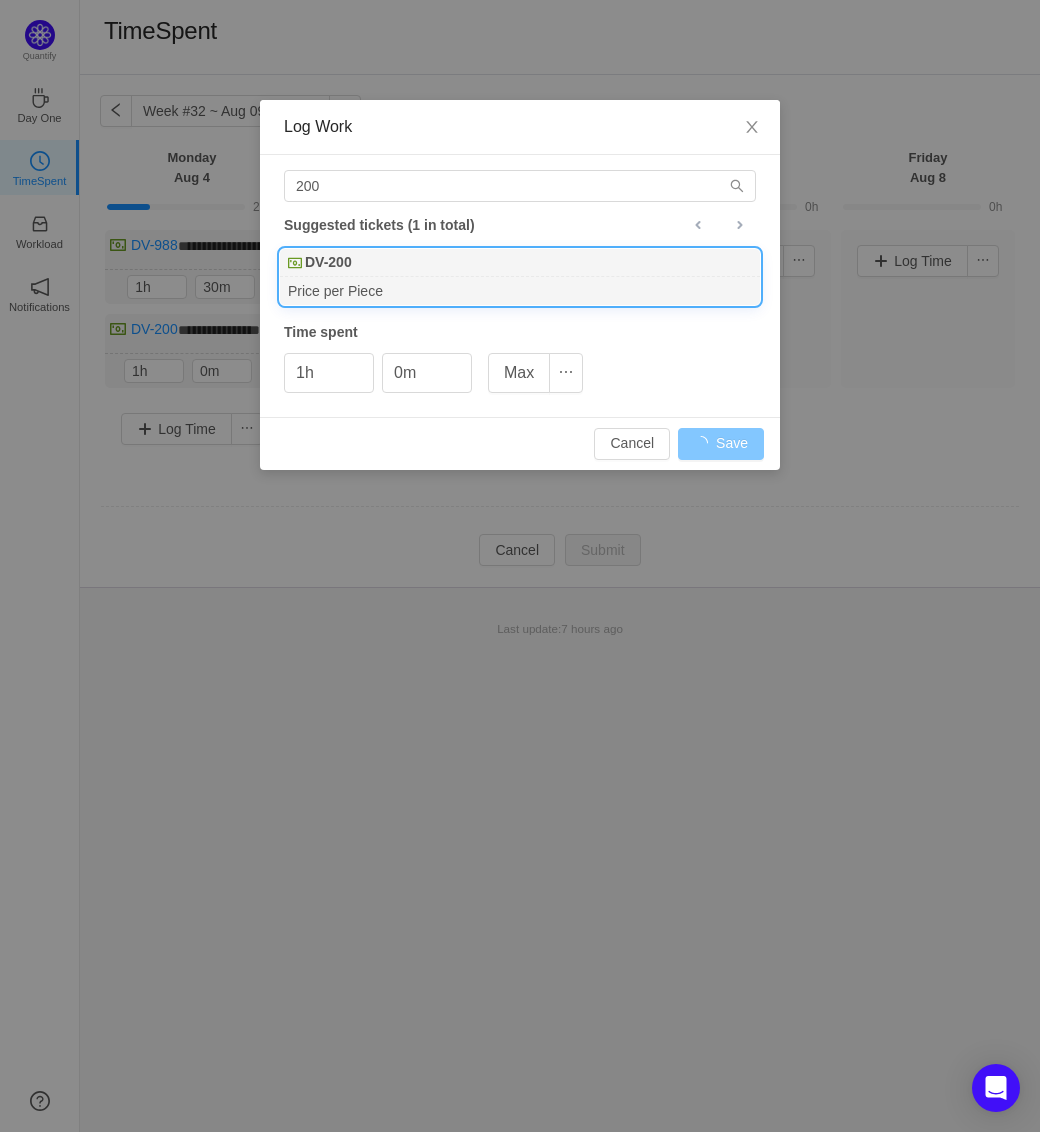 type on "0h" 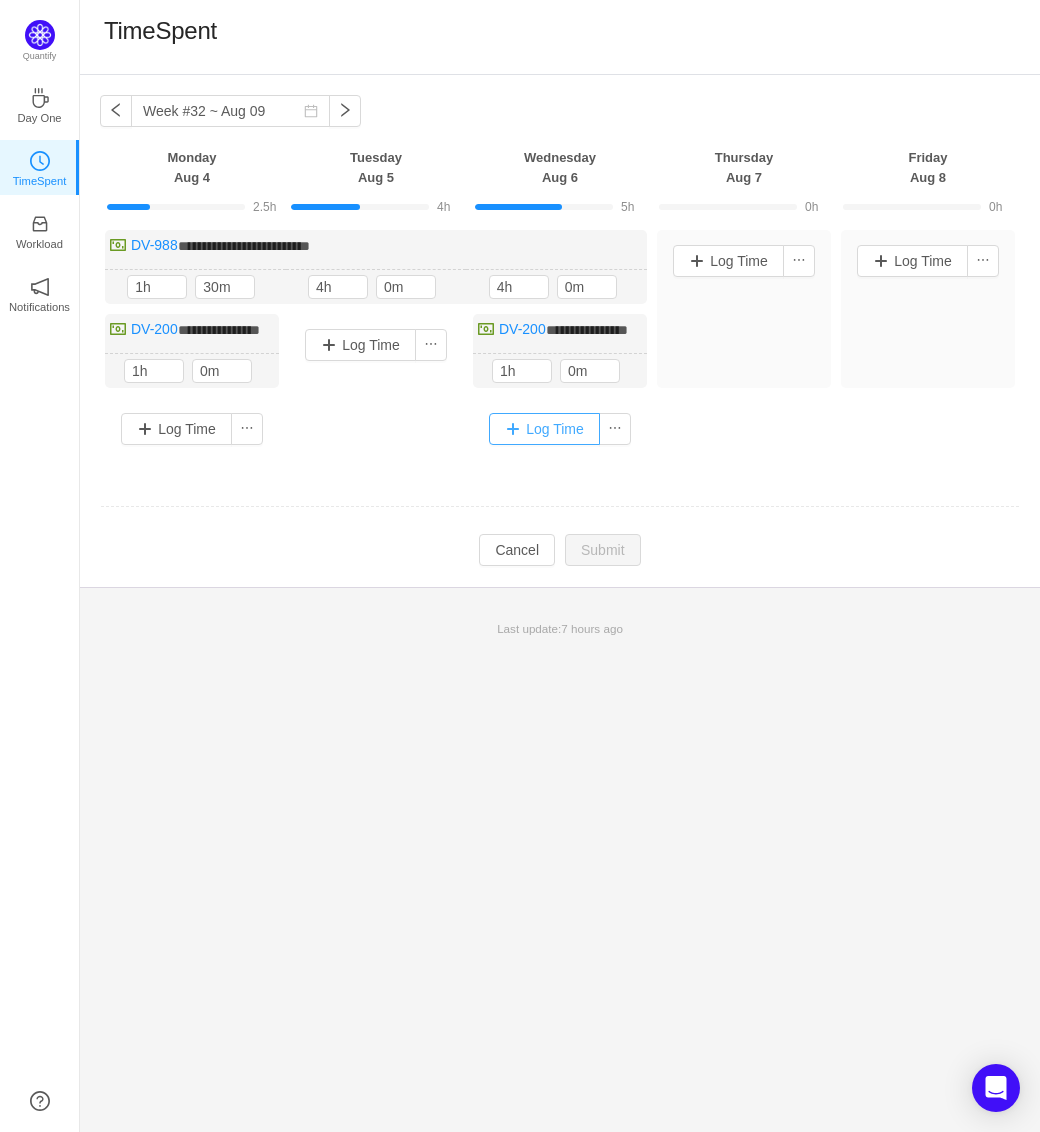 click on "Log Time" at bounding box center (544, 429) 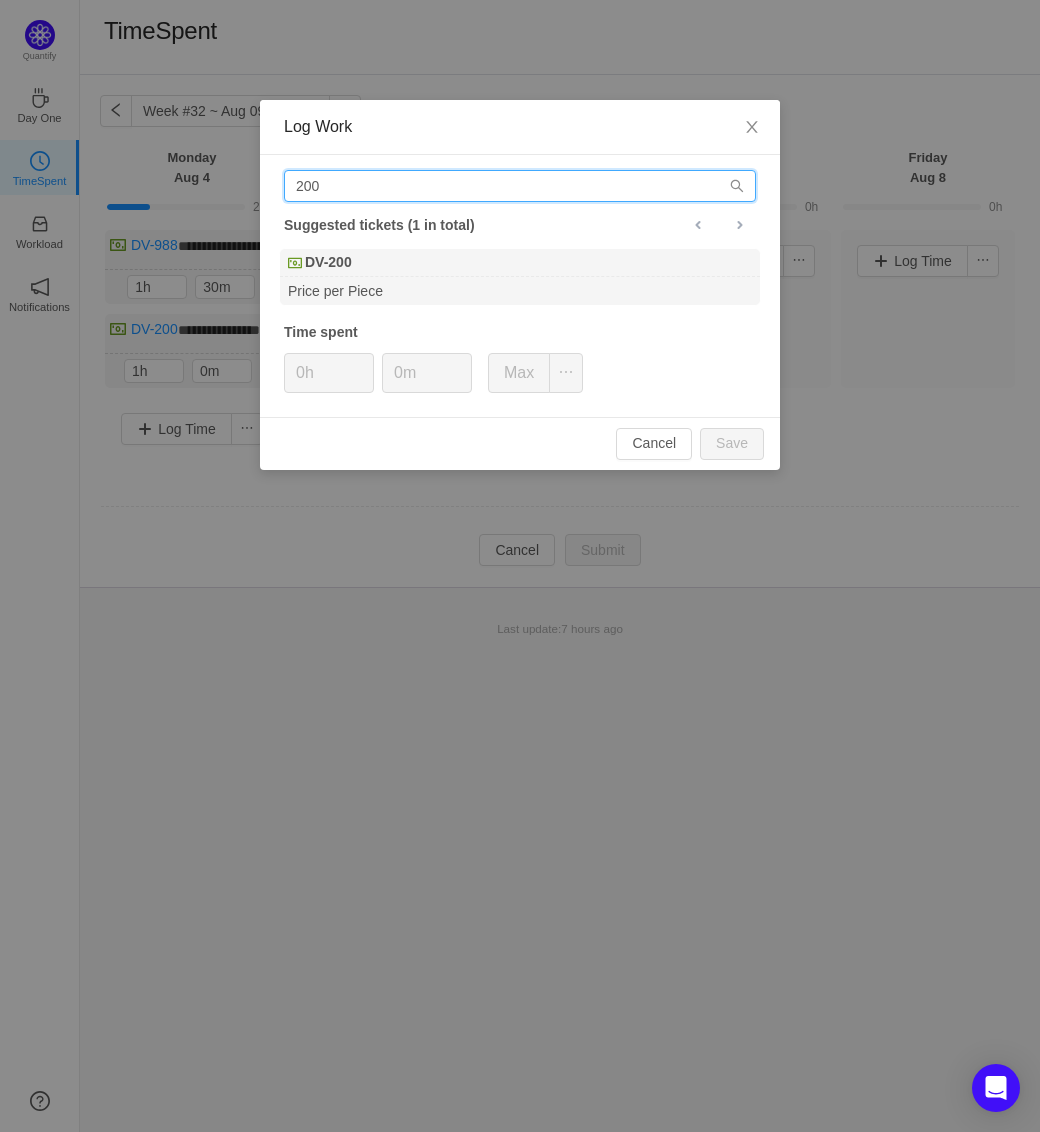 click on "200" at bounding box center (520, 186) 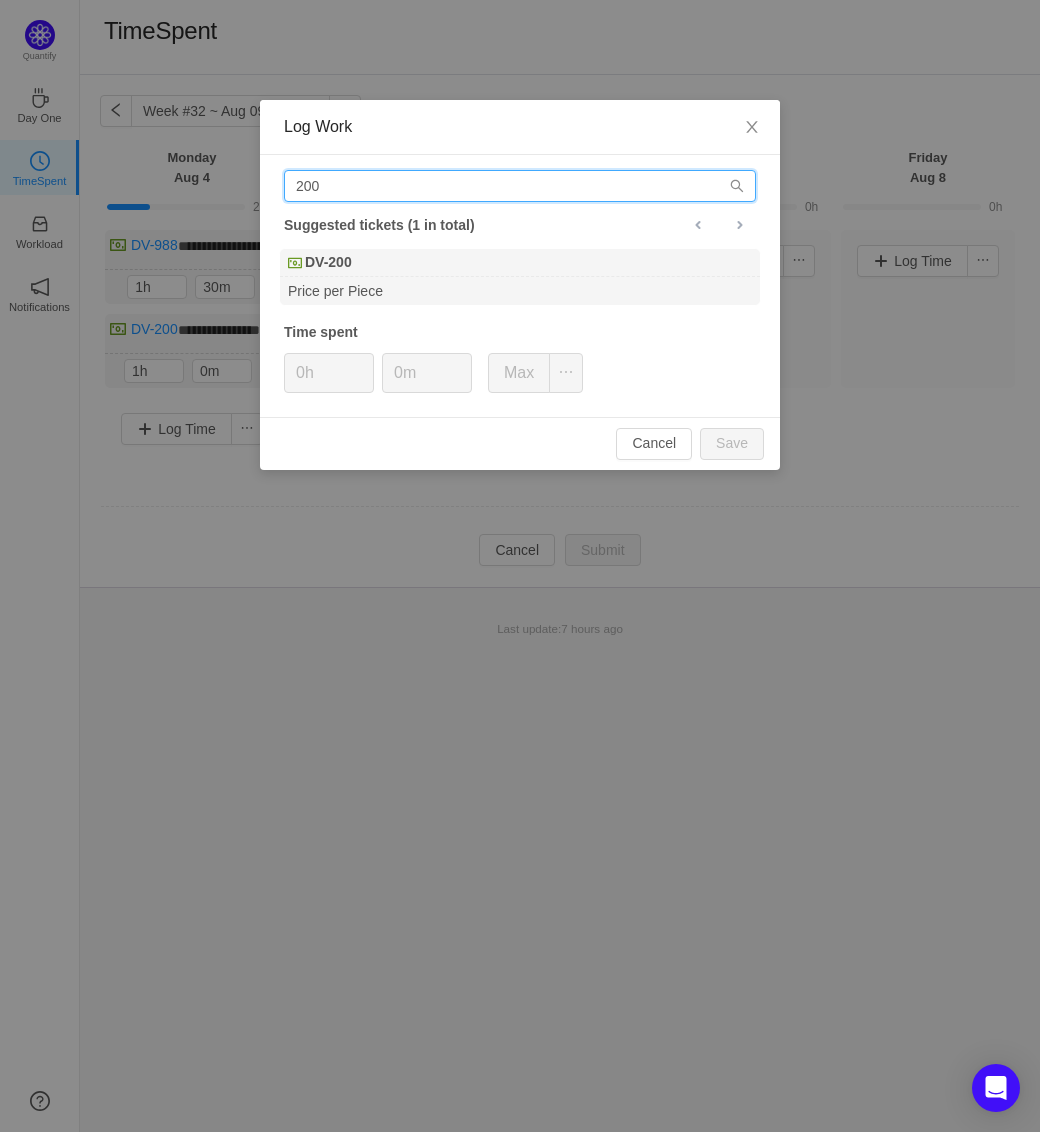click on "200" at bounding box center [520, 186] 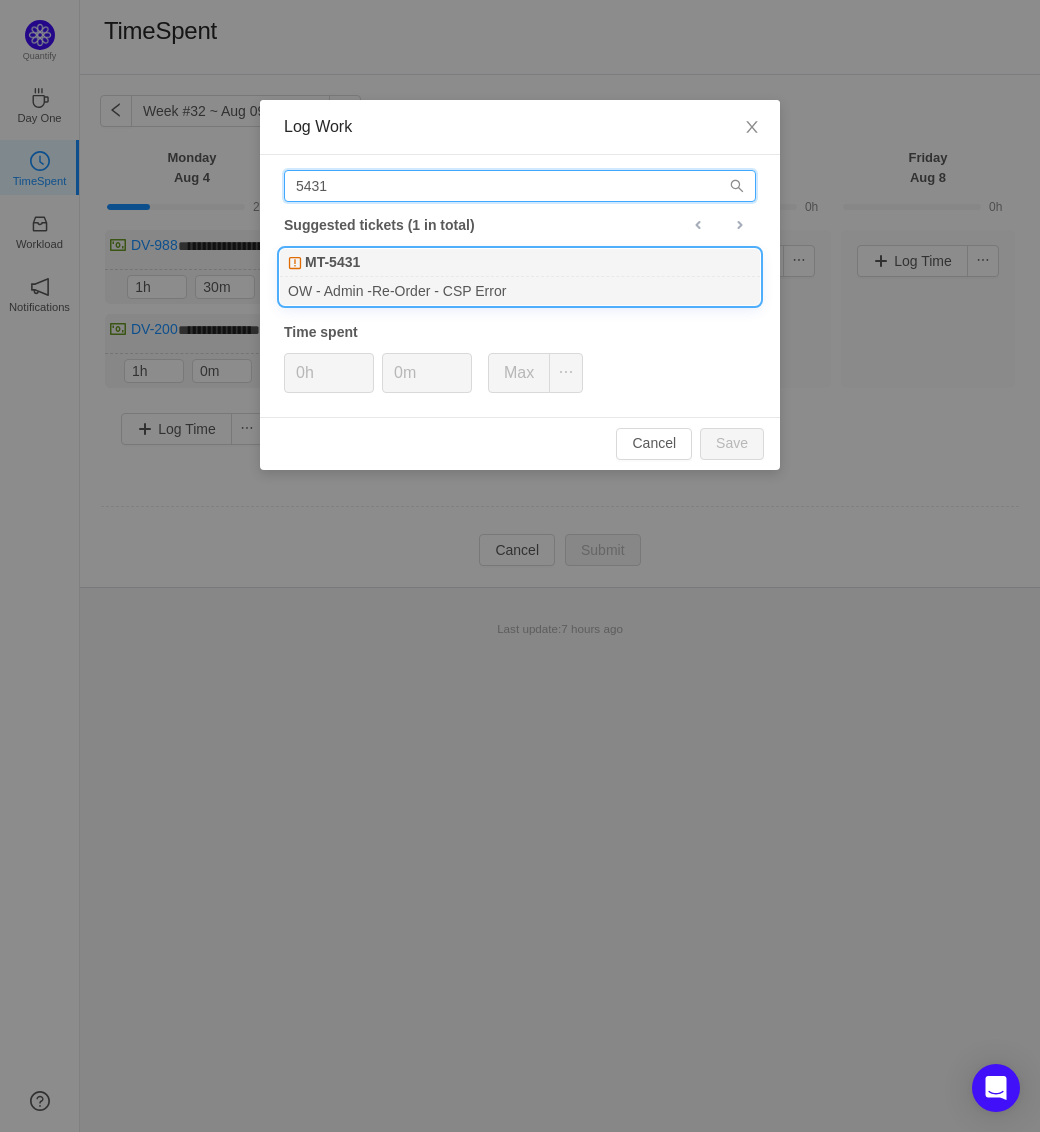type on "5431" 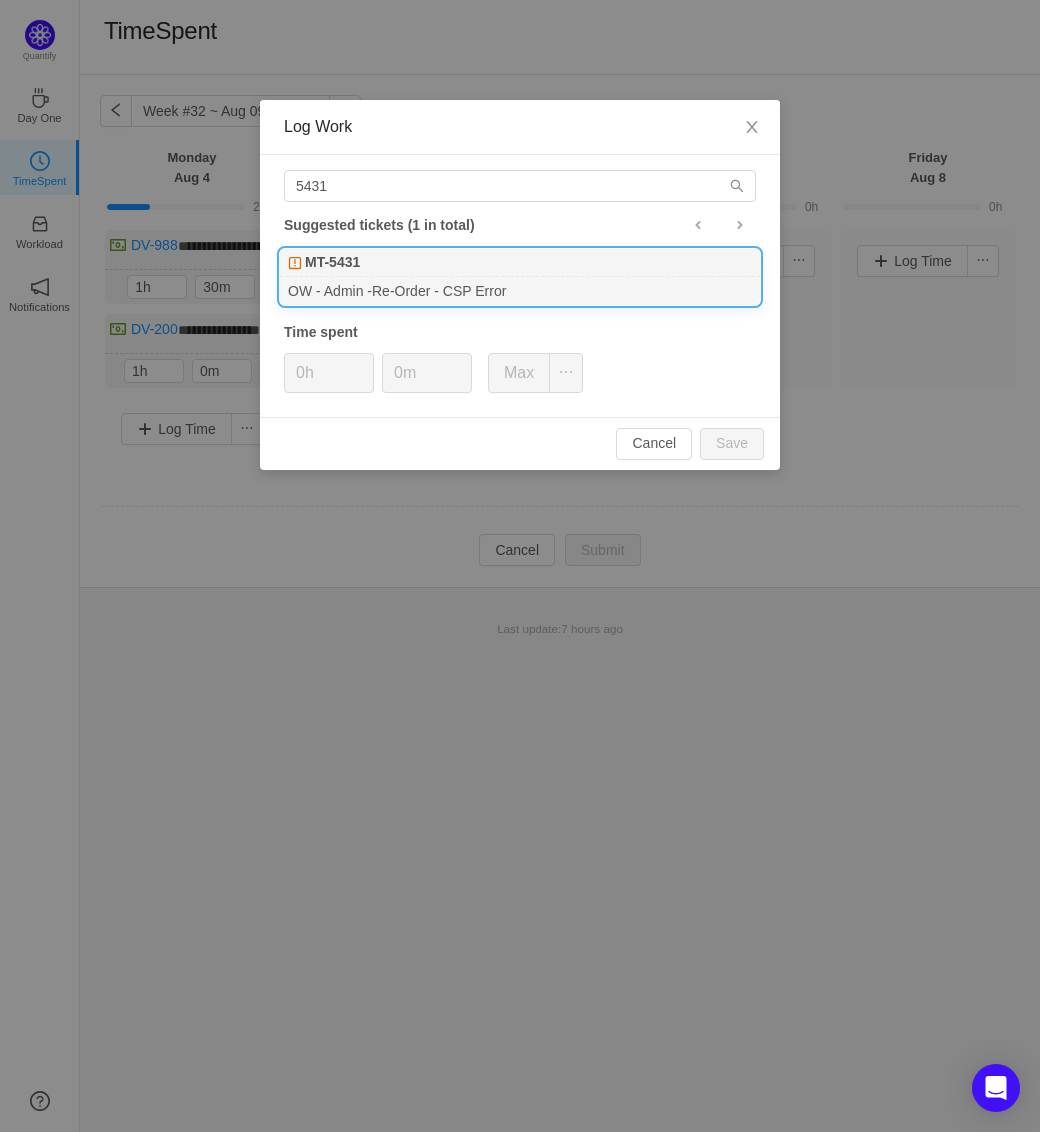 click on "OW - Admin -Re-Order - CSP Error" at bounding box center (520, 290) 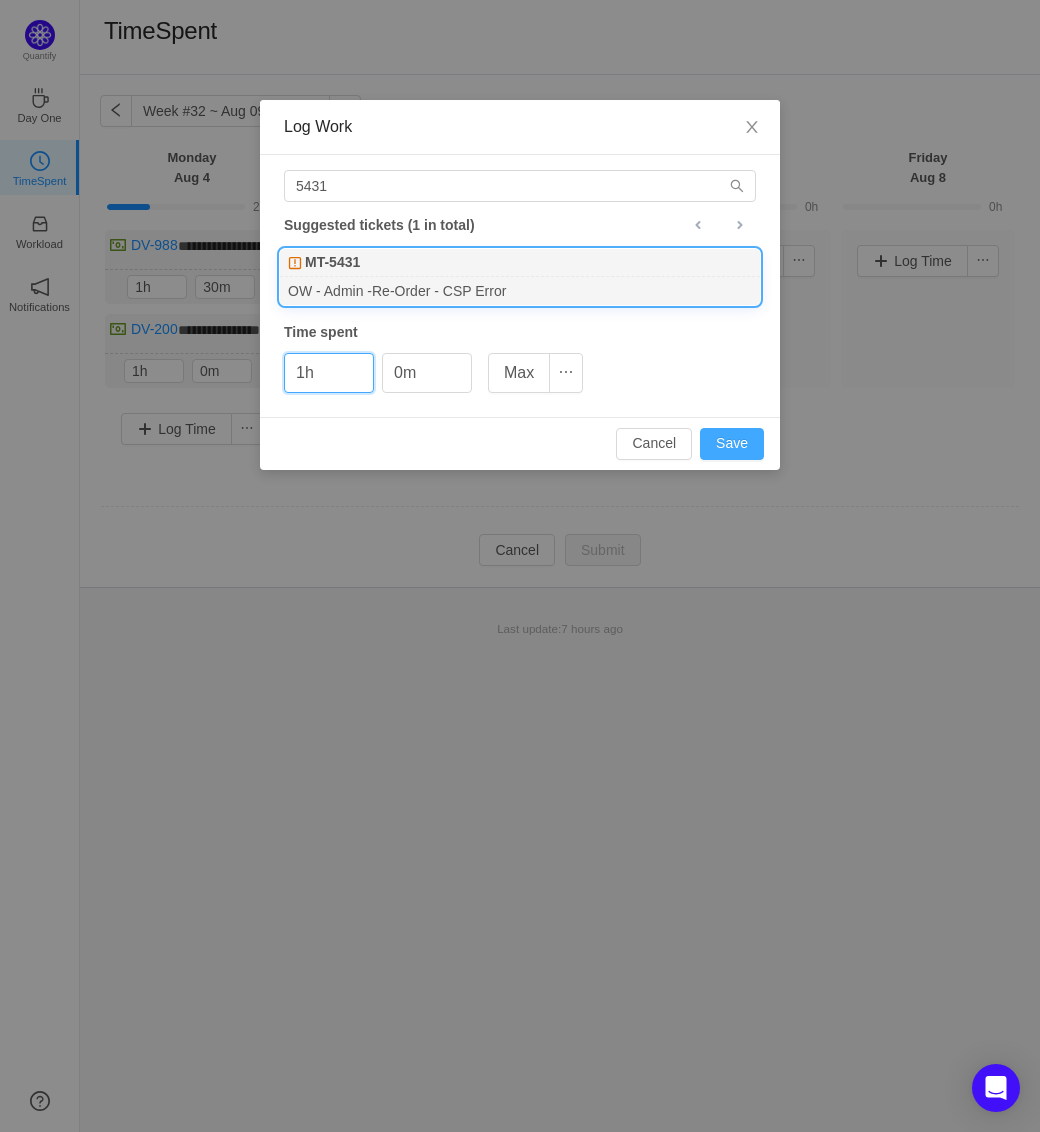 click on "Save" at bounding box center [732, 444] 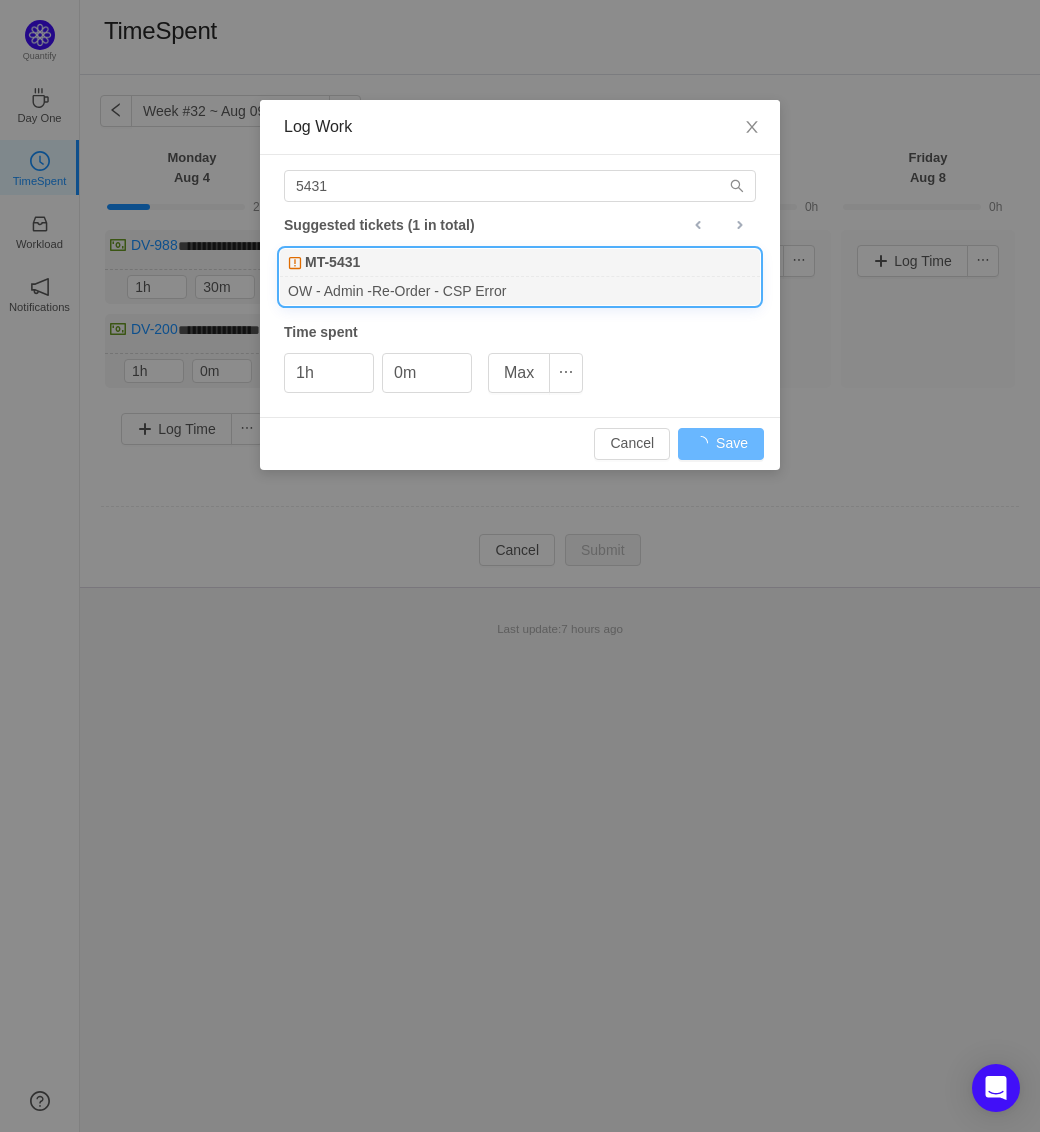 type on "0h" 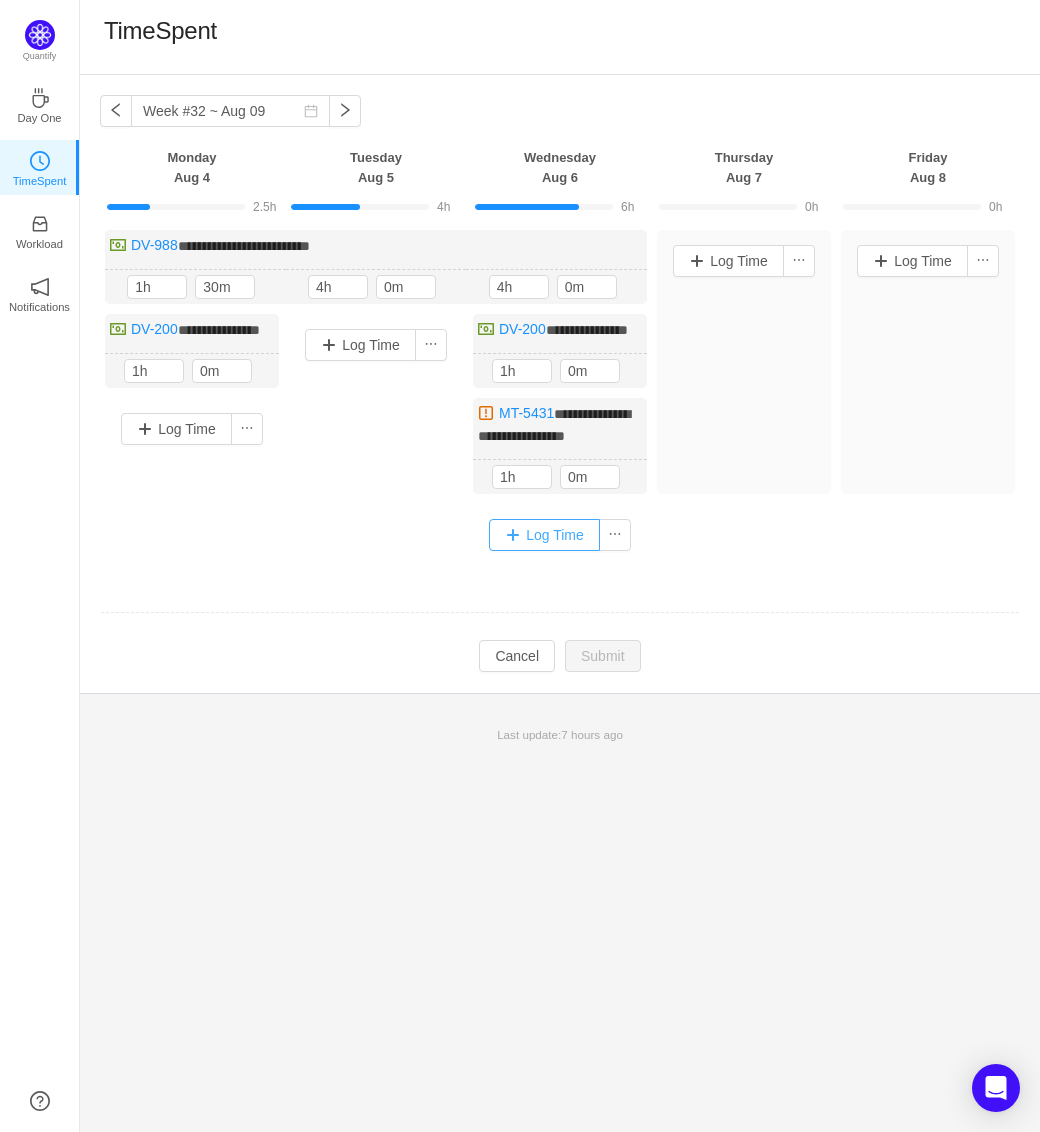 click on "Log Time" at bounding box center (544, 535) 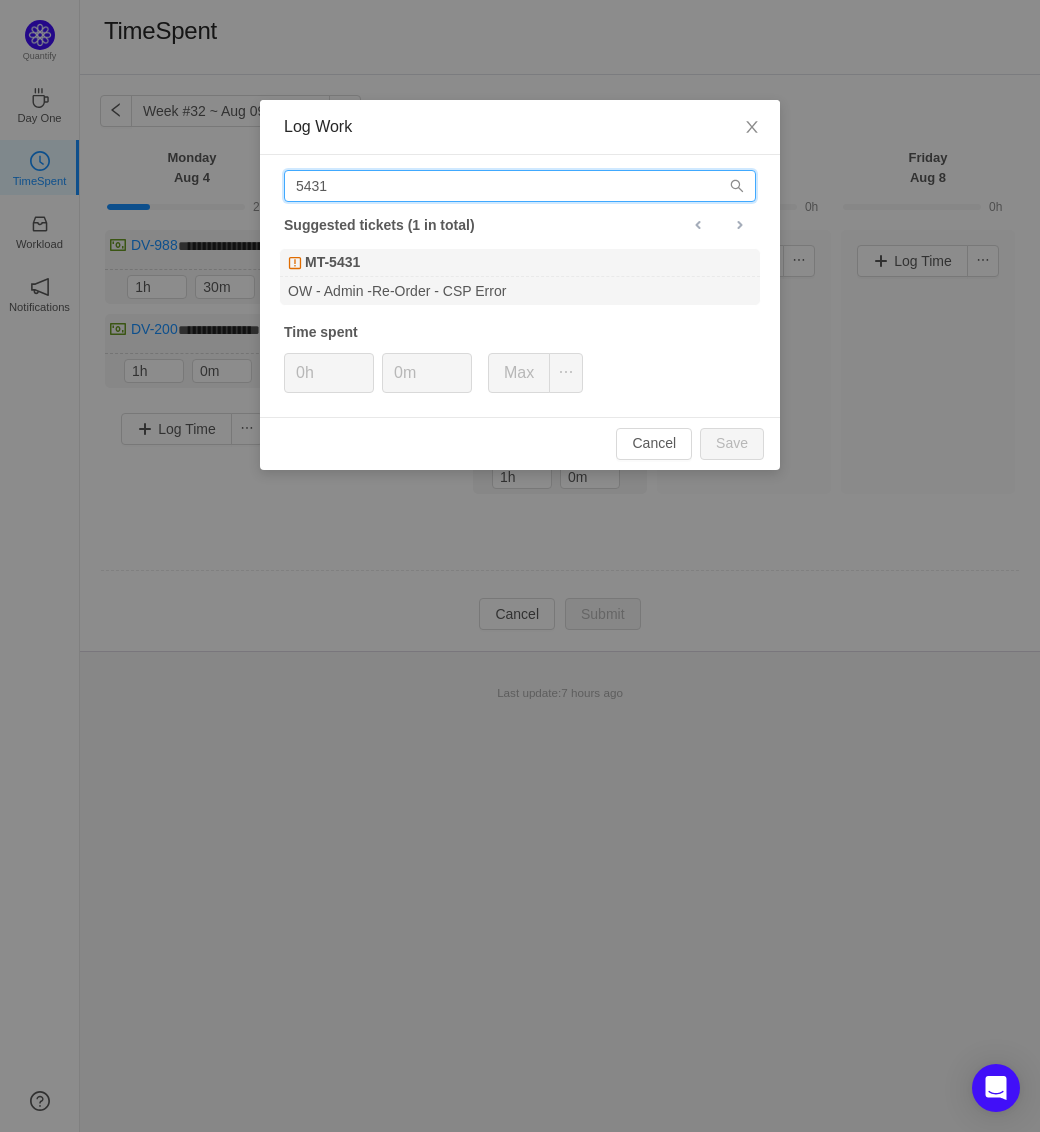click on "5431" at bounding box center [520, 186] 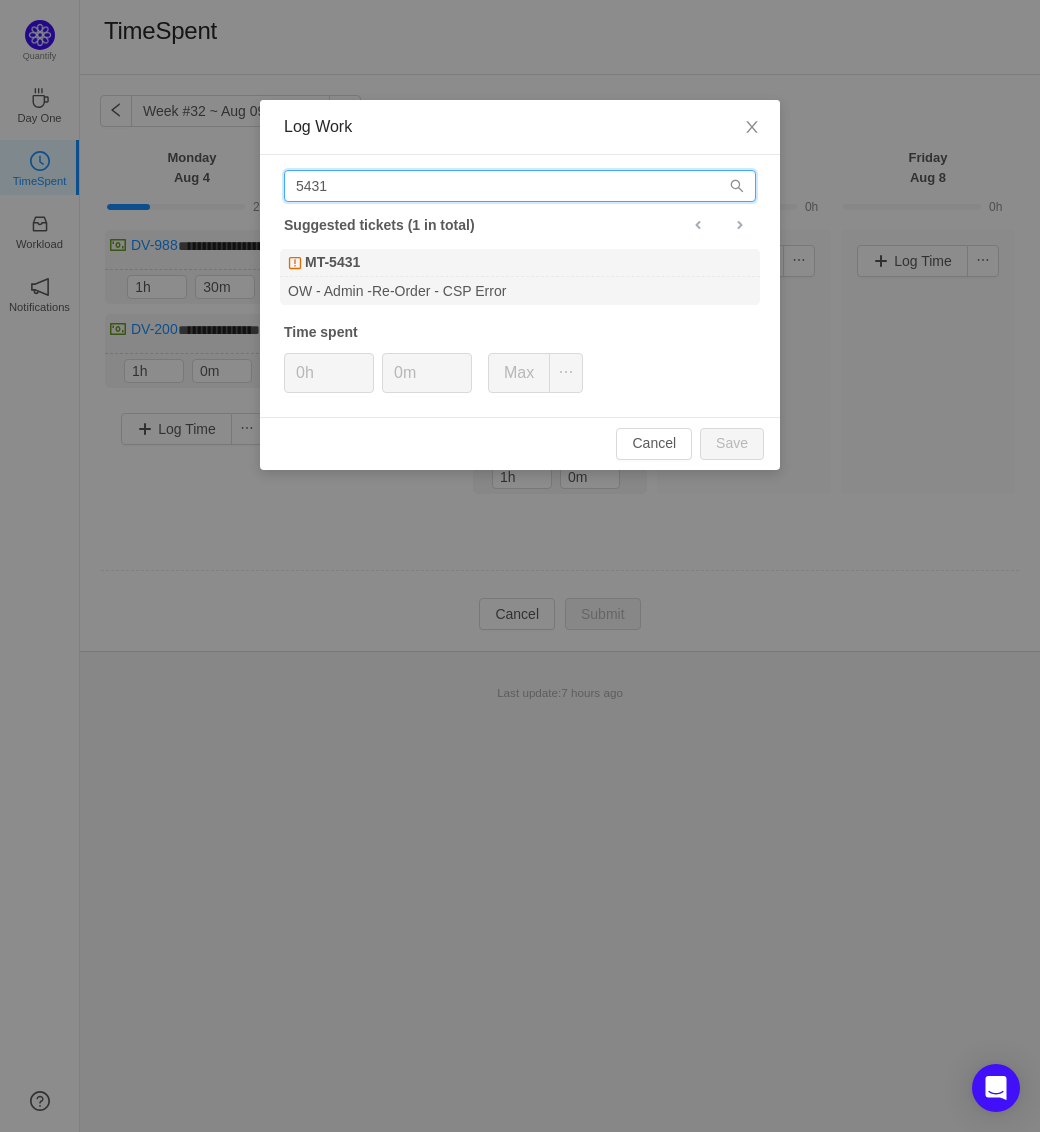 click on "5431" at bounding box center [520, 186] 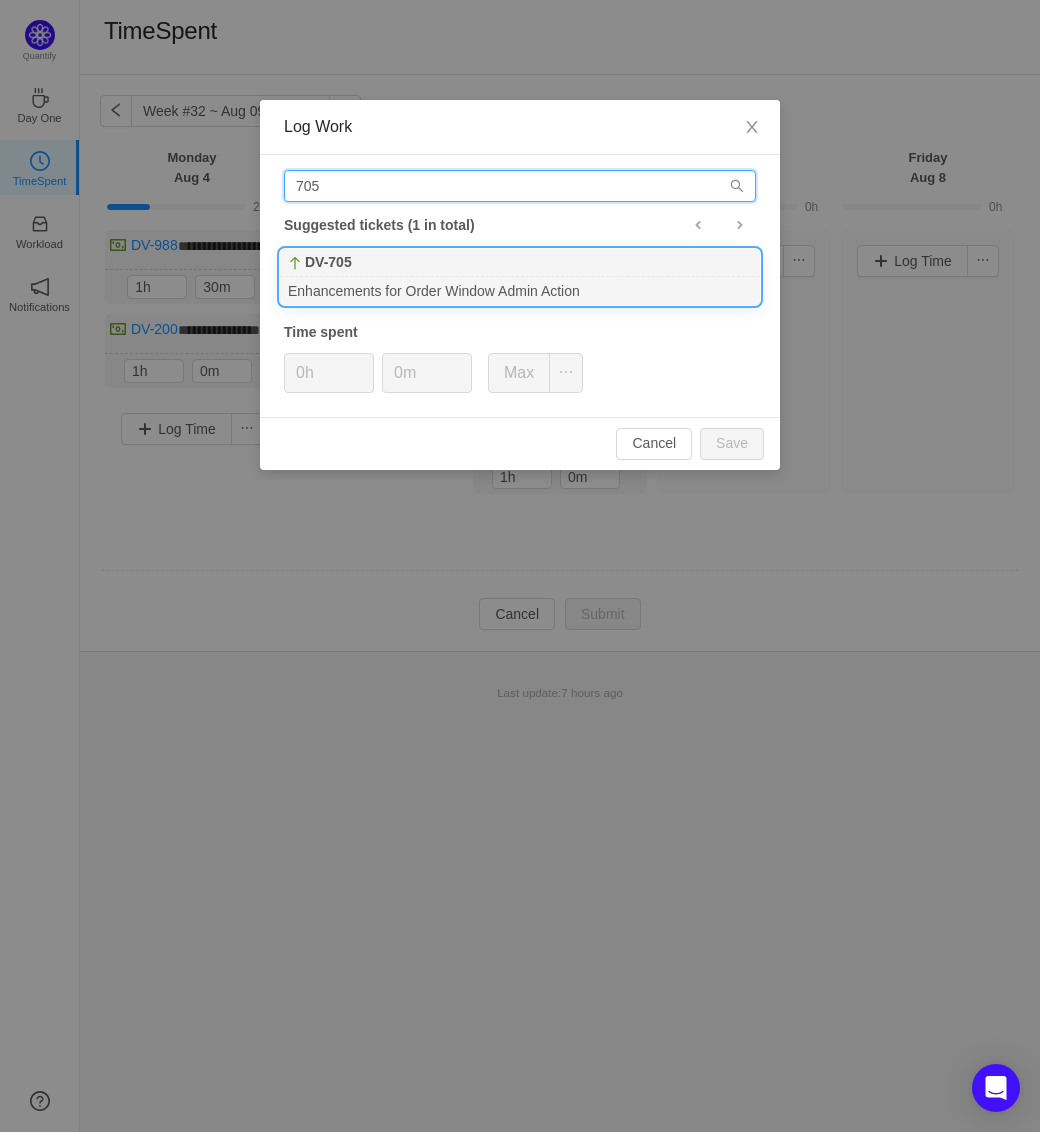 type on "705" 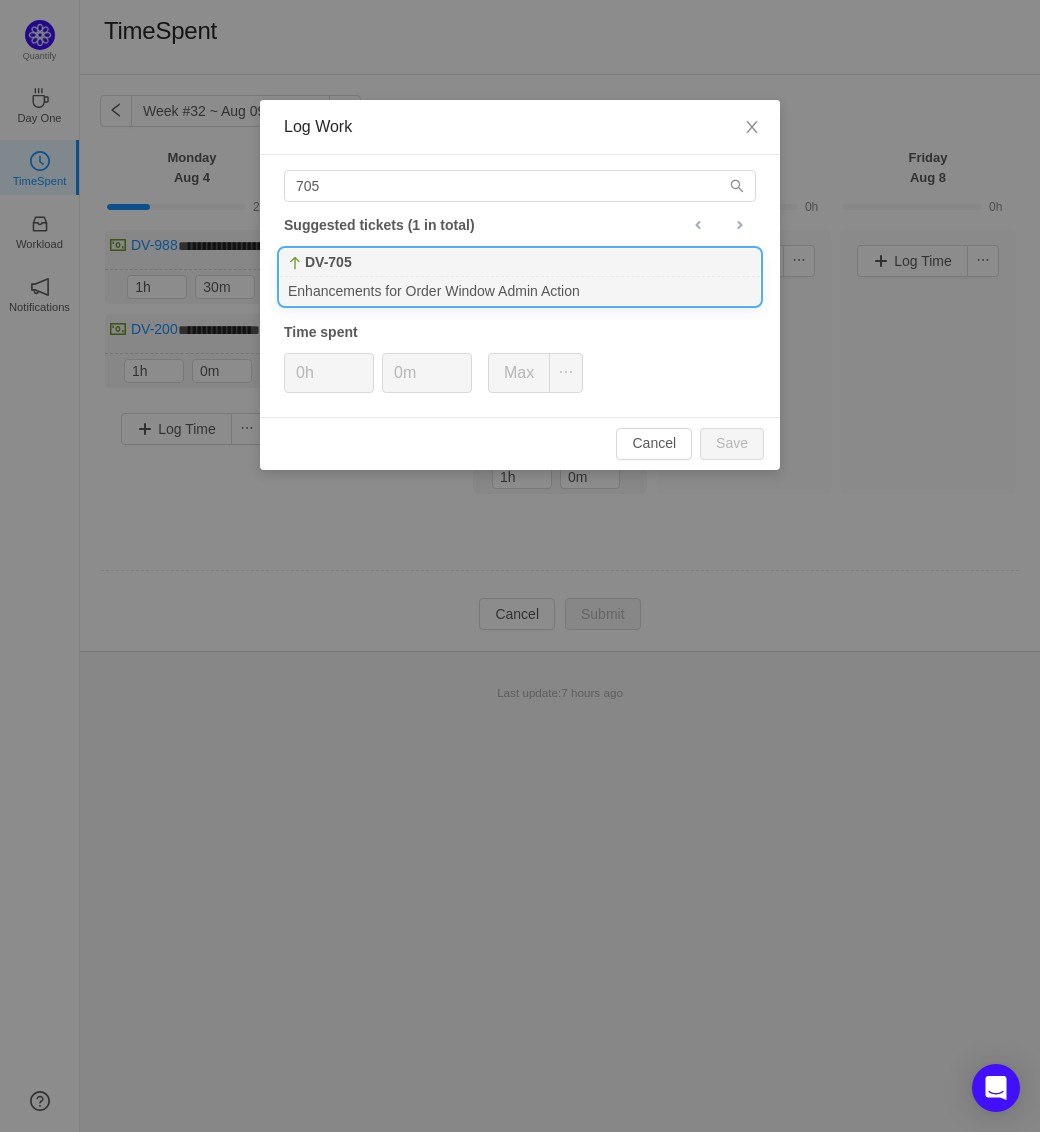 click on "DV-705" at bounding box center [520, 263] 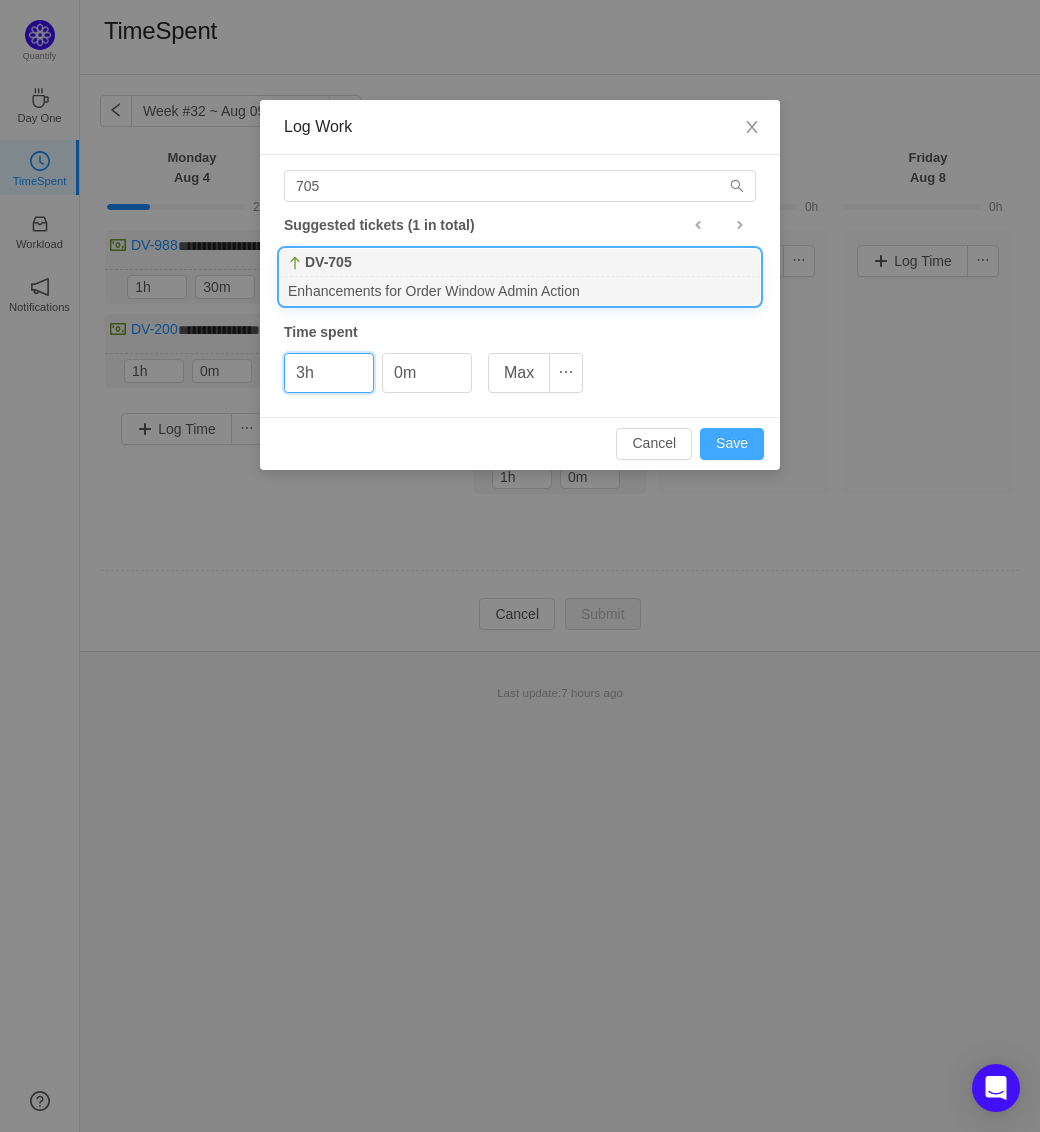 click on "Save" at bounding box center (732, 444) 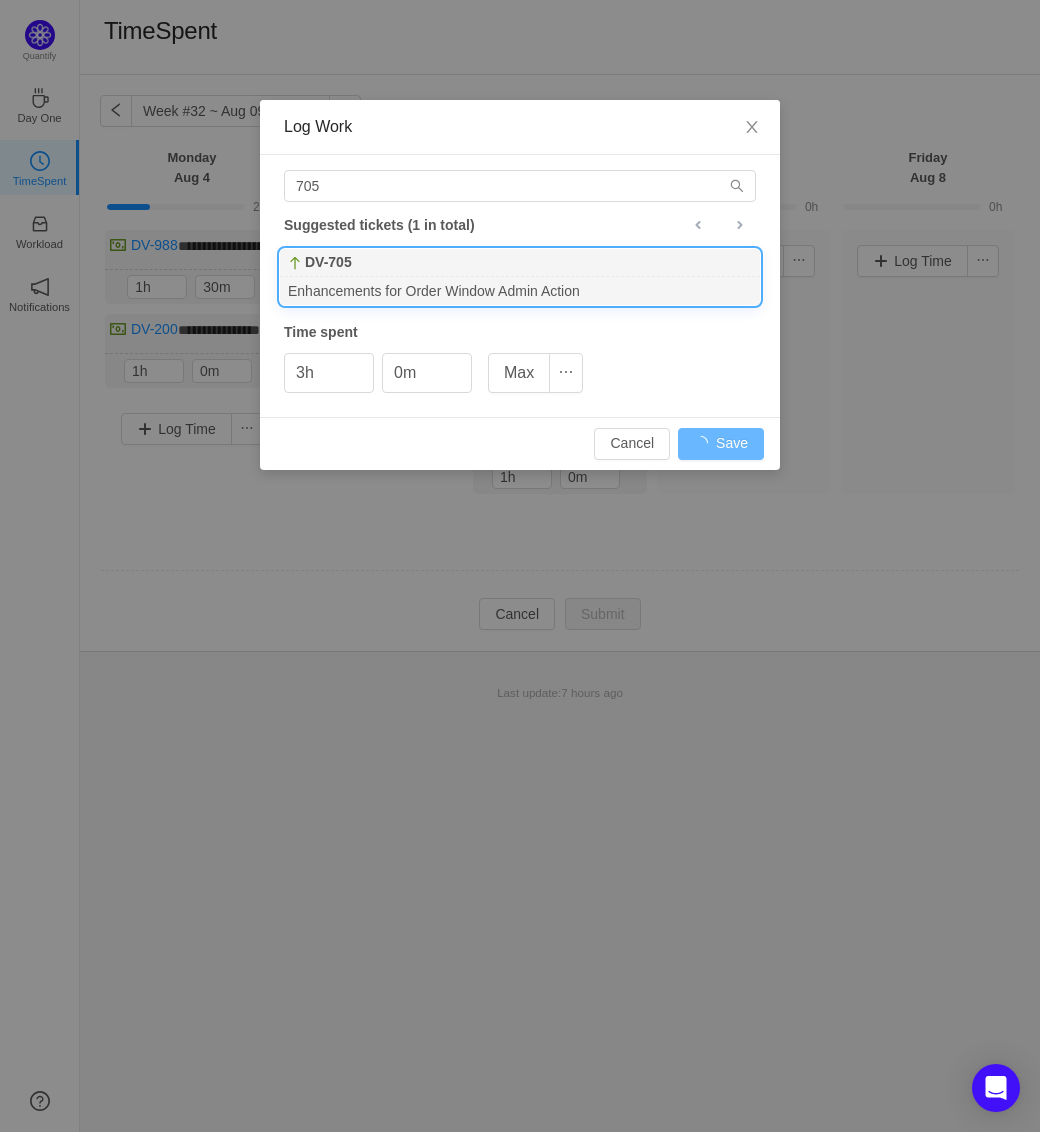 type on "0h" 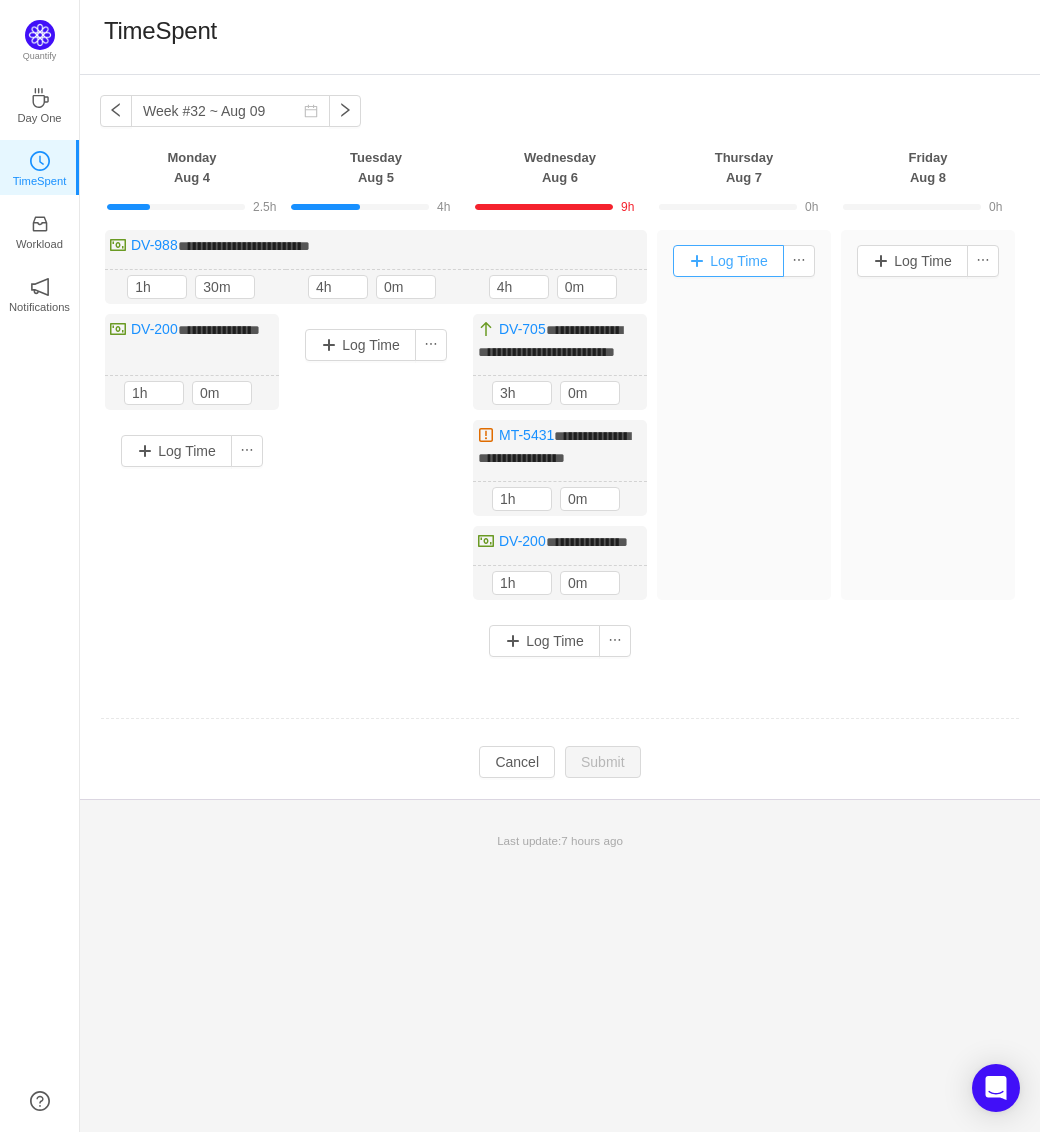 click on "Log Time" at bounding box center [728, 261] 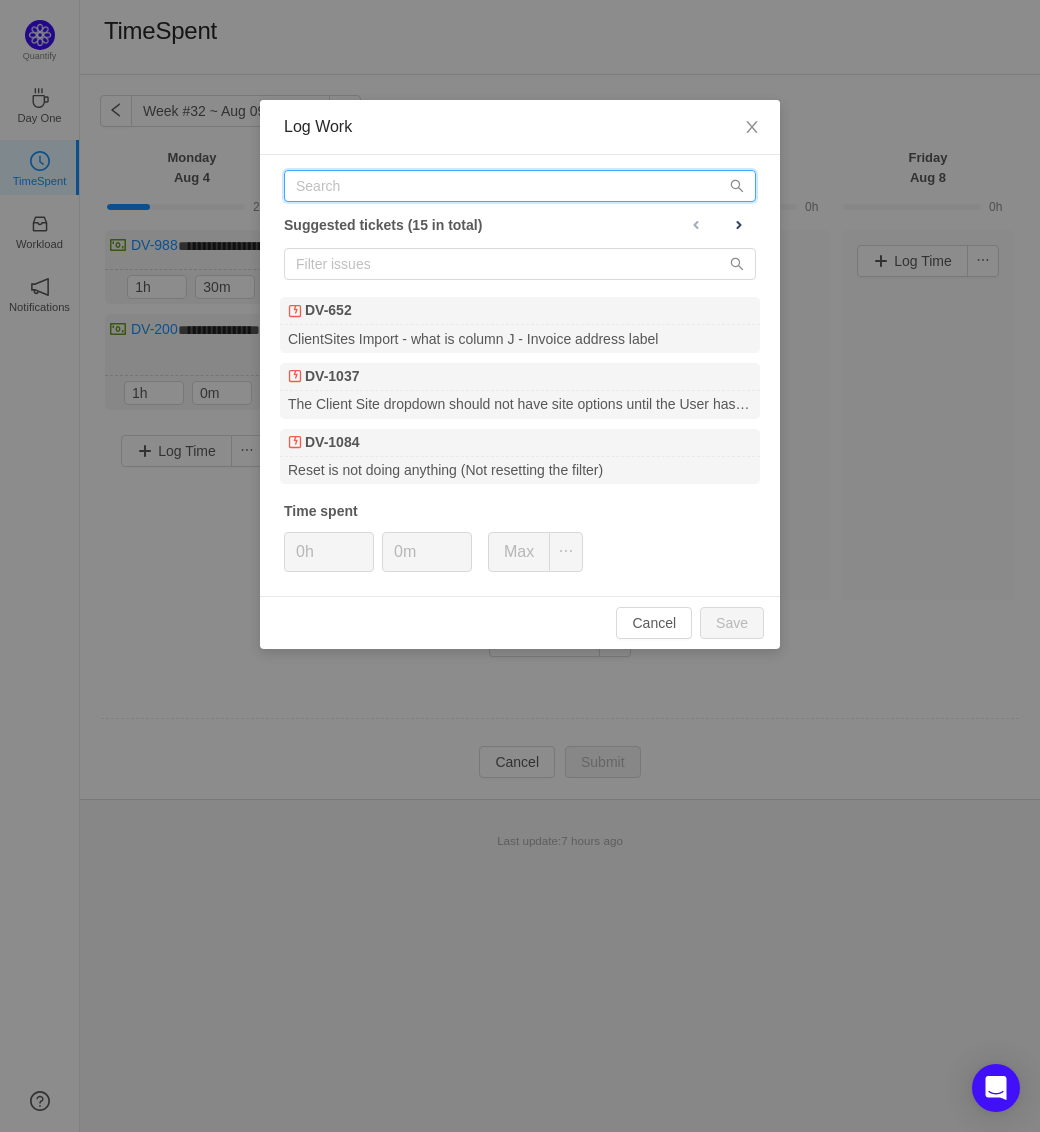 click at bounding box center (520, 186) 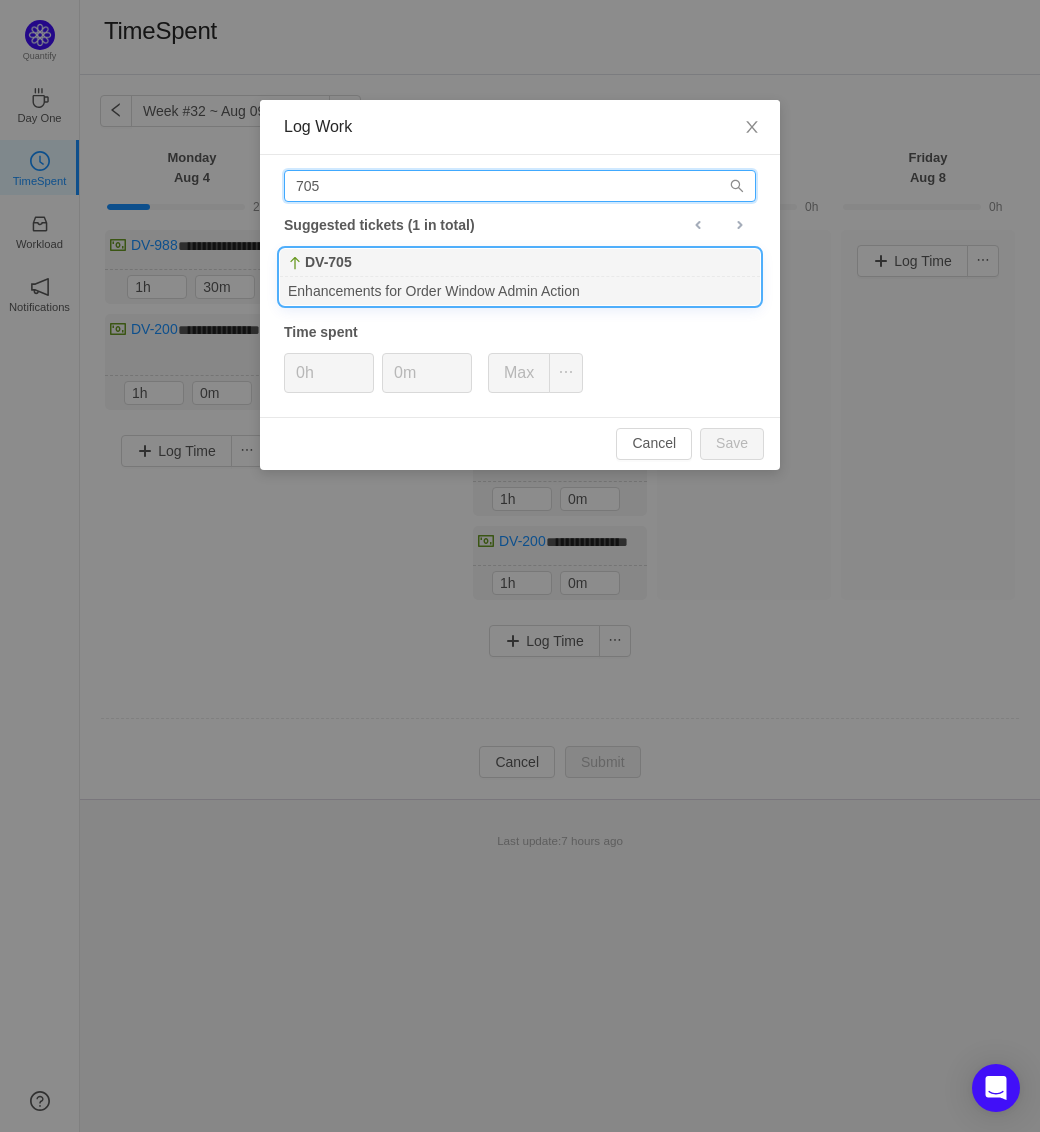type on "705" 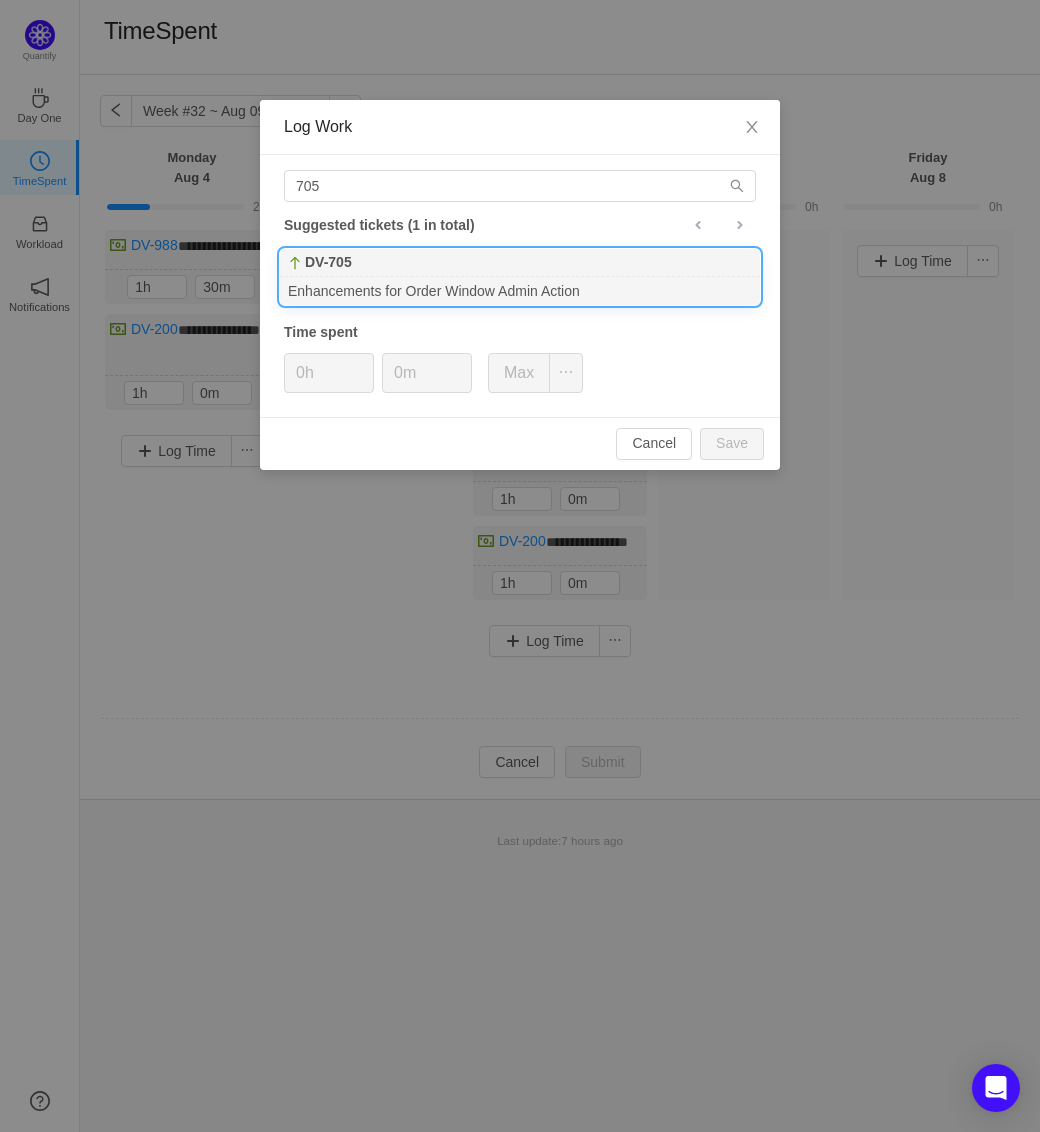 click on "DV-705" at bounding box center [520, 263] 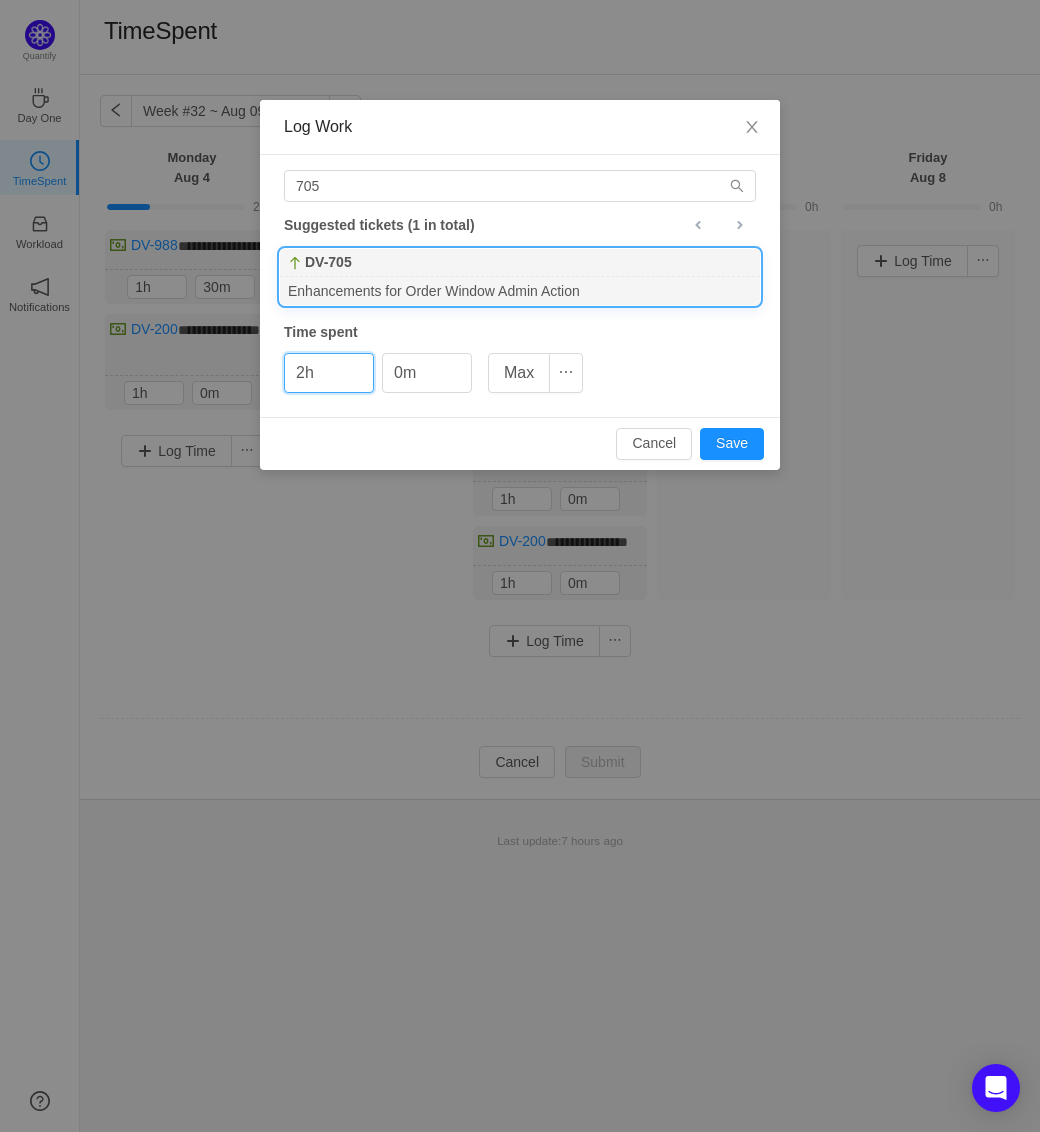 type on "2h" 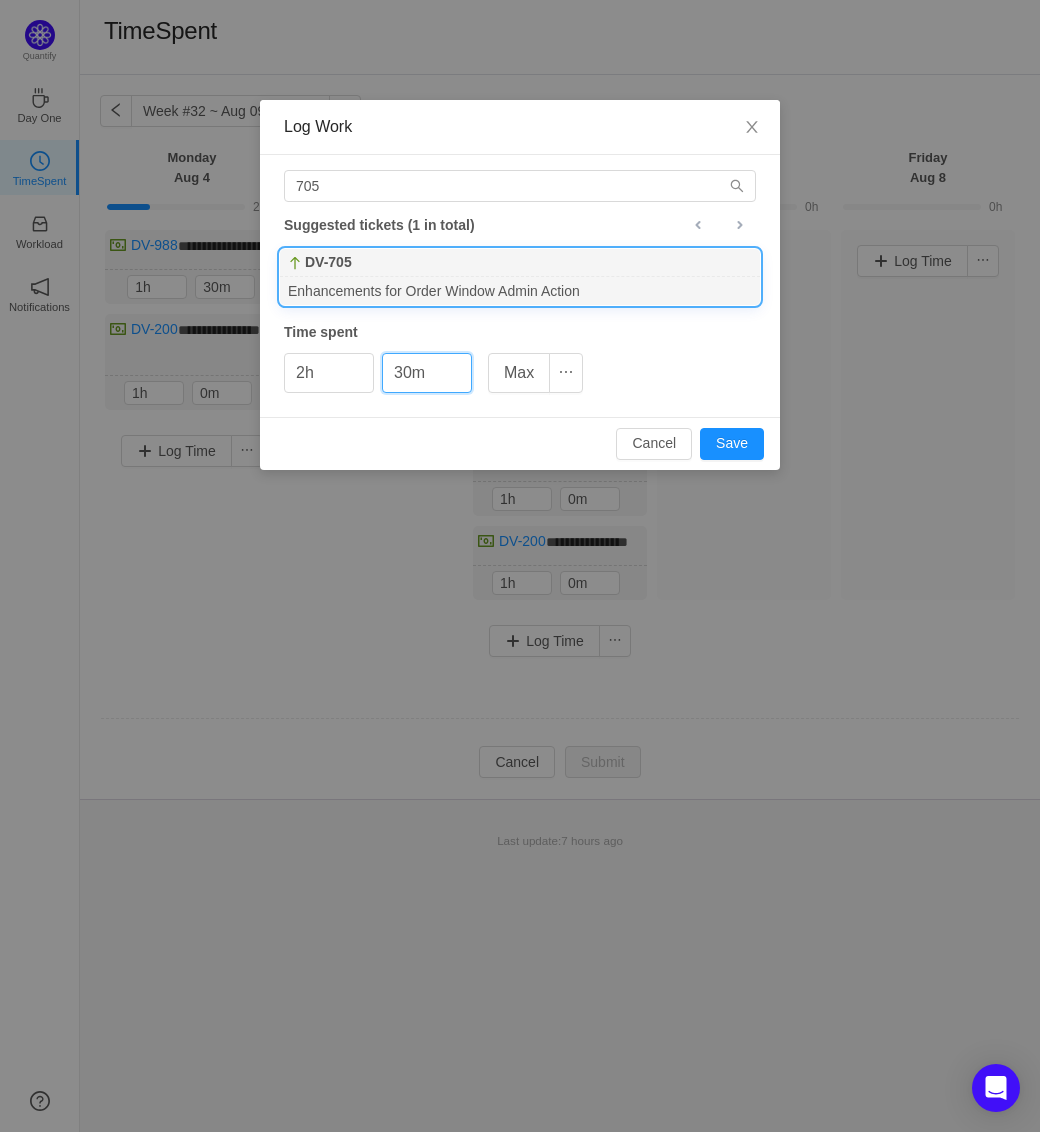 type on "30m" 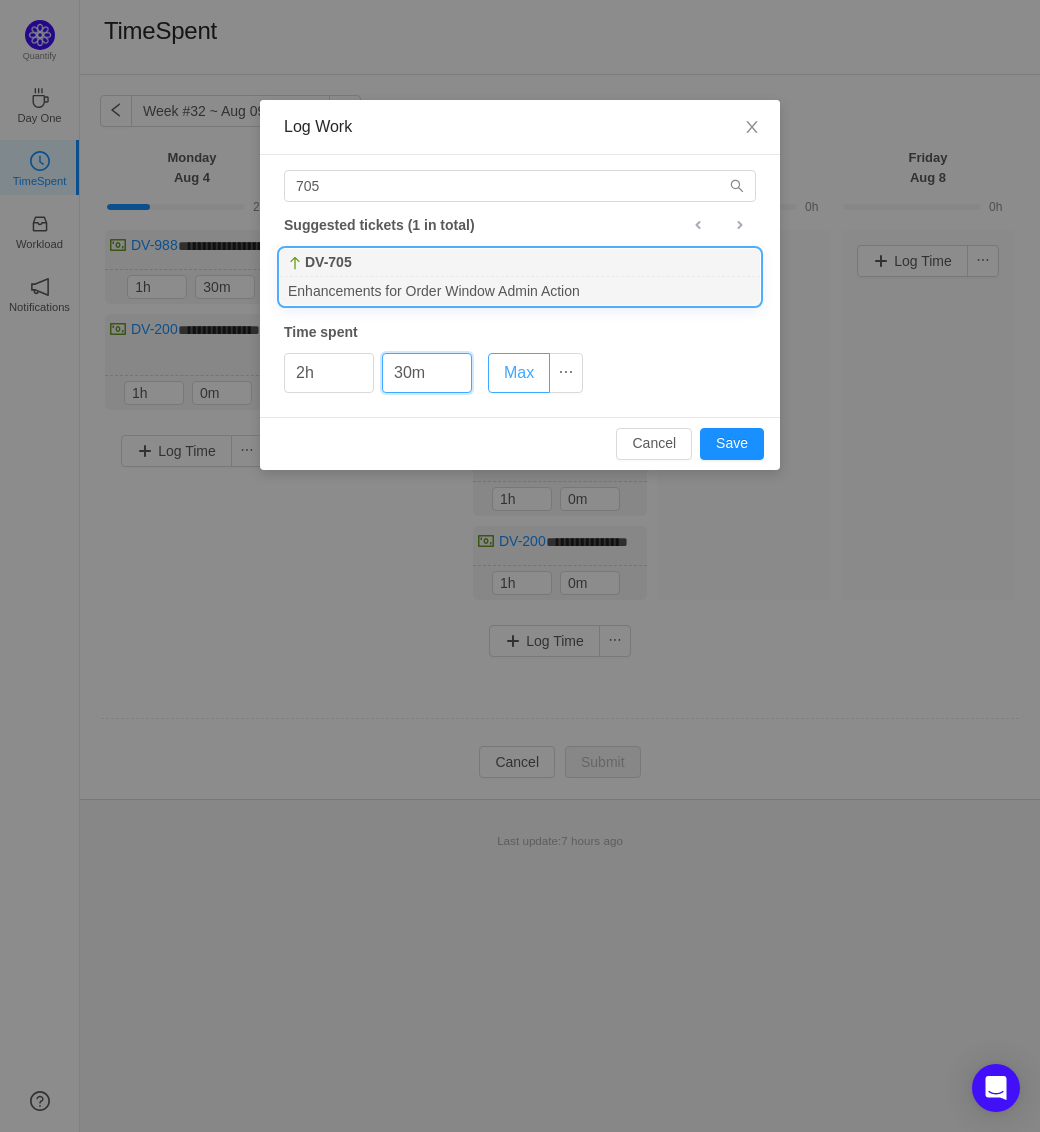 type 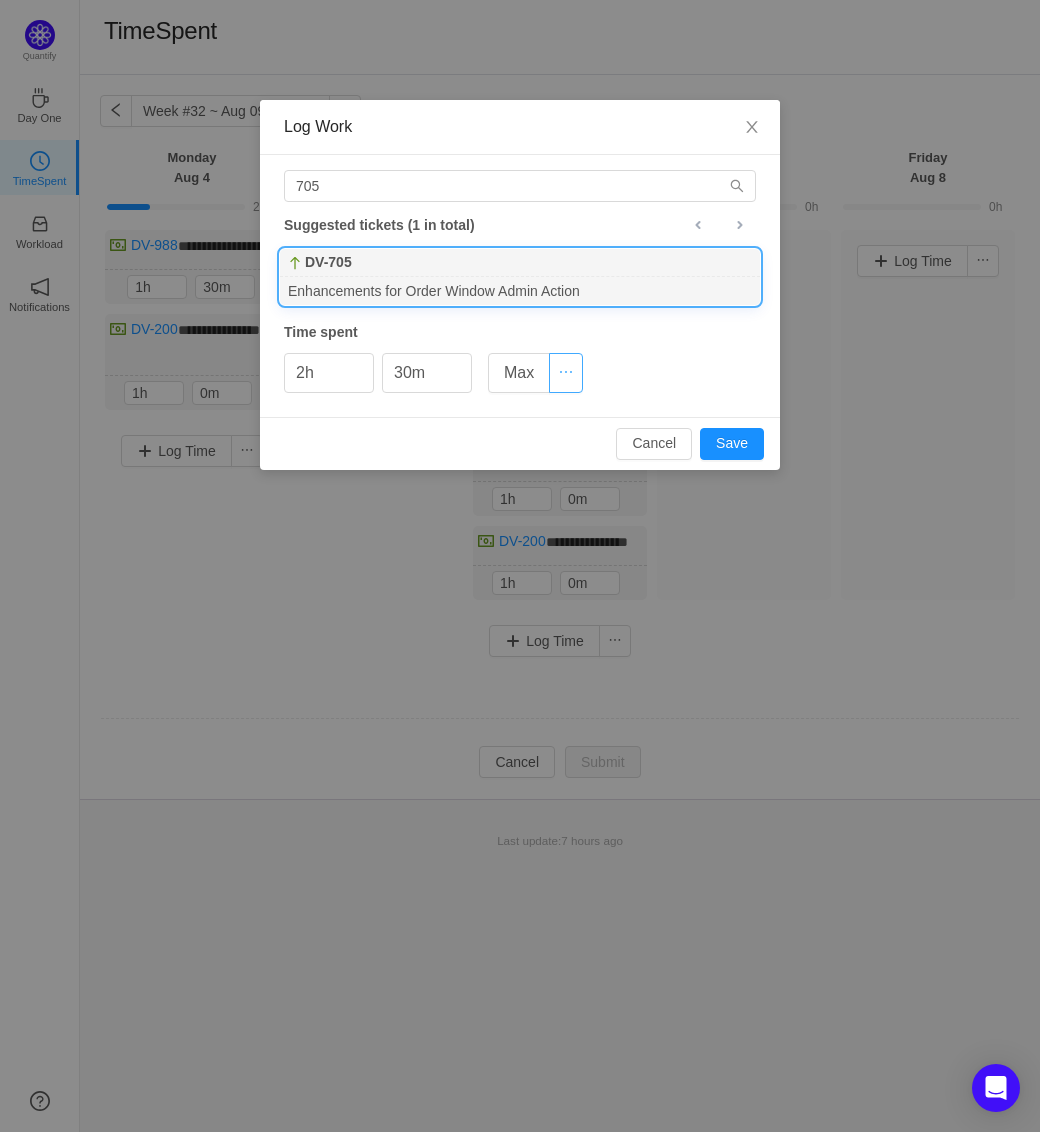 type 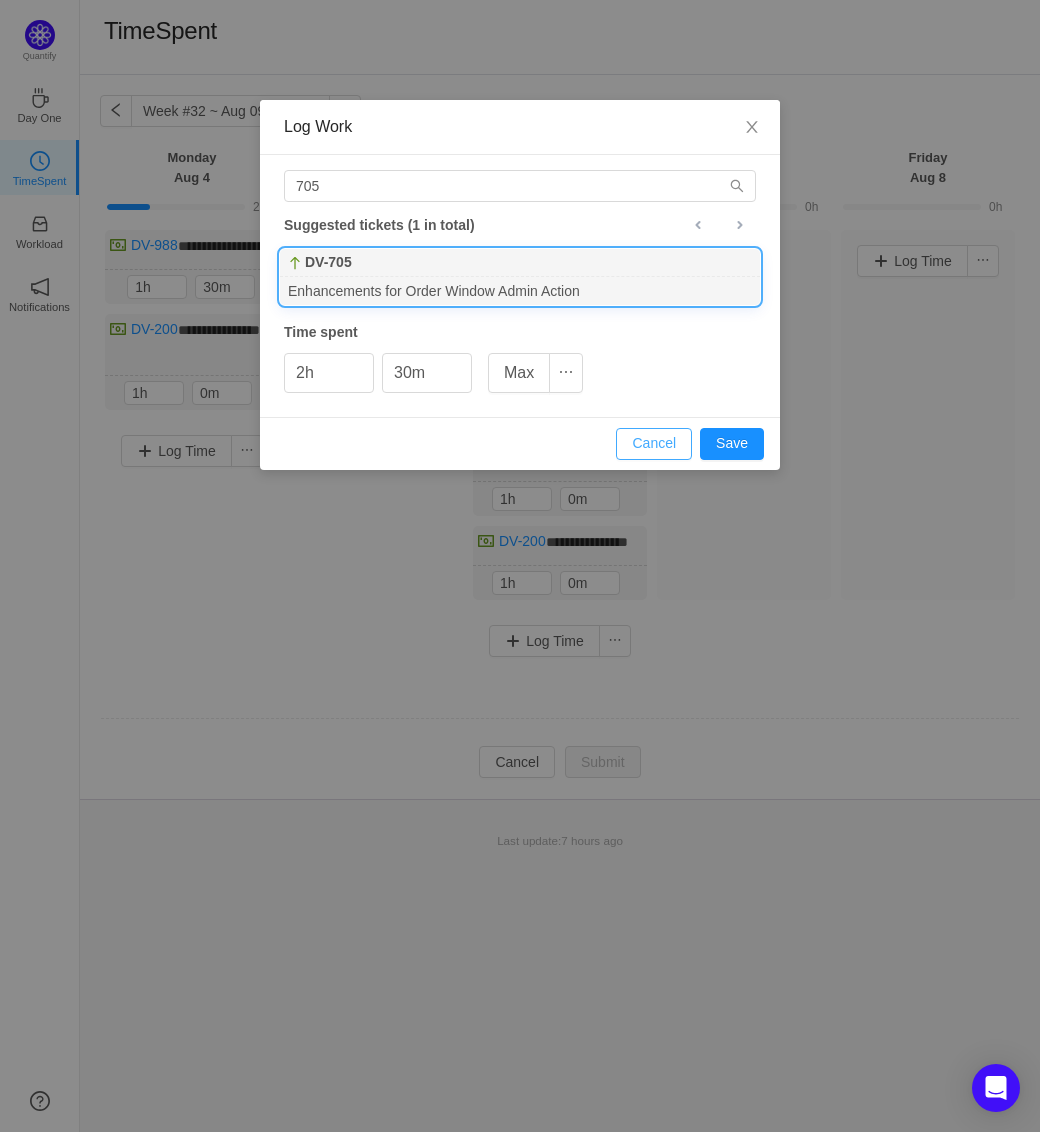 type 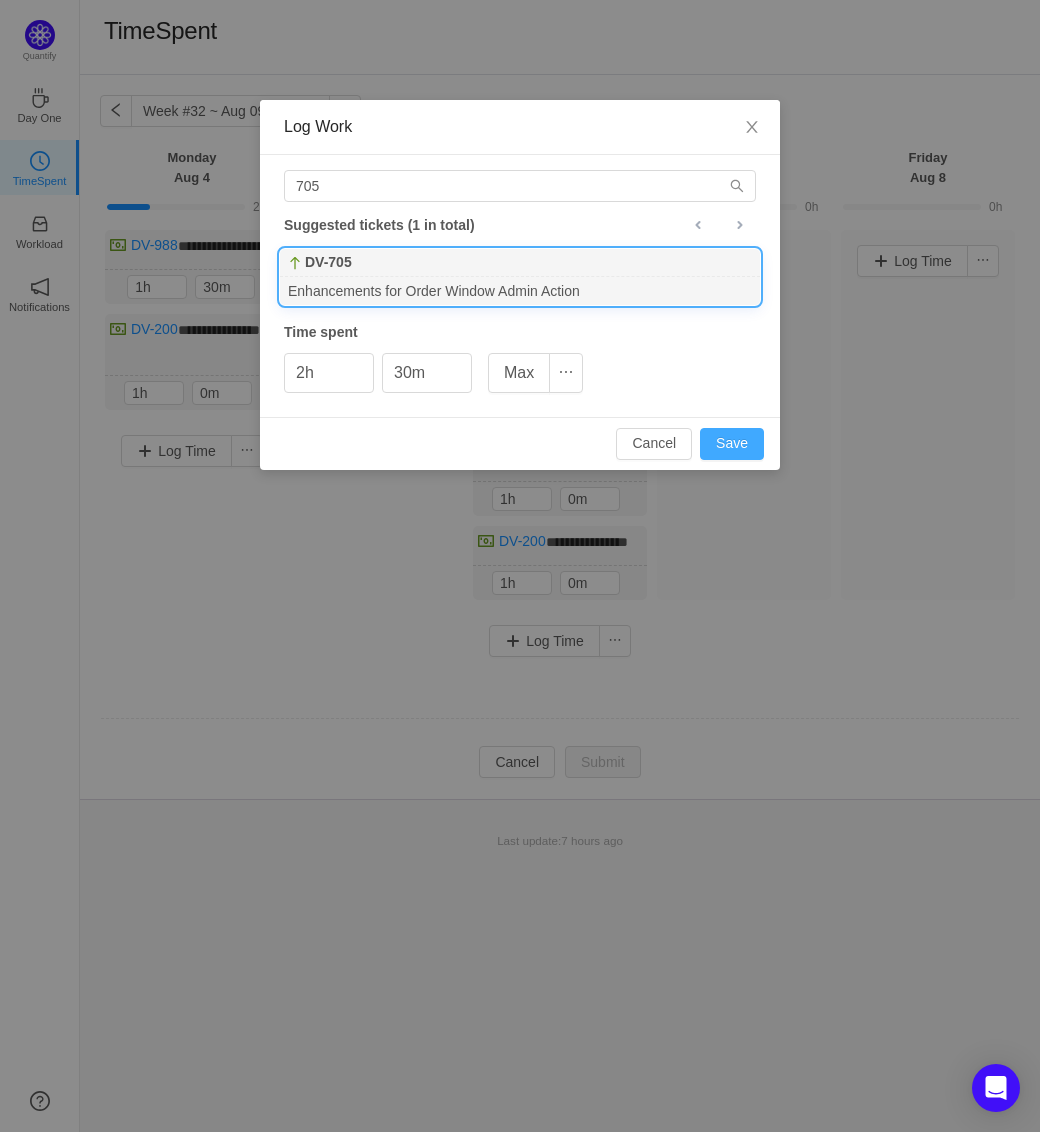 type 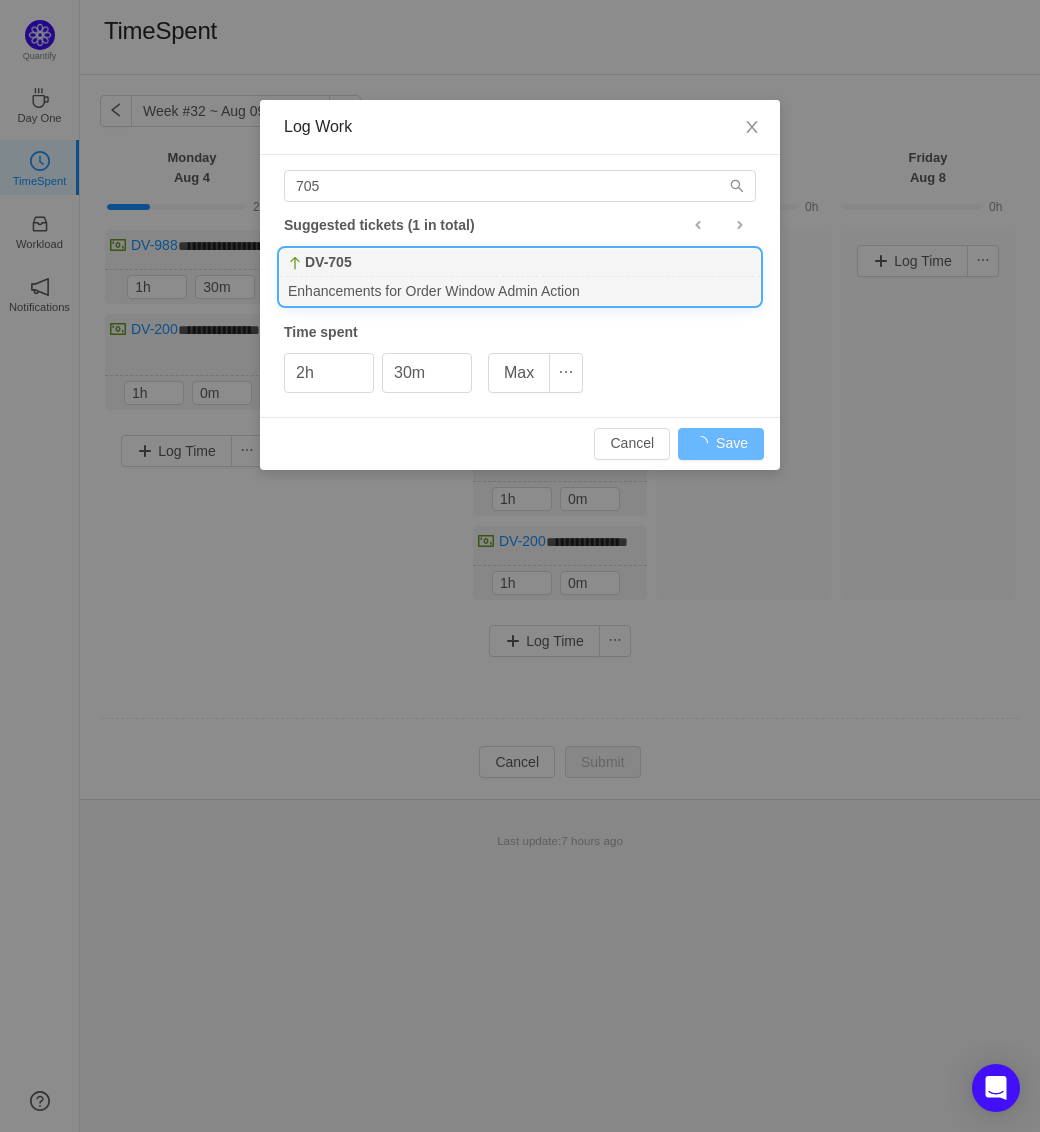 type on "0h" 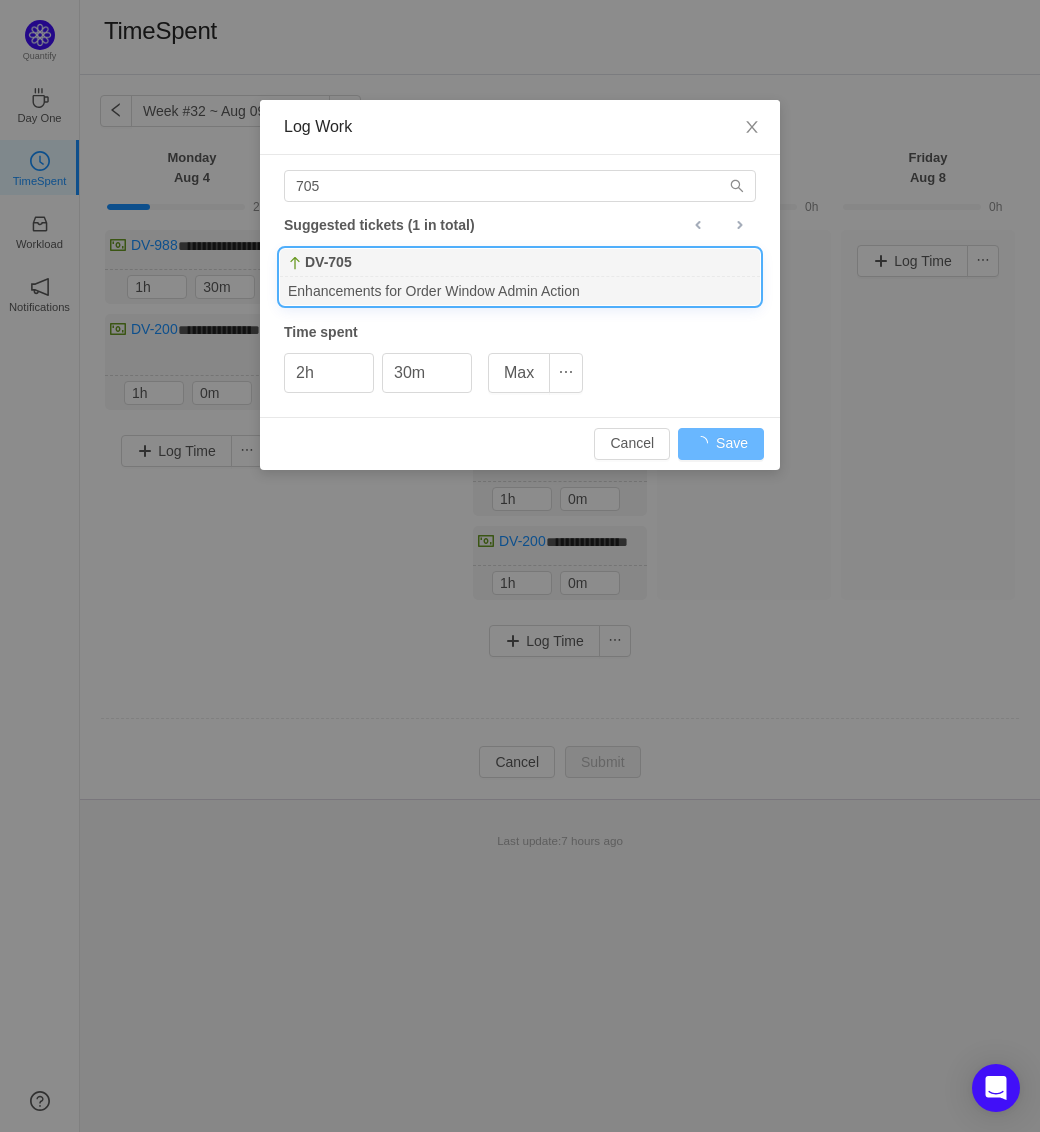 type on "0m" 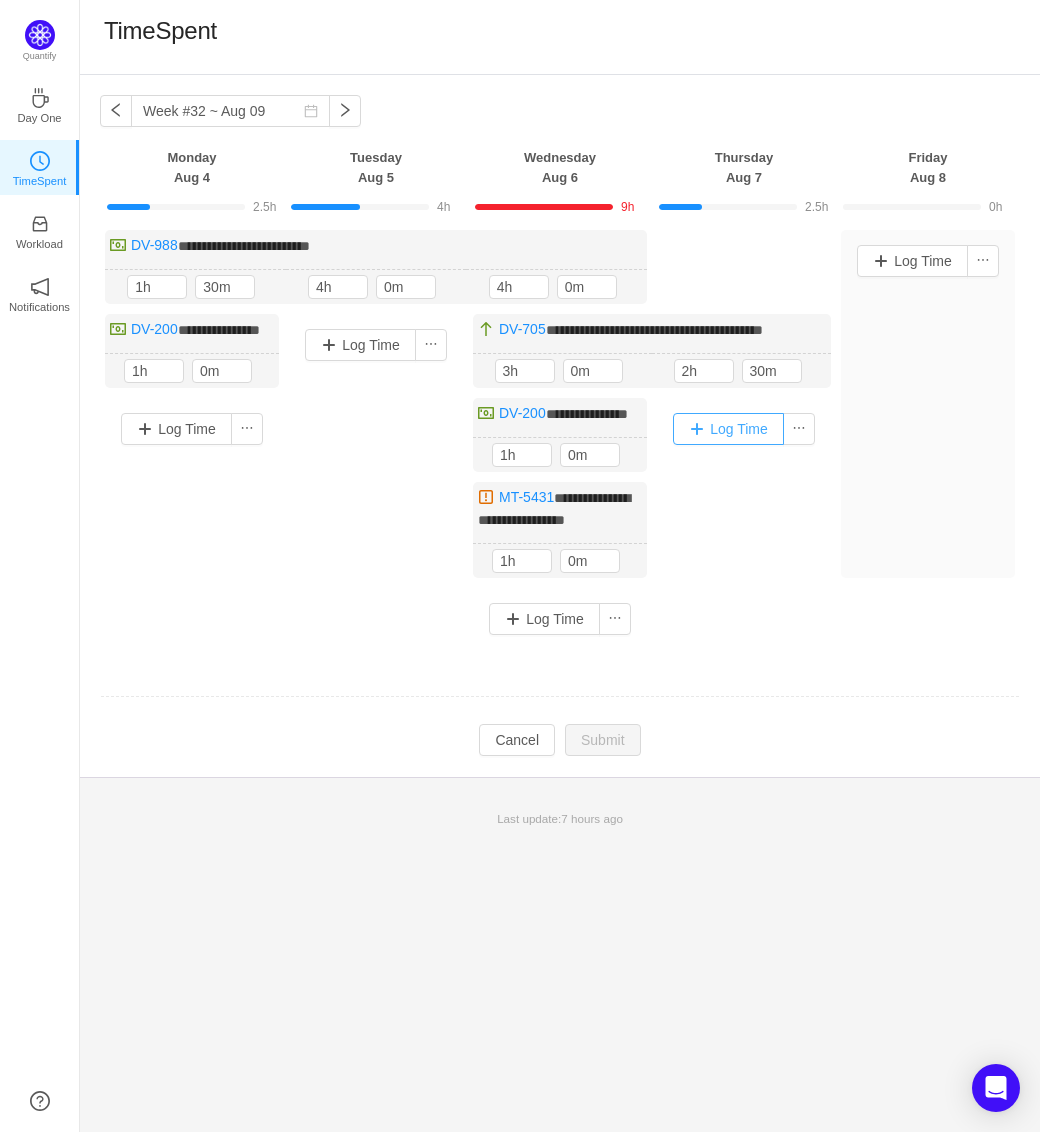 click on "Log Time" at bounding box center (728, 429) 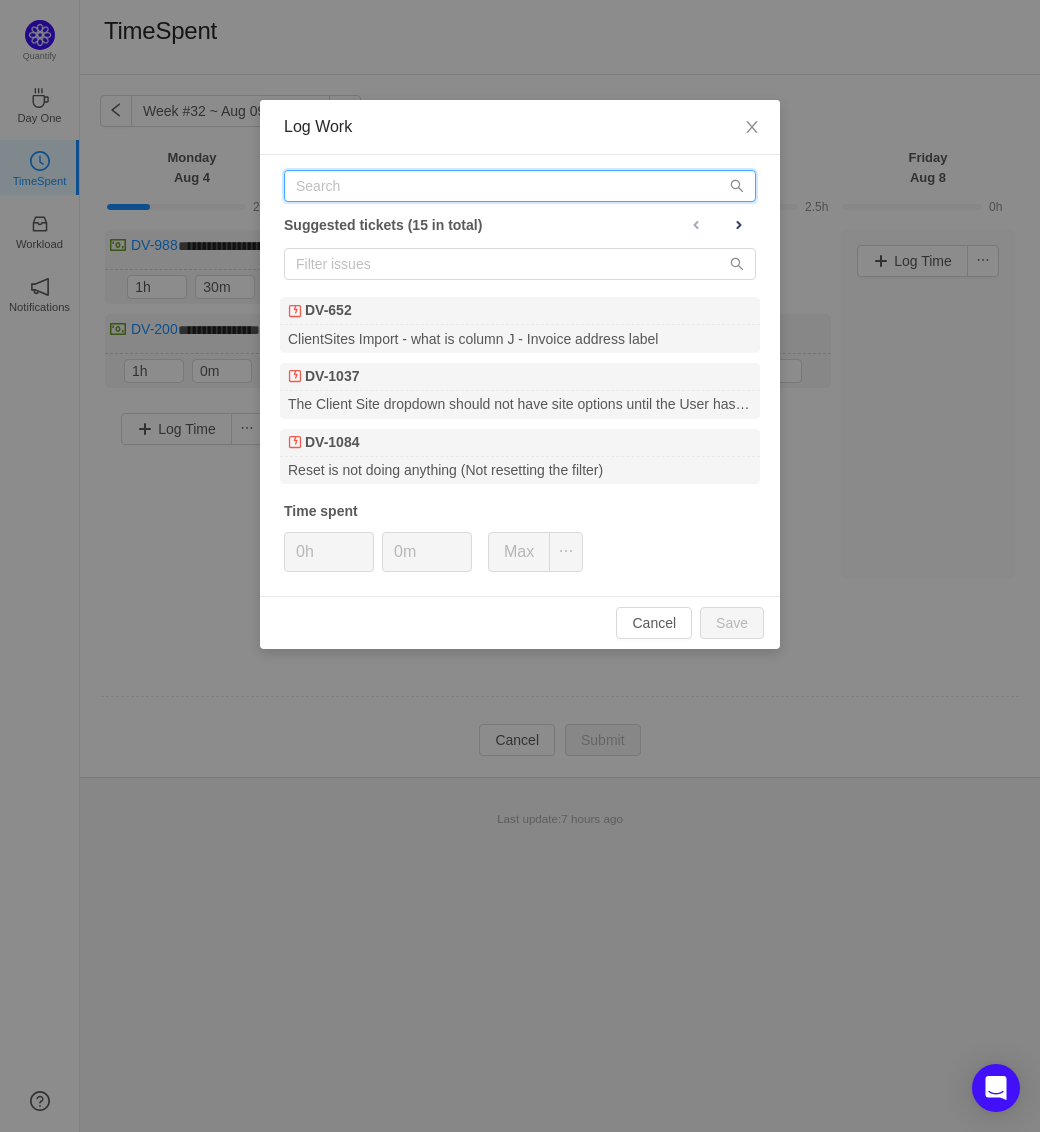 click at bounding box center (520, 186) 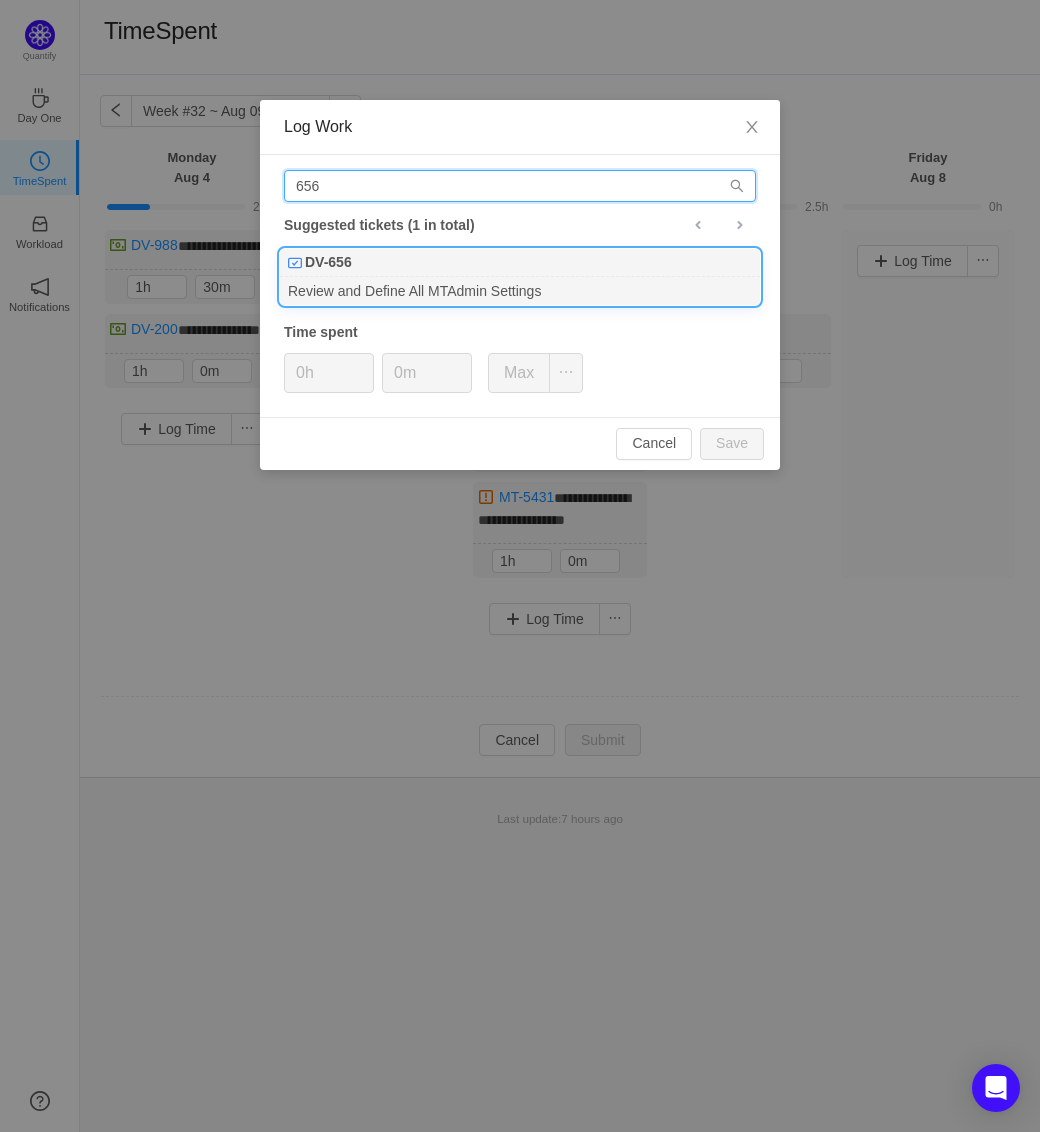 type on "656" 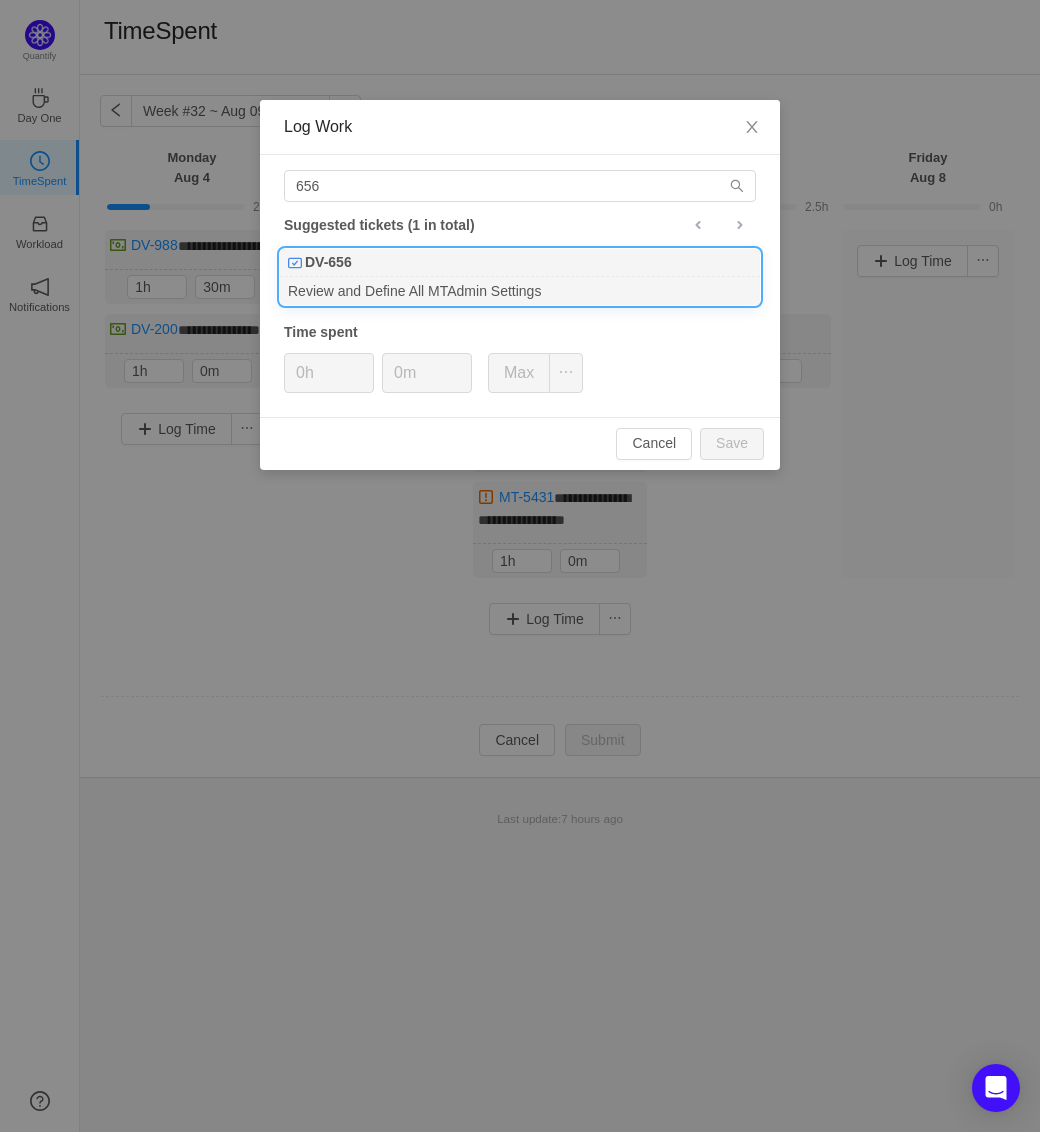 click on "DV-656" at bounding box center [520, 263] 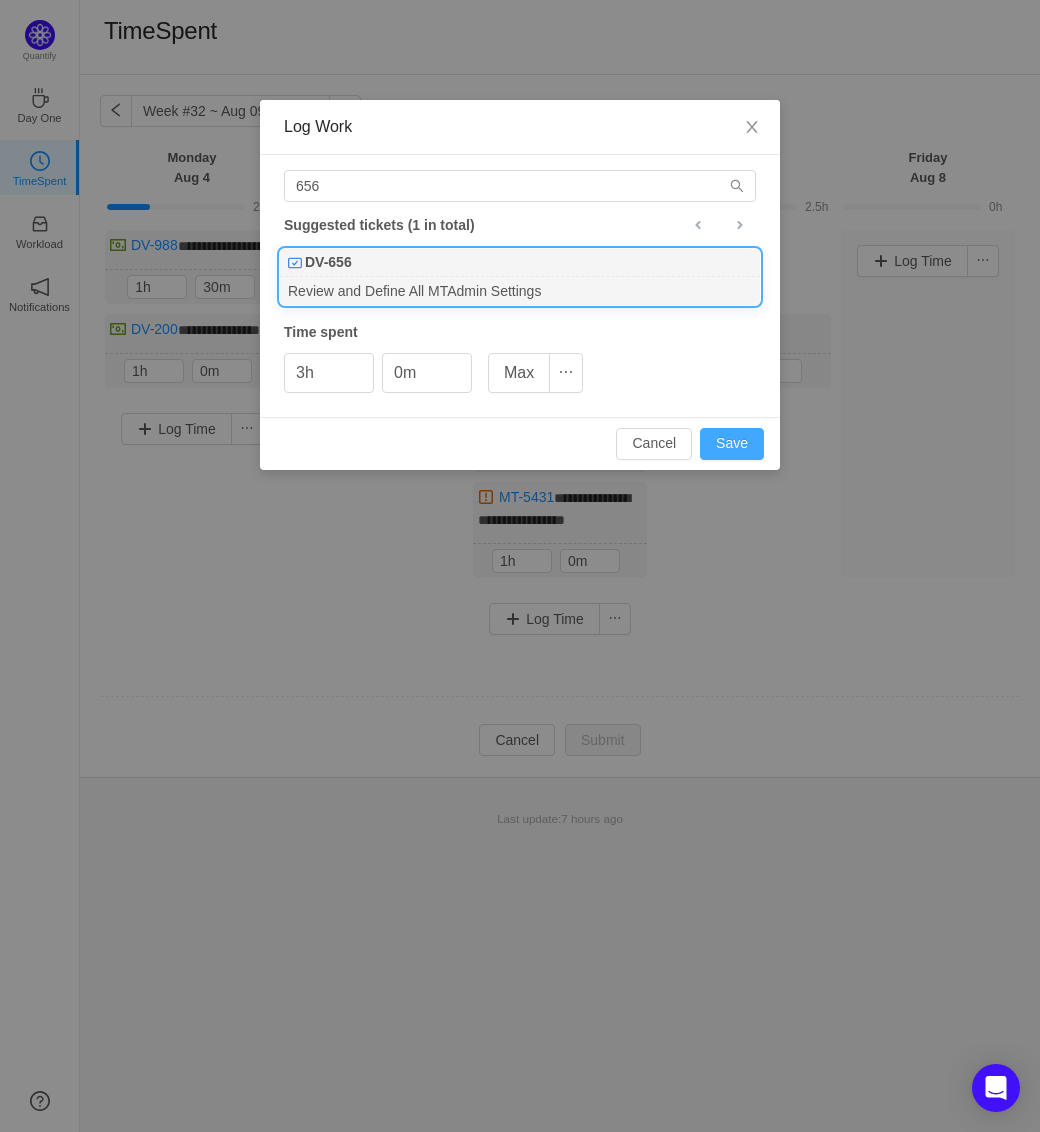 click on "Save" at bounding box center [732, 444] 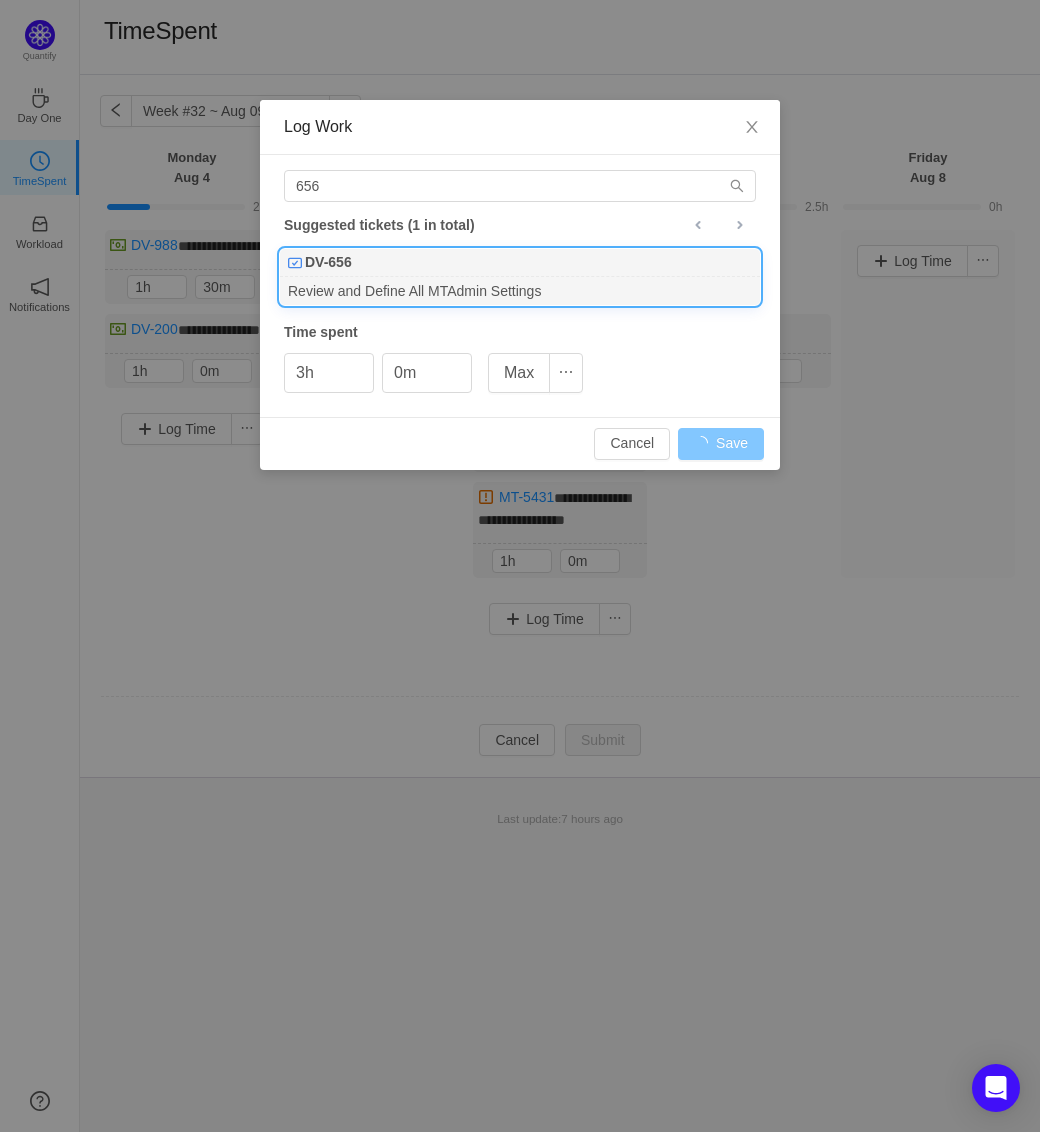 type on "0h" 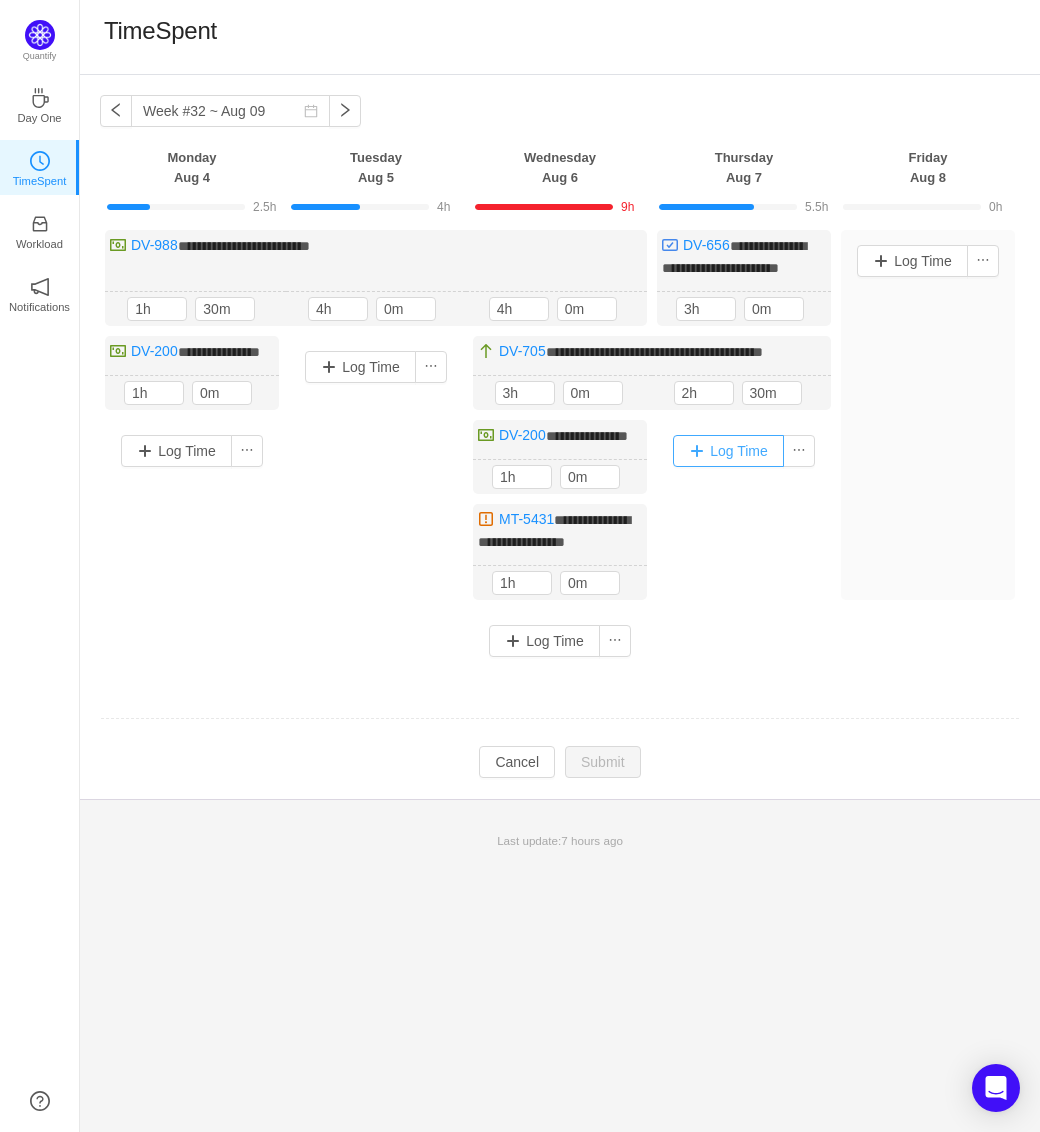 click on "Log Time" at bounding box center [728, 451] 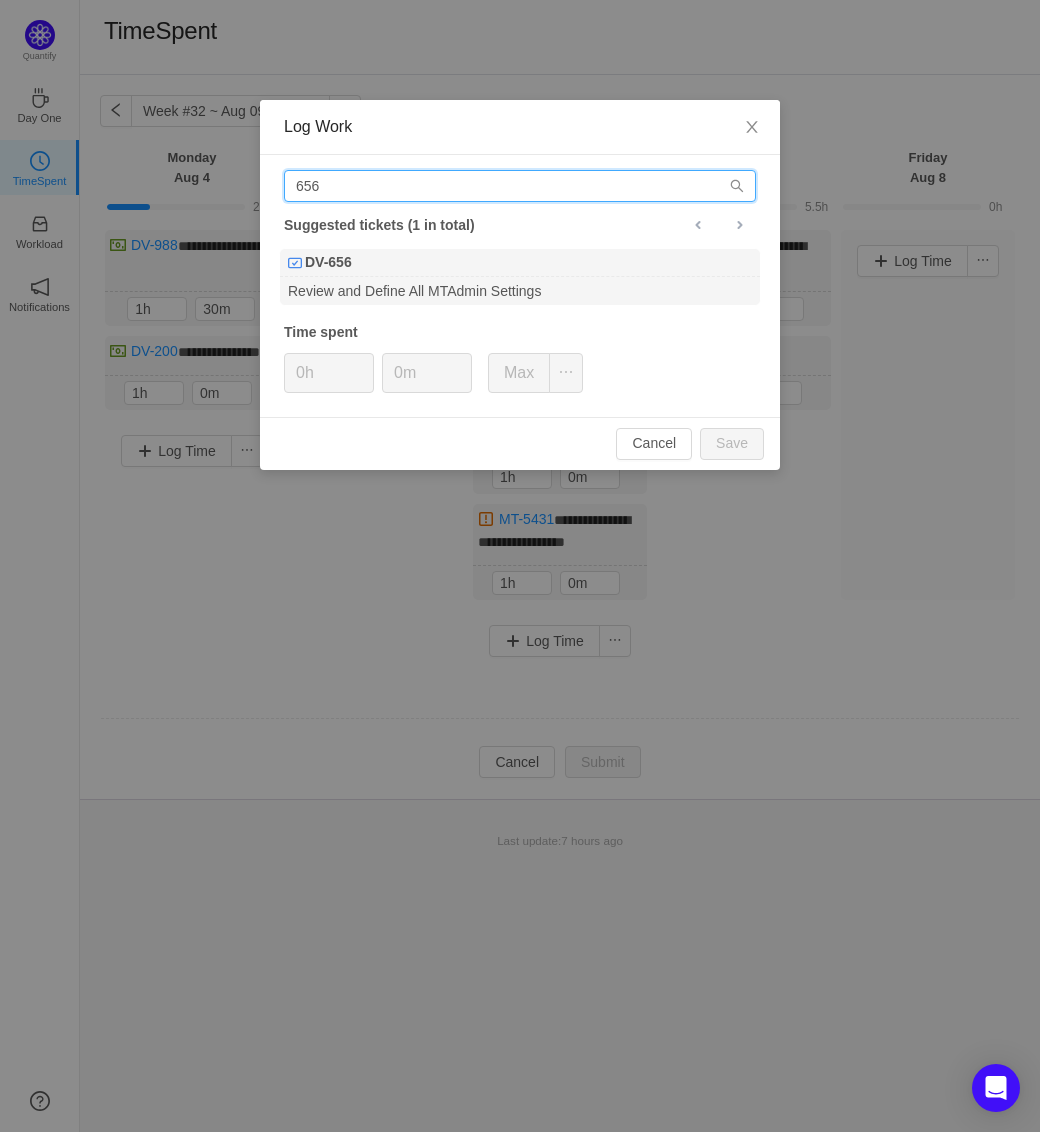click on "656" at bounding box center (520, 186) 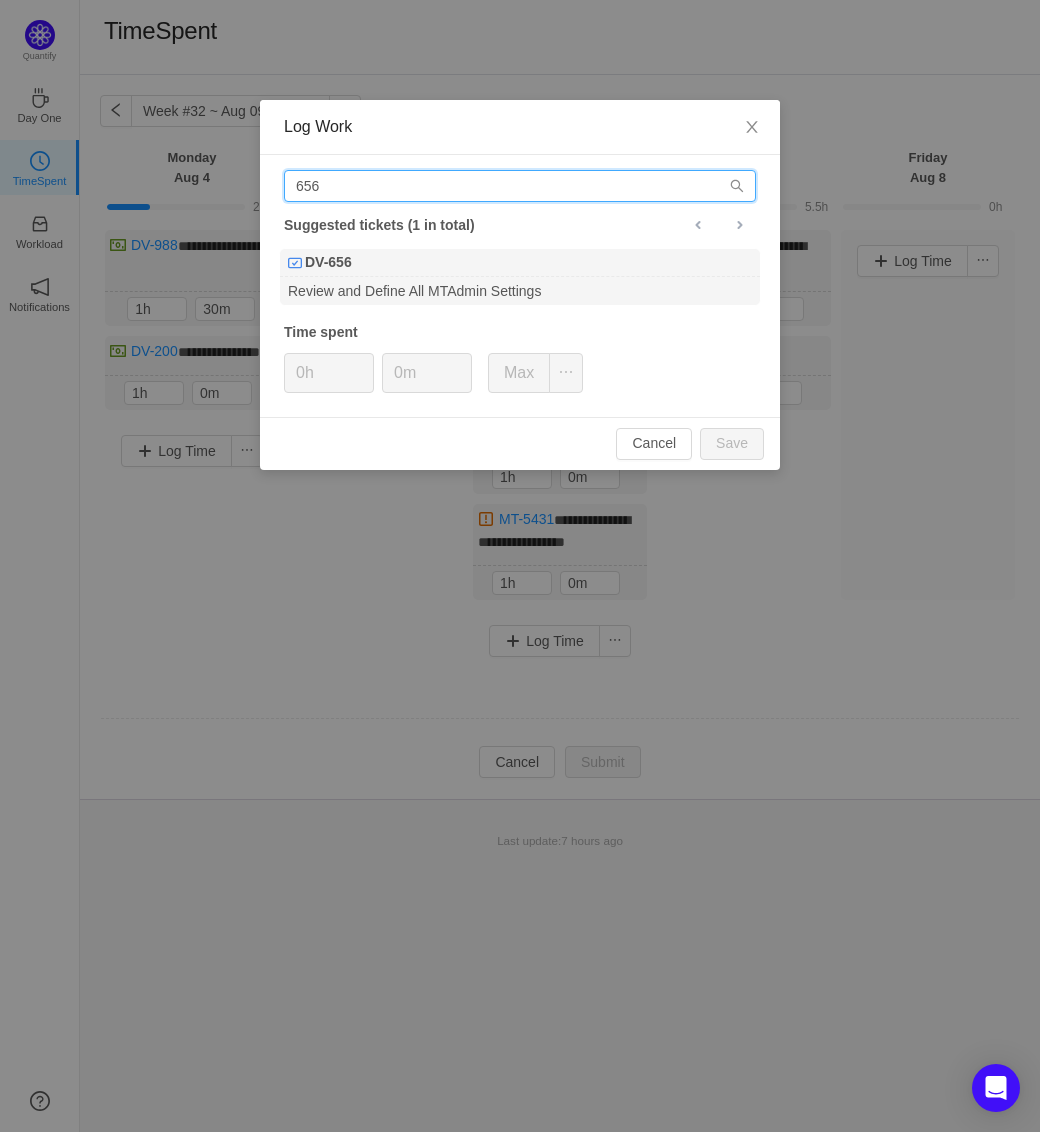 click on "656" at bounding box center [520, 186] 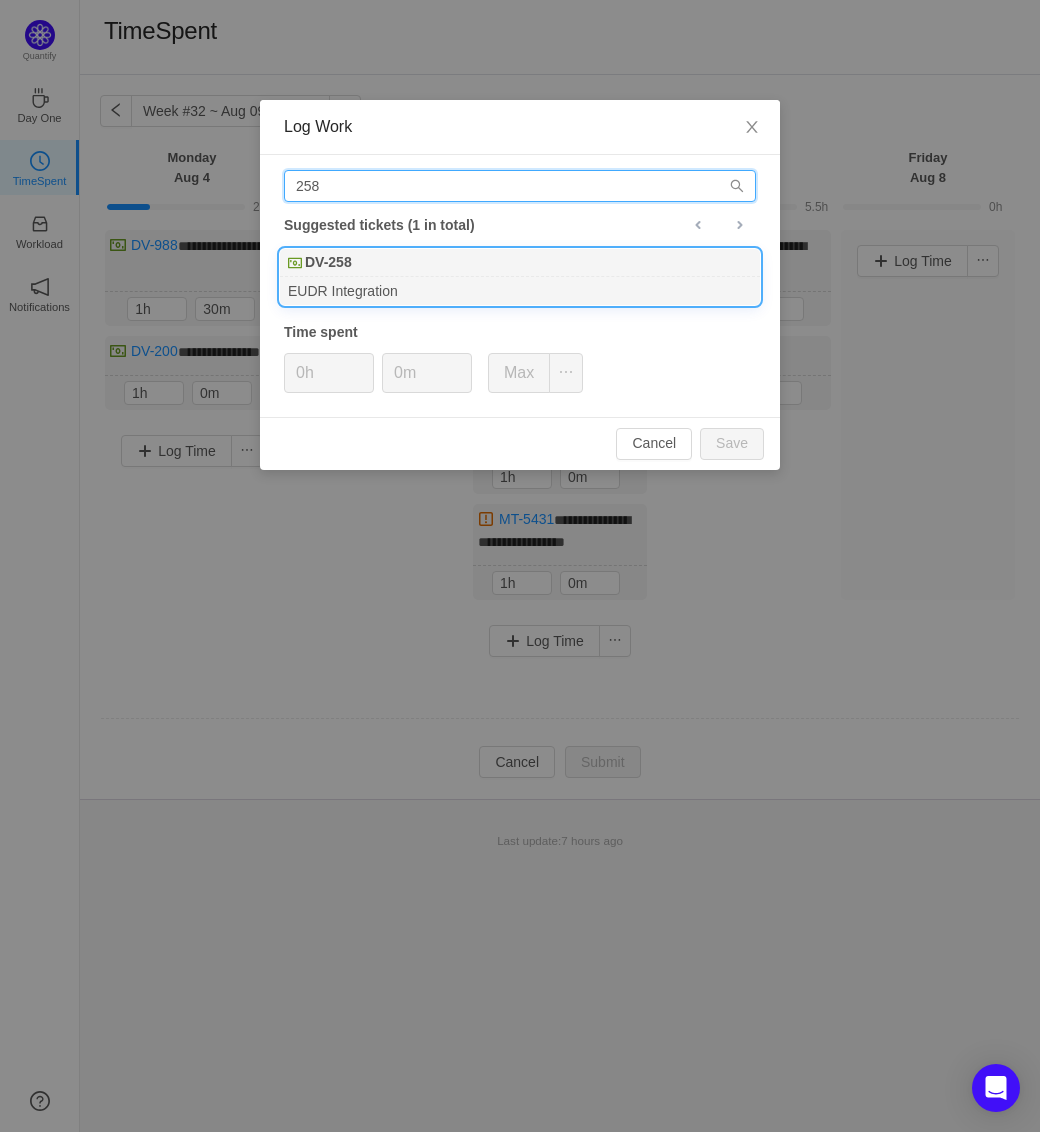 type on "258" 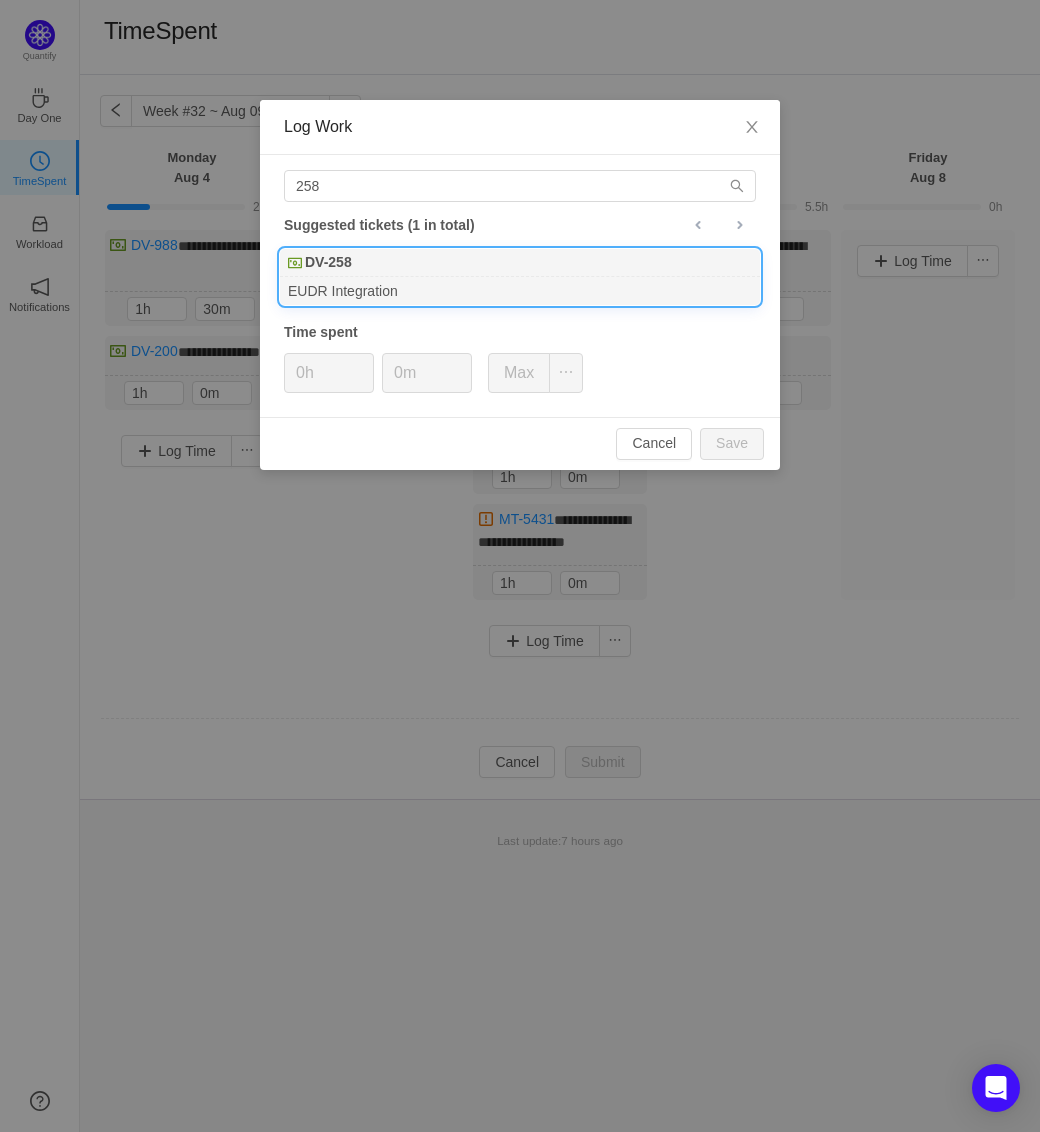 click on "EUDR Integration" at bounding box center [520, 290] 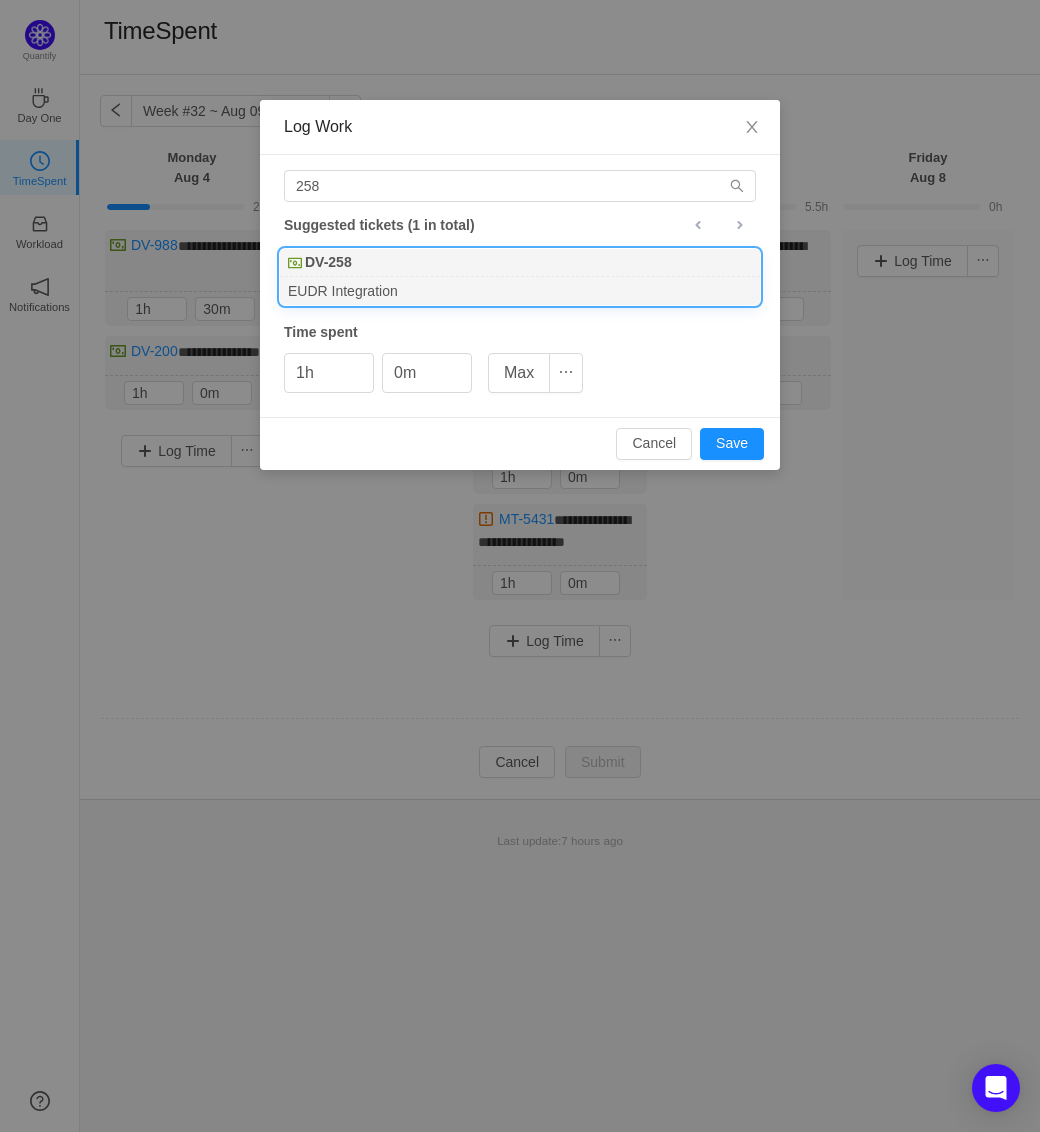 click on "Cancel Save" at bounding box center (520, 443) 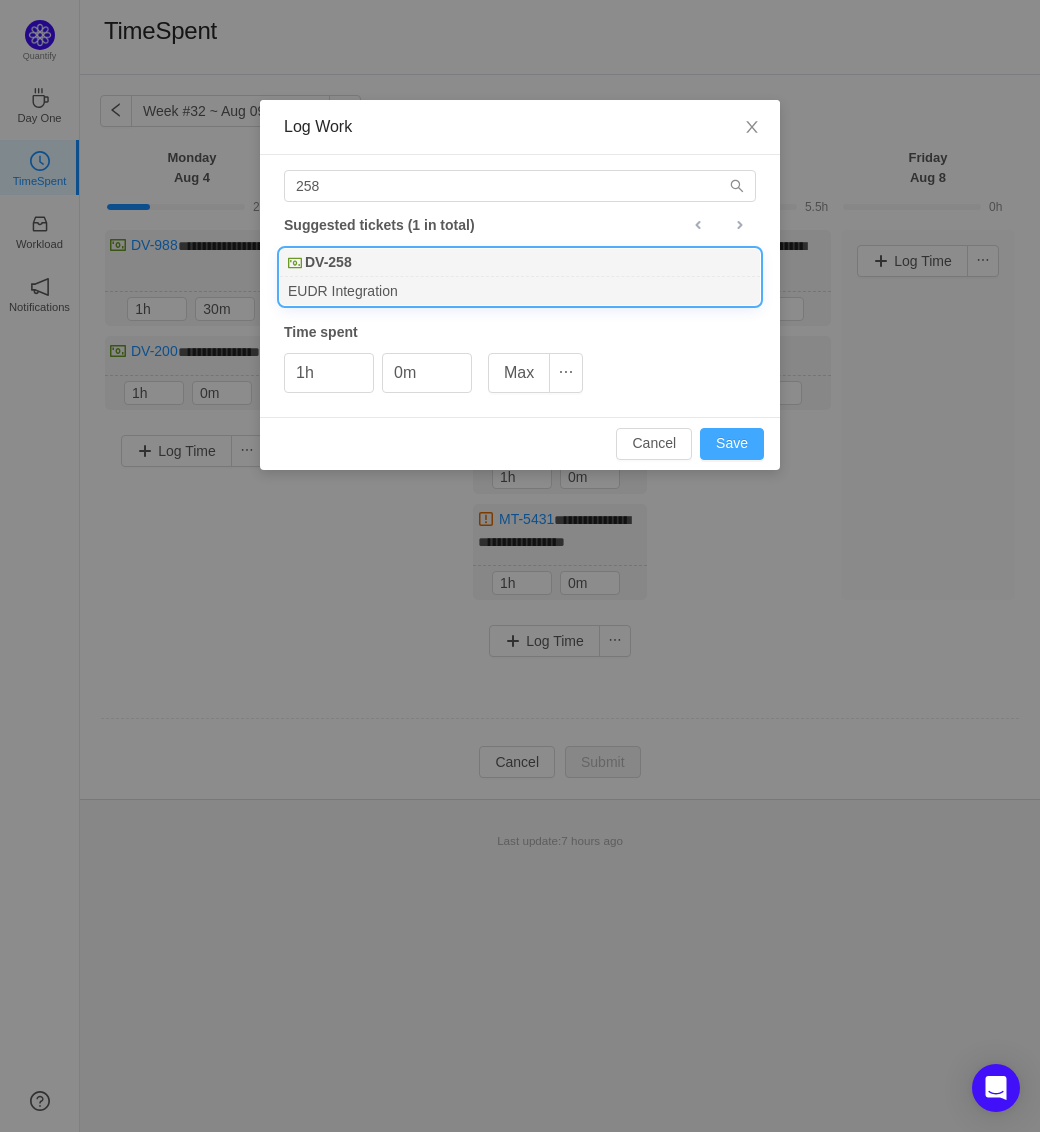 click on "Save" at bounding box center (732, 444) 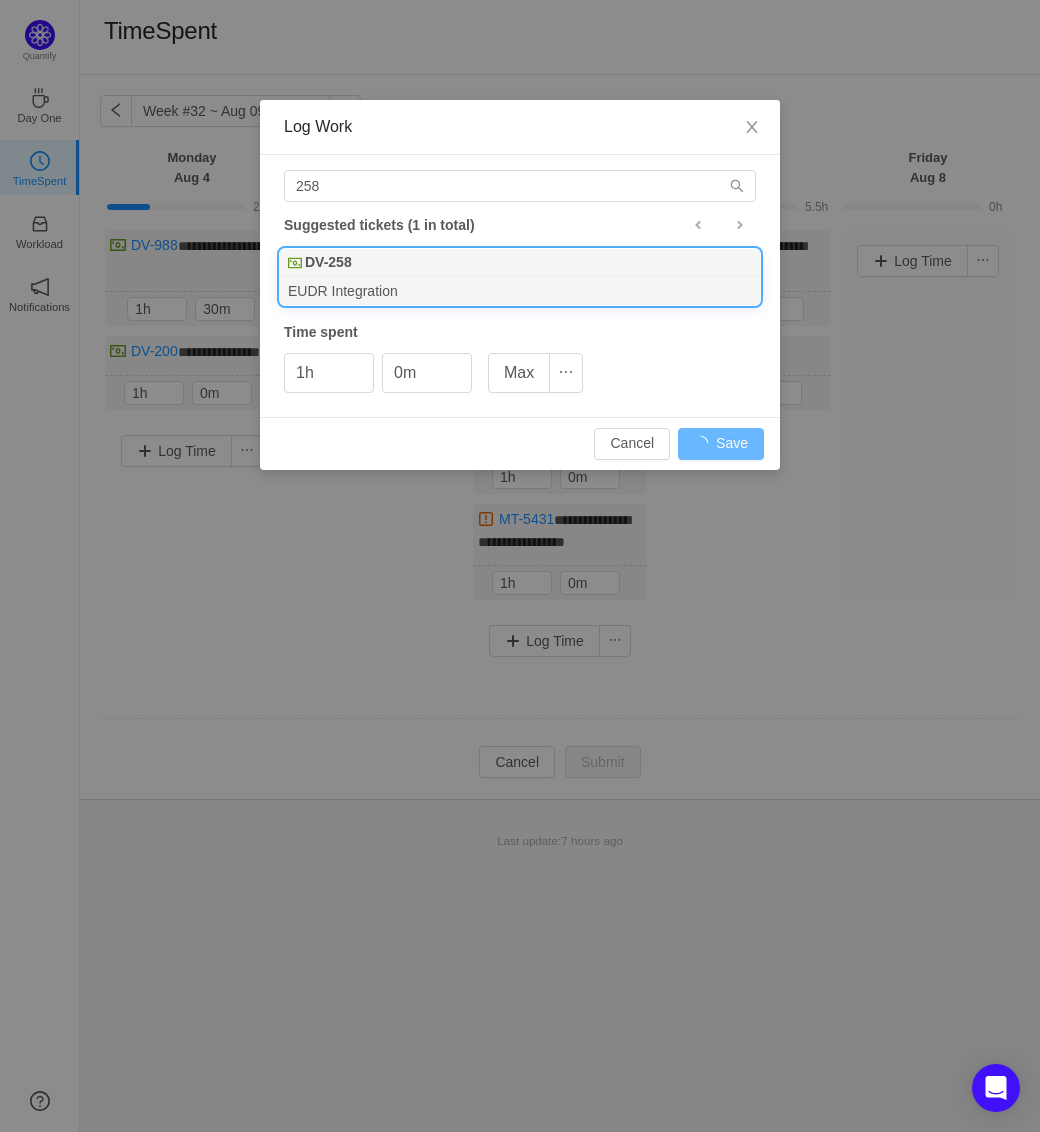 type on "0h" 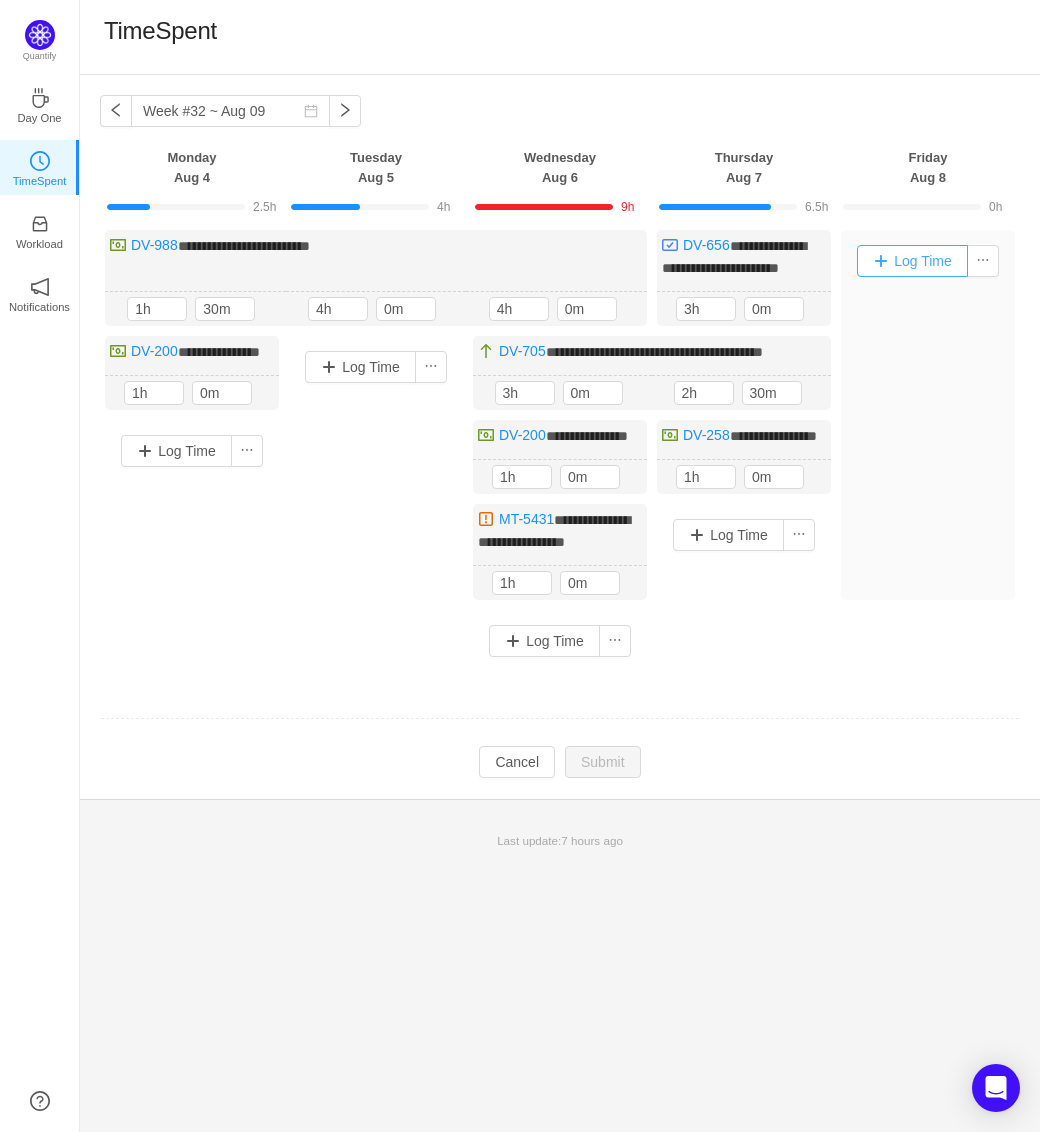 click on "Log Time" at bounding box center (912, 261) 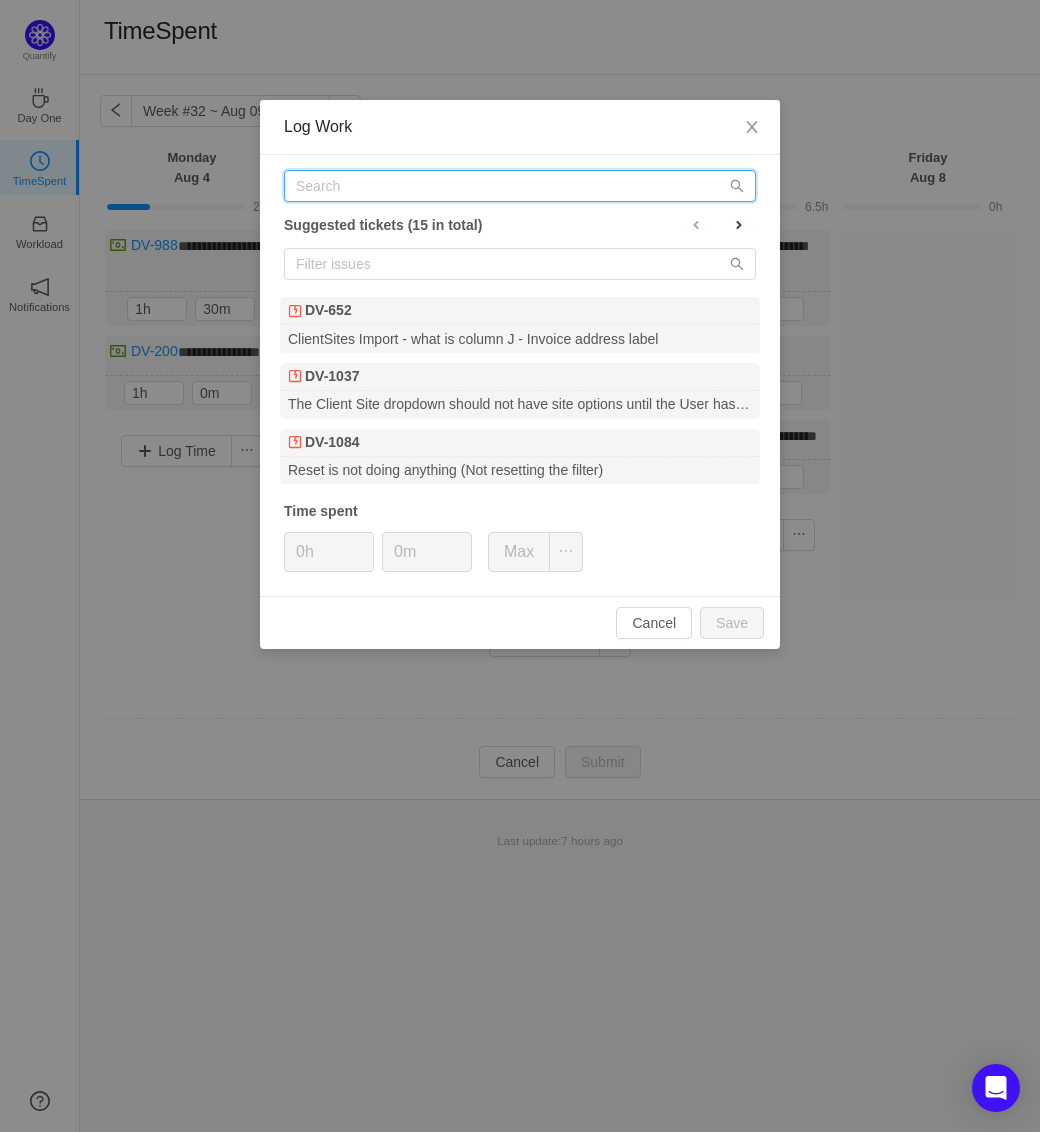 click at bounding box center (520, 186) 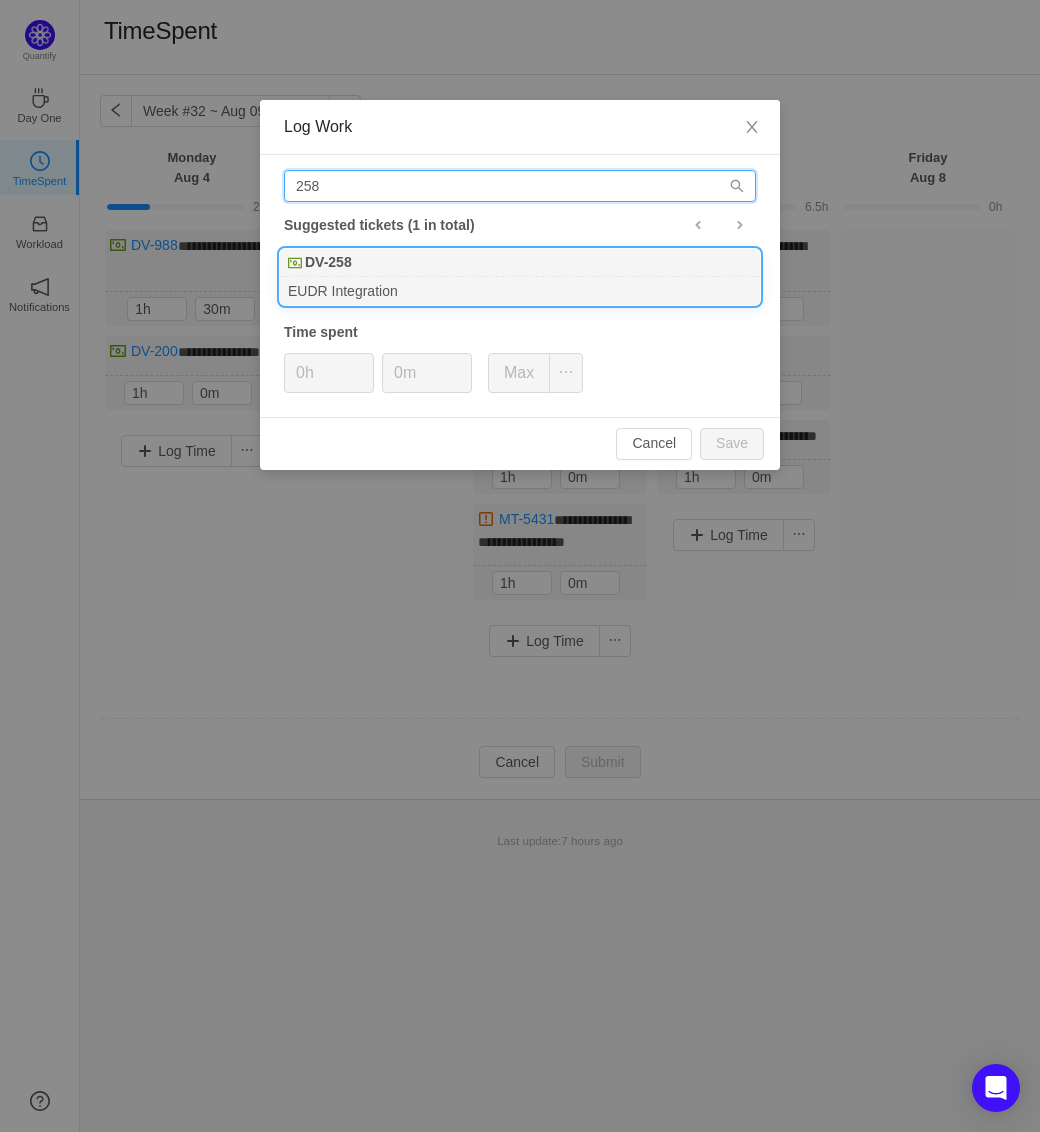 type on "258" 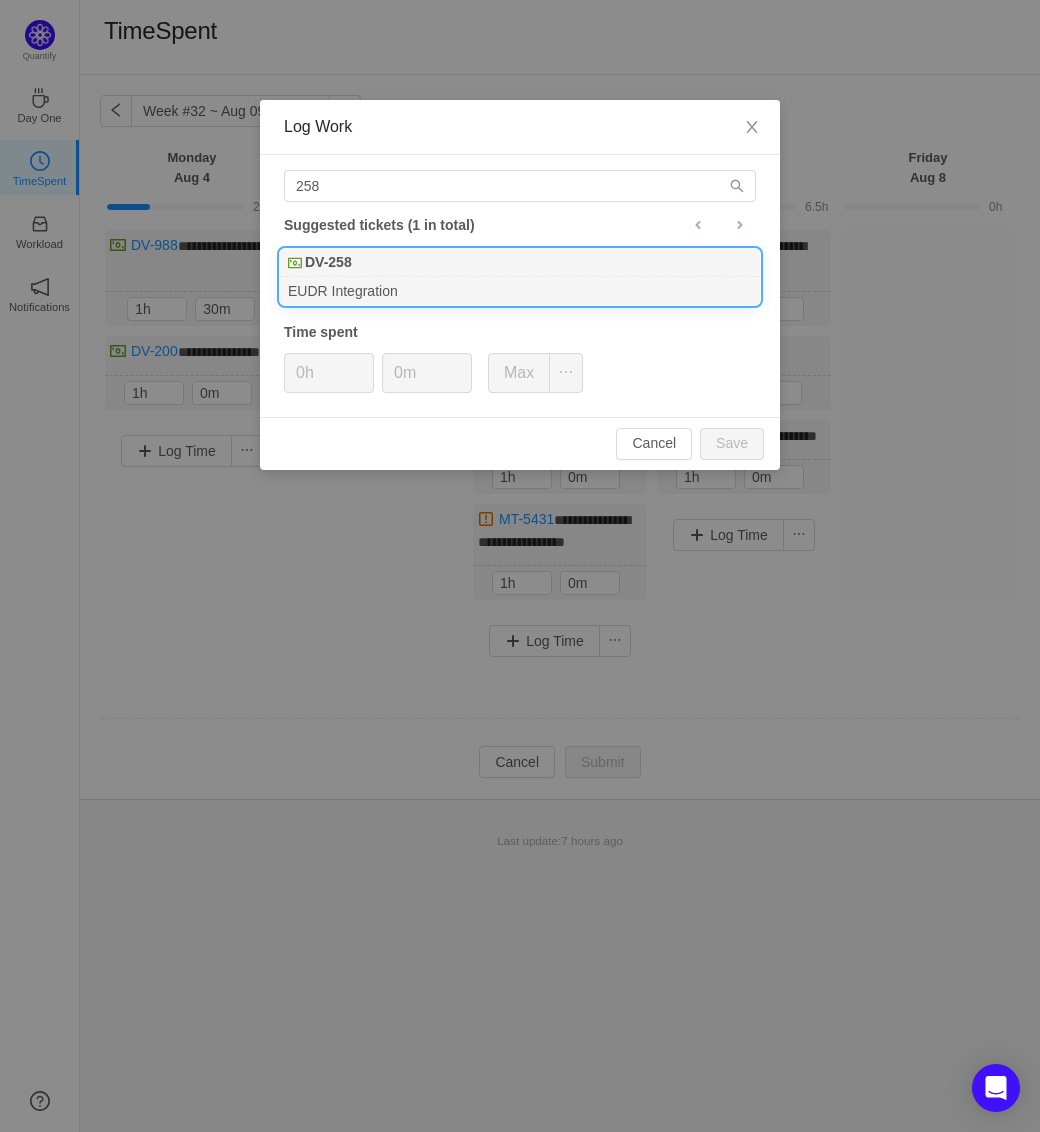 click on "DV-258" at bounding box center [520, 263] 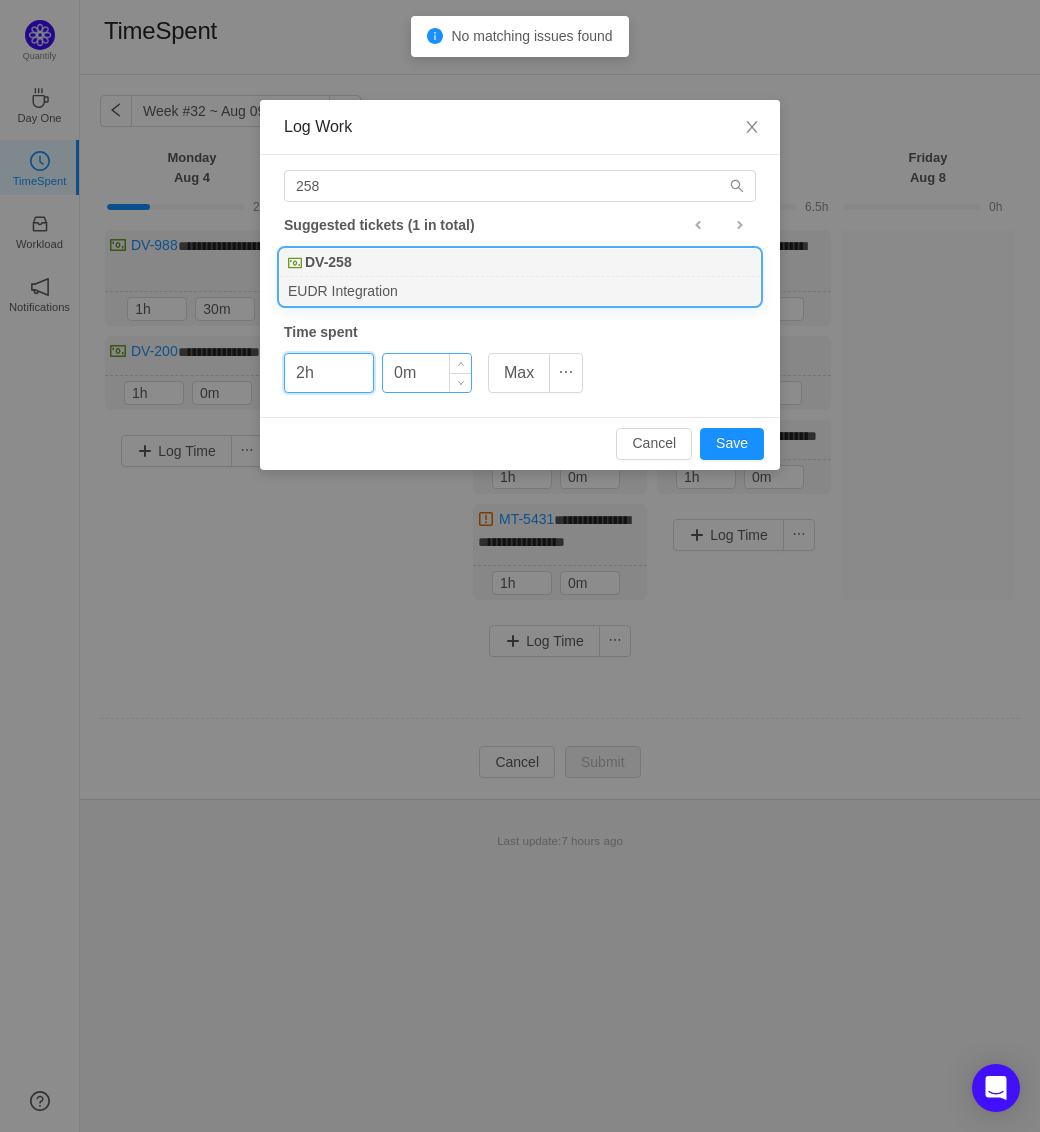 type on "2h" 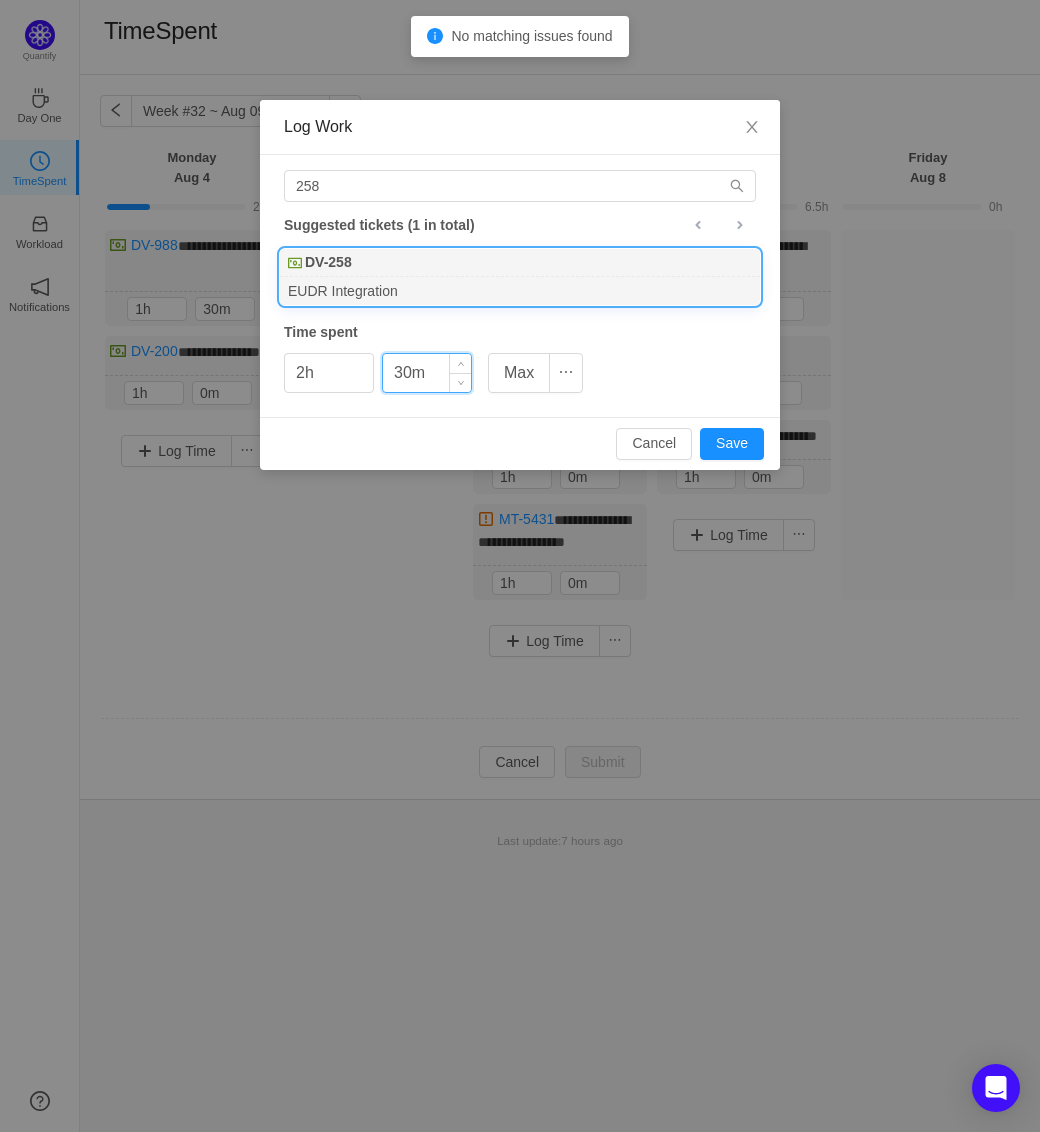 type on "30m" 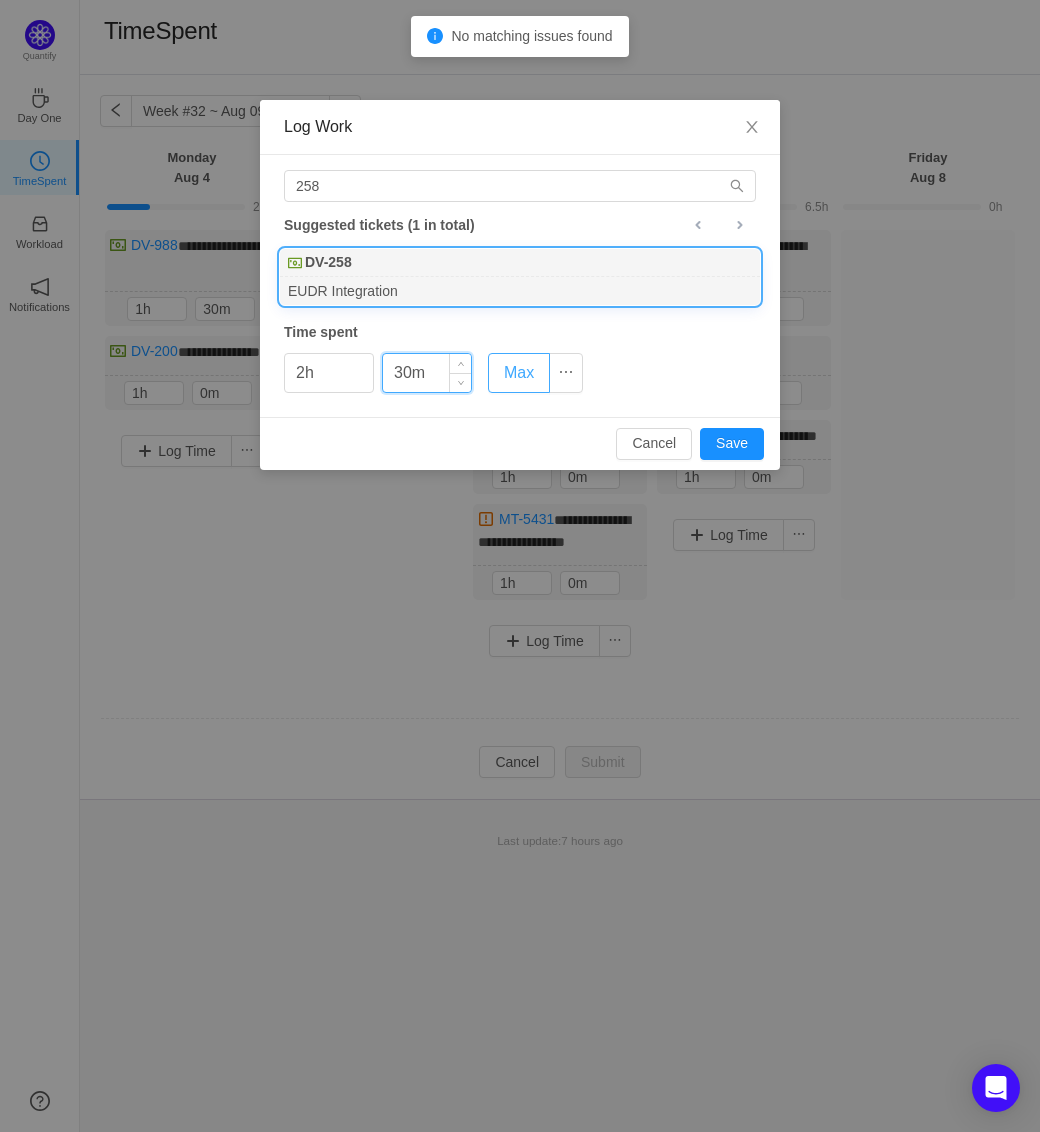type 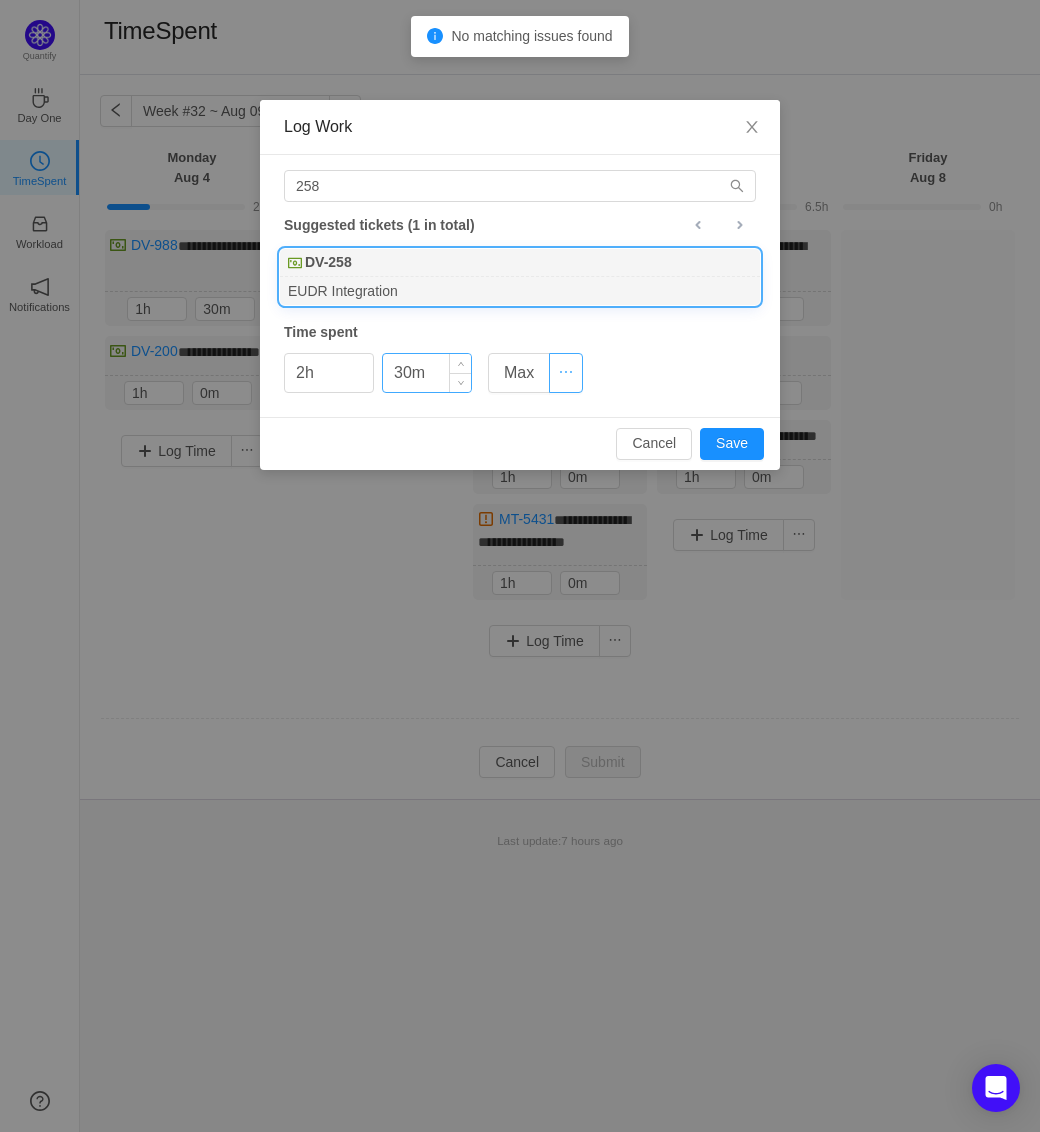 type 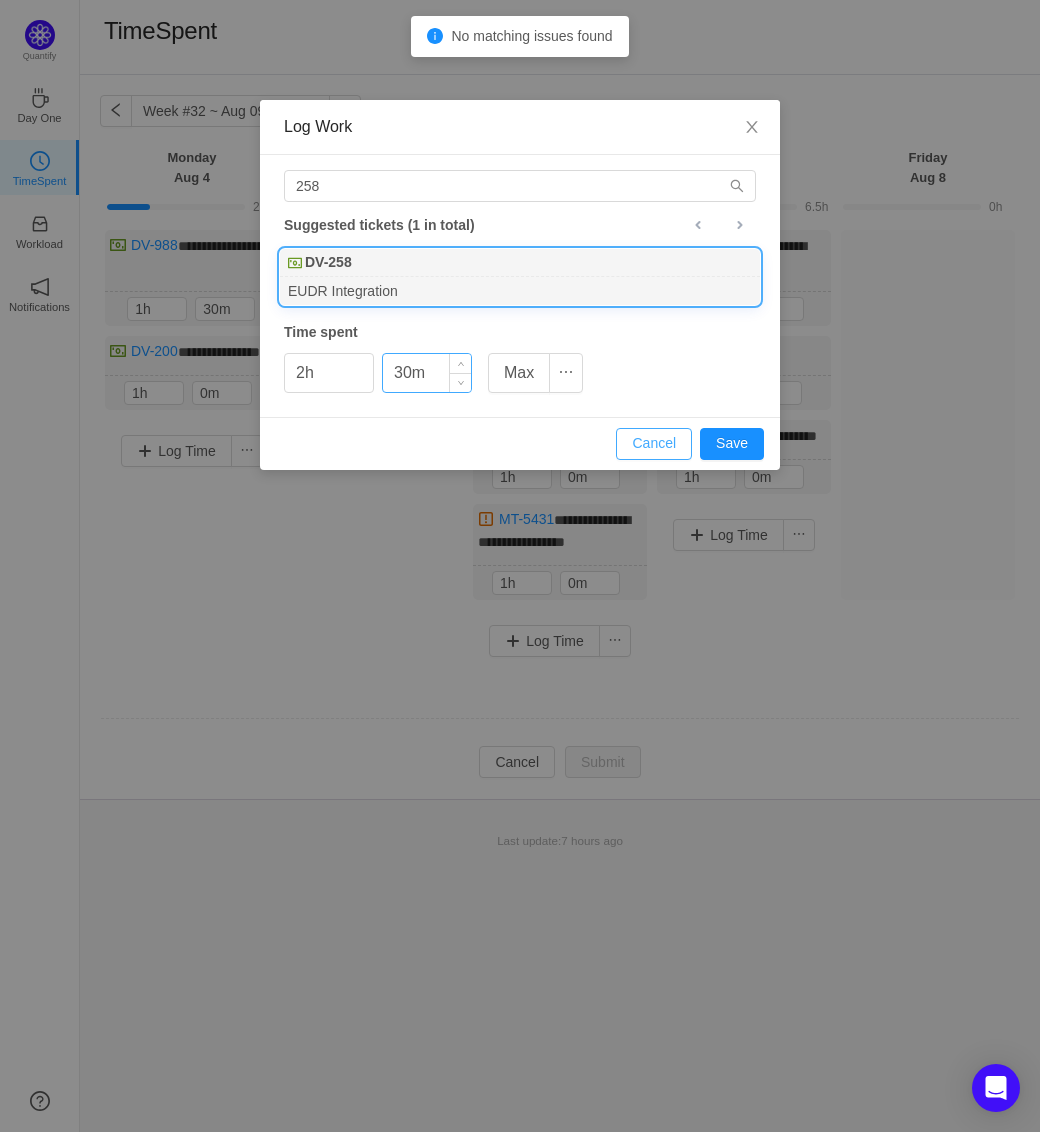 type 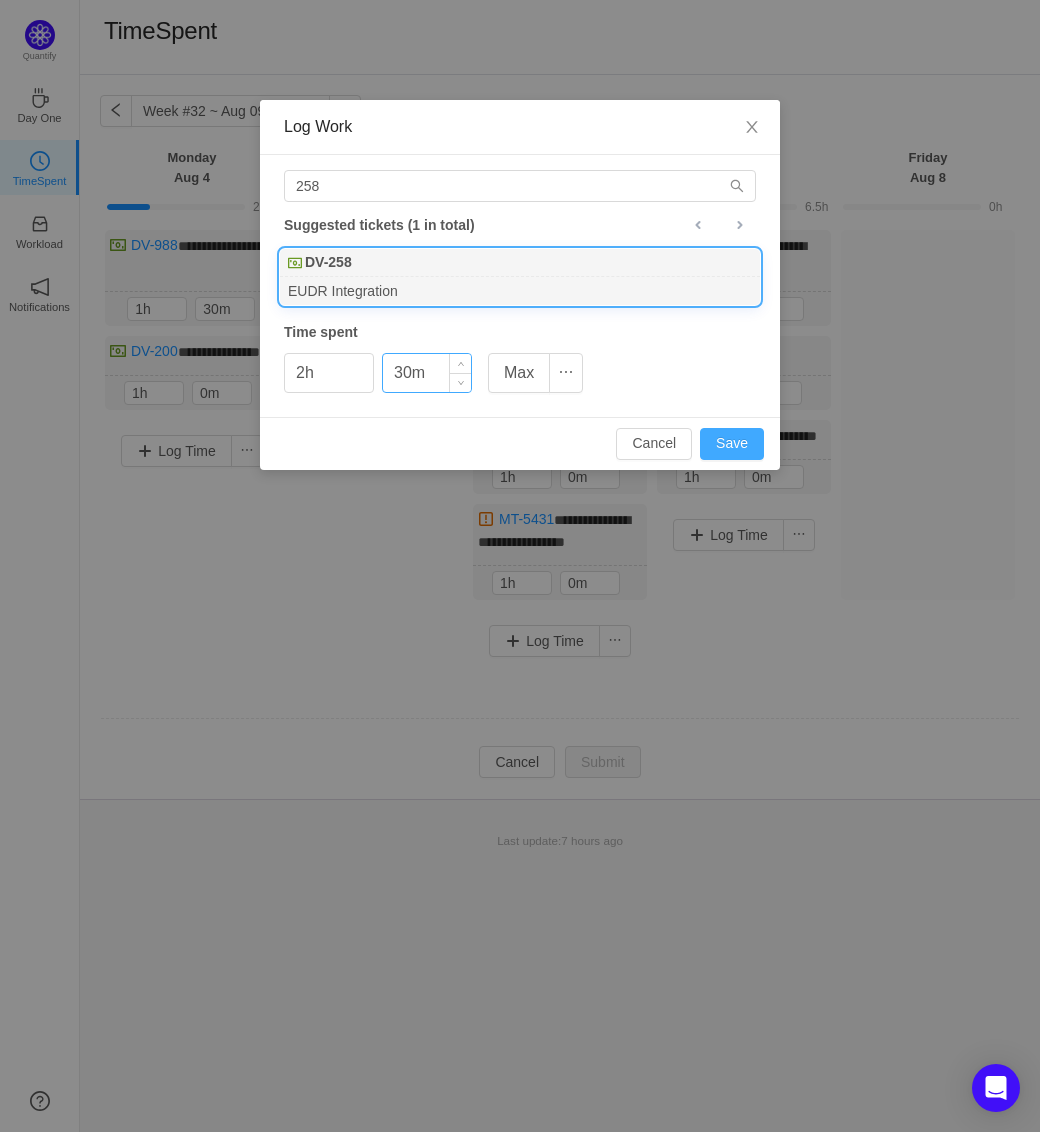 type 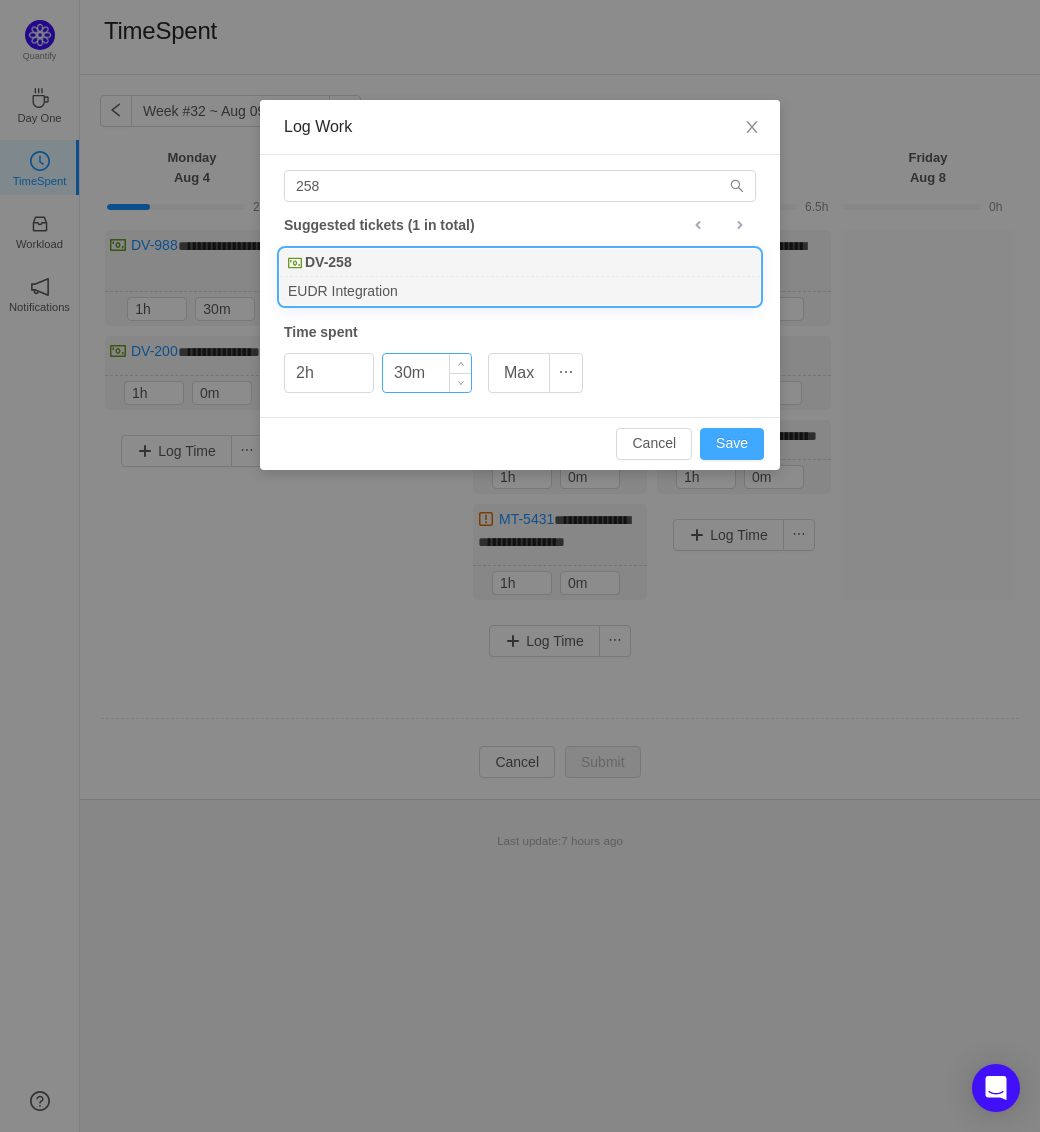 click on "Save" at bounding box center (732, 444) 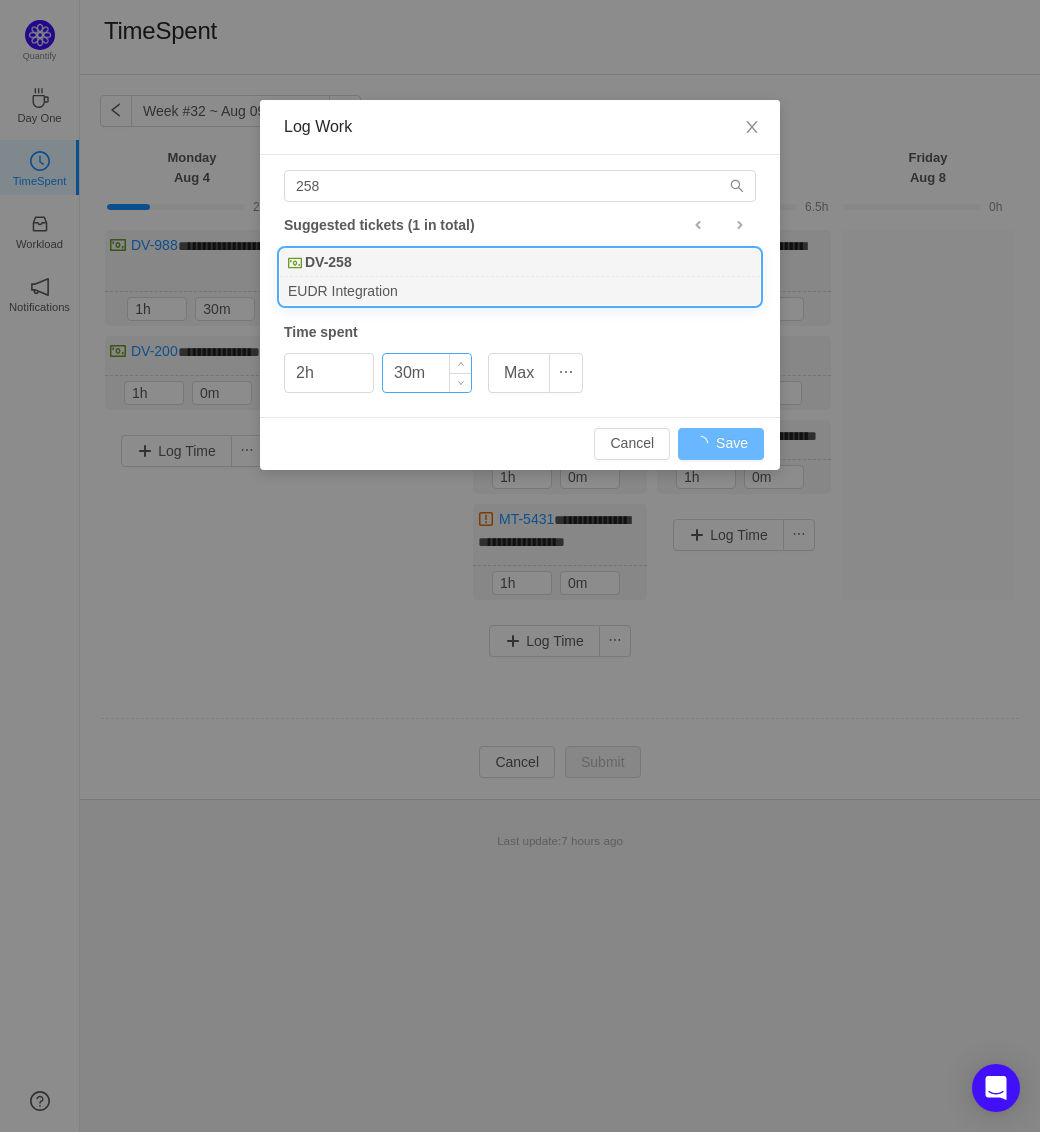 type on "0h" 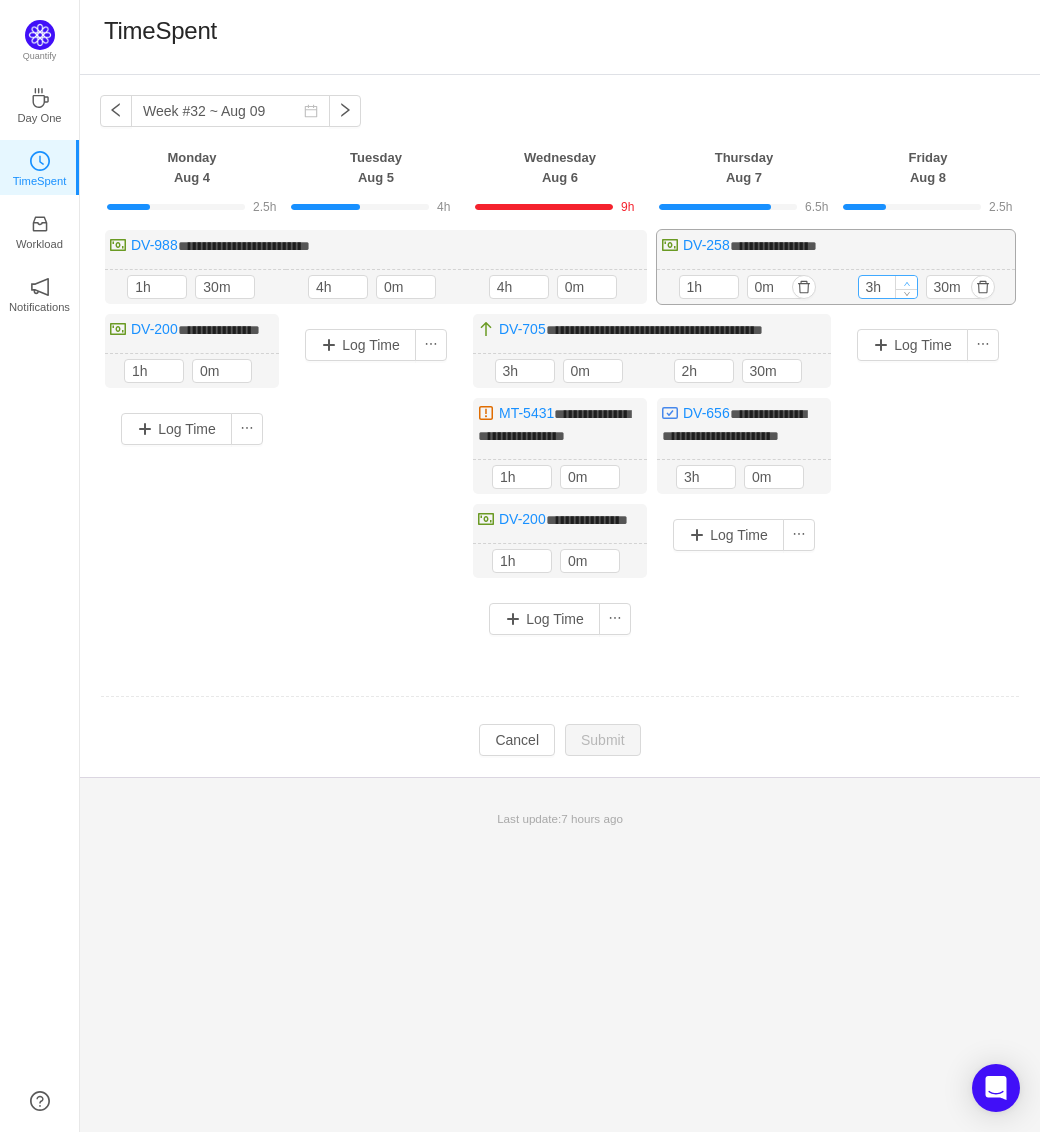click at bounding box center [906, 282] 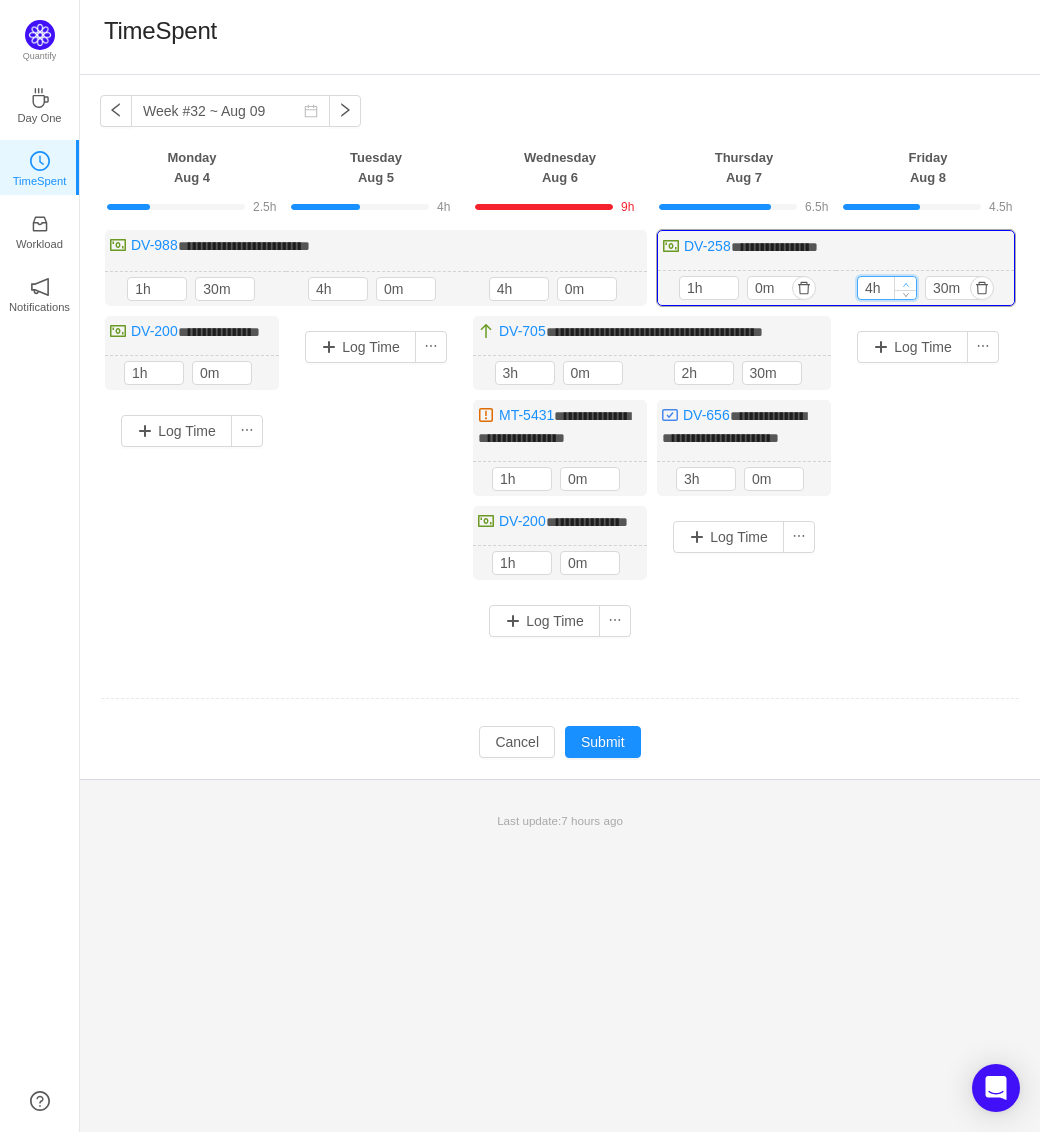 click at bounding box center (905, 283) 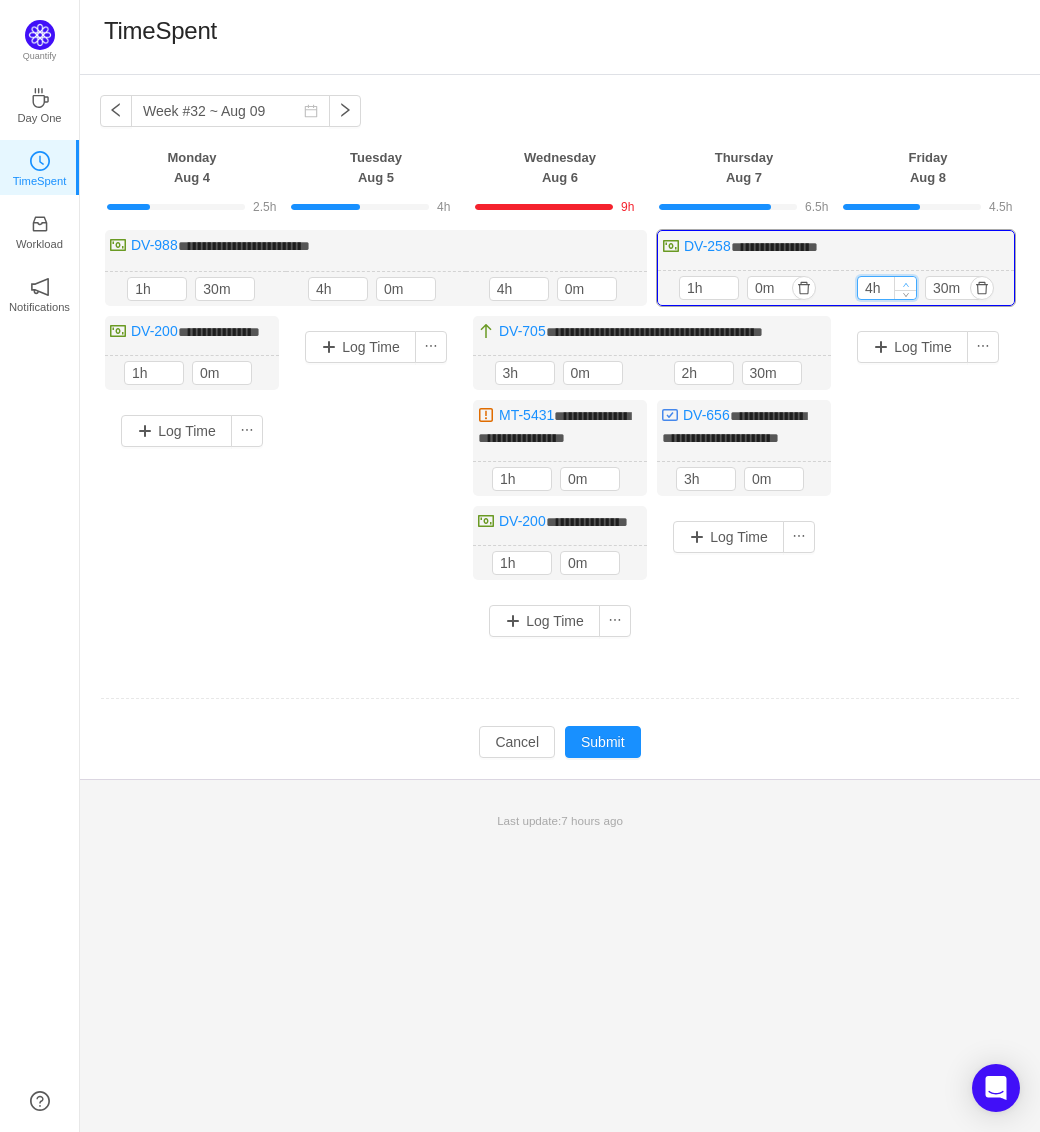 type on "5h" 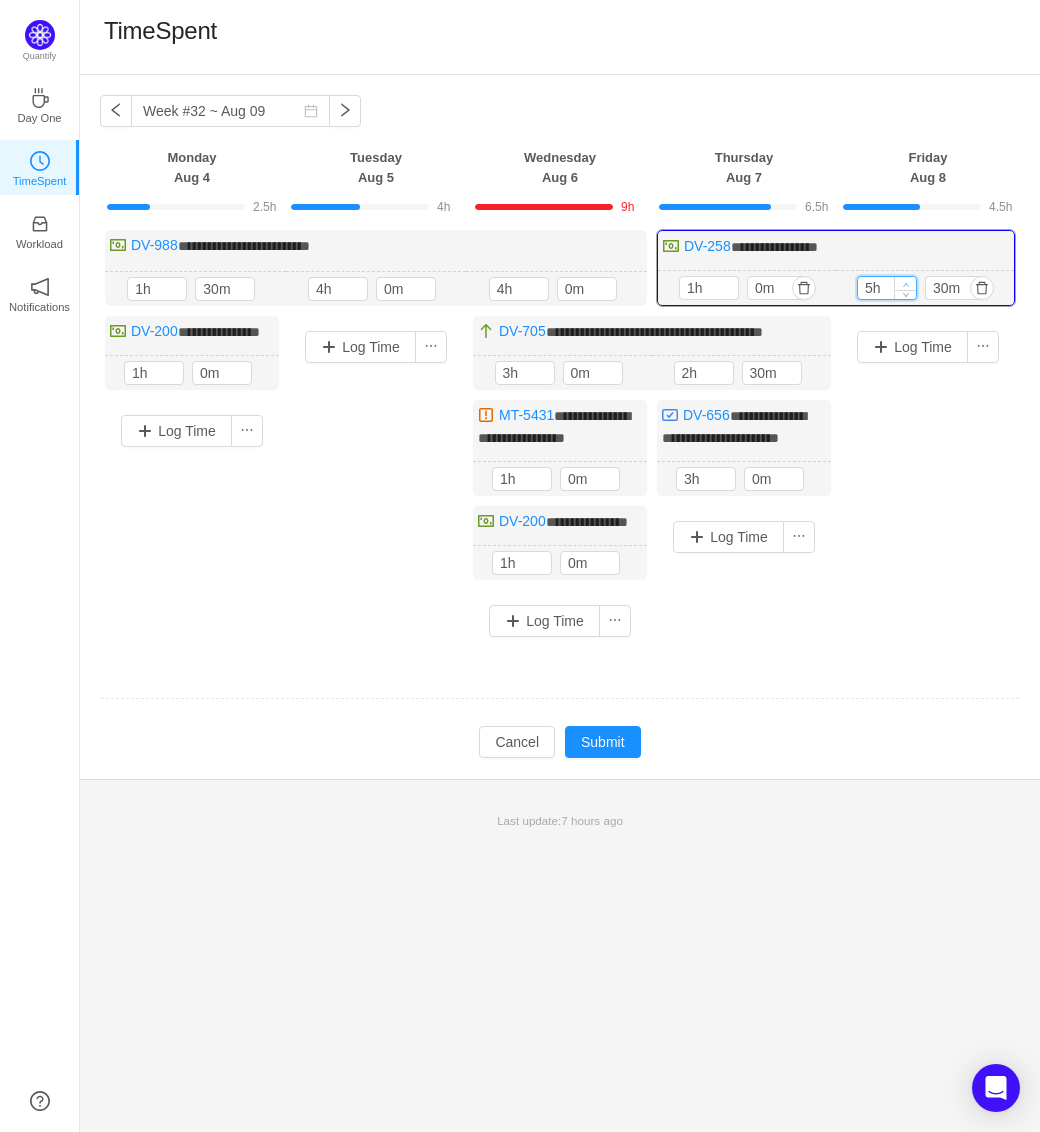 click at bounding box center (905, 283) 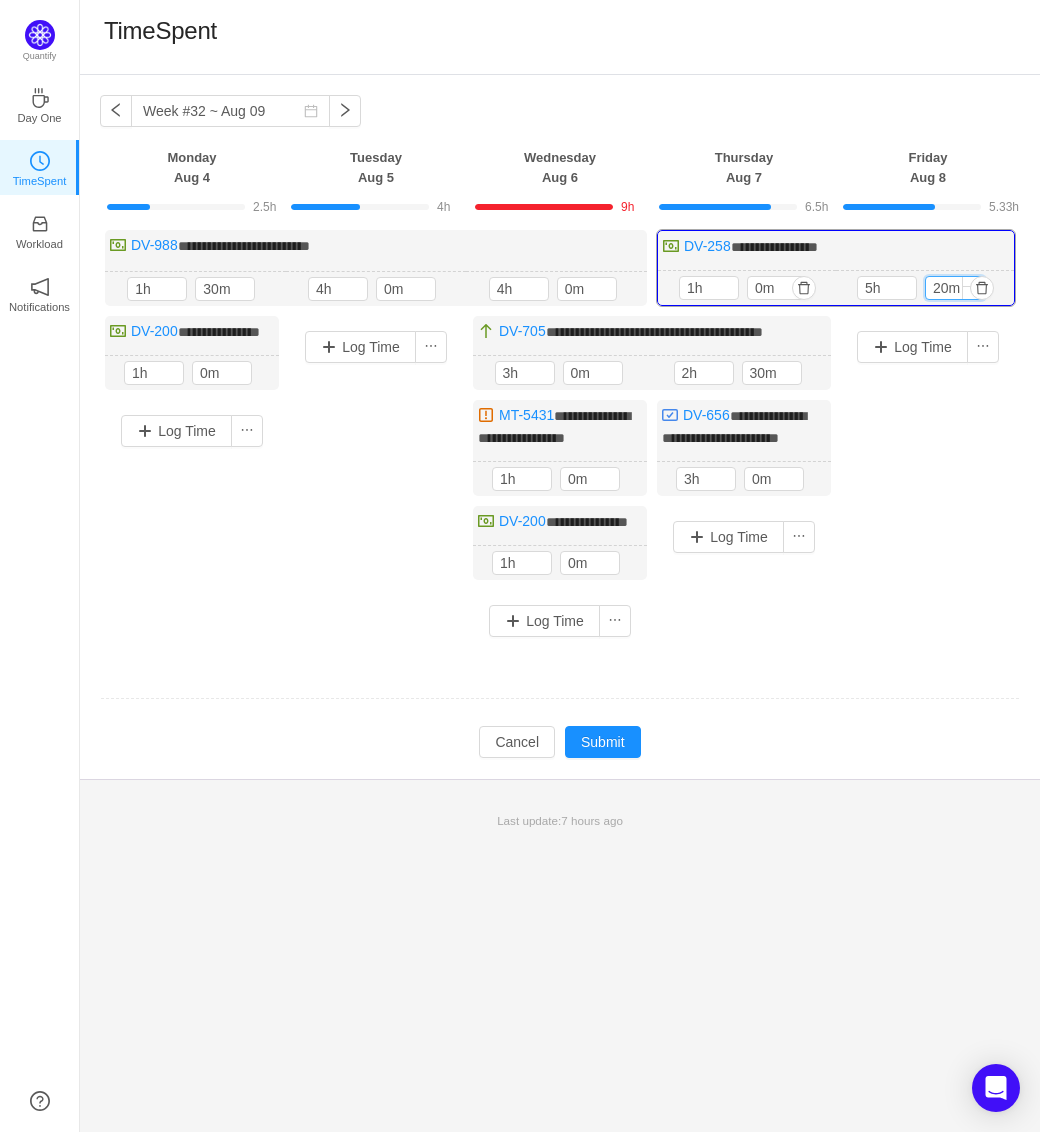 click at bounding box center (973, 292) 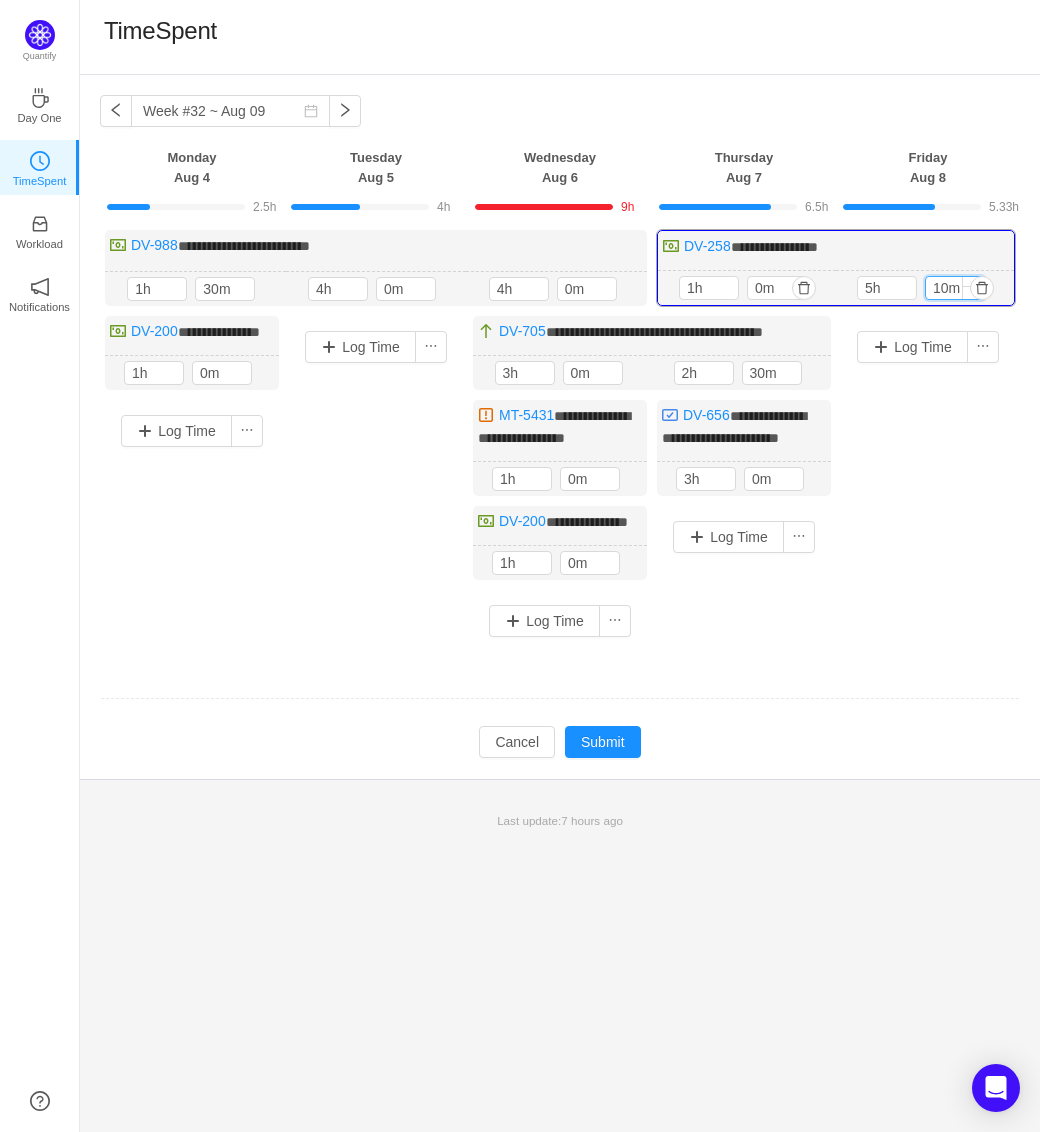 click at bounding box center (973, 292) 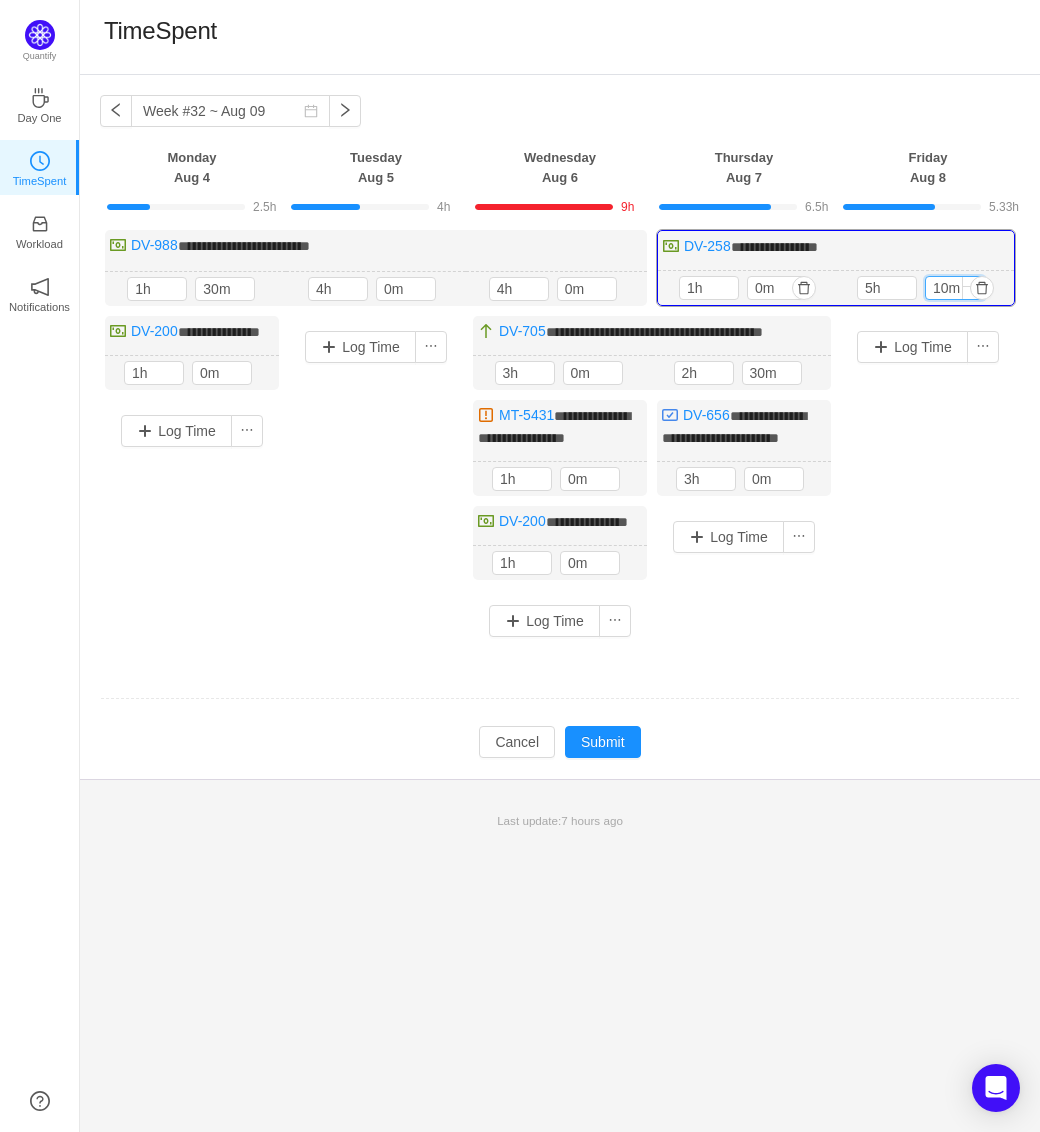 type on "0m" 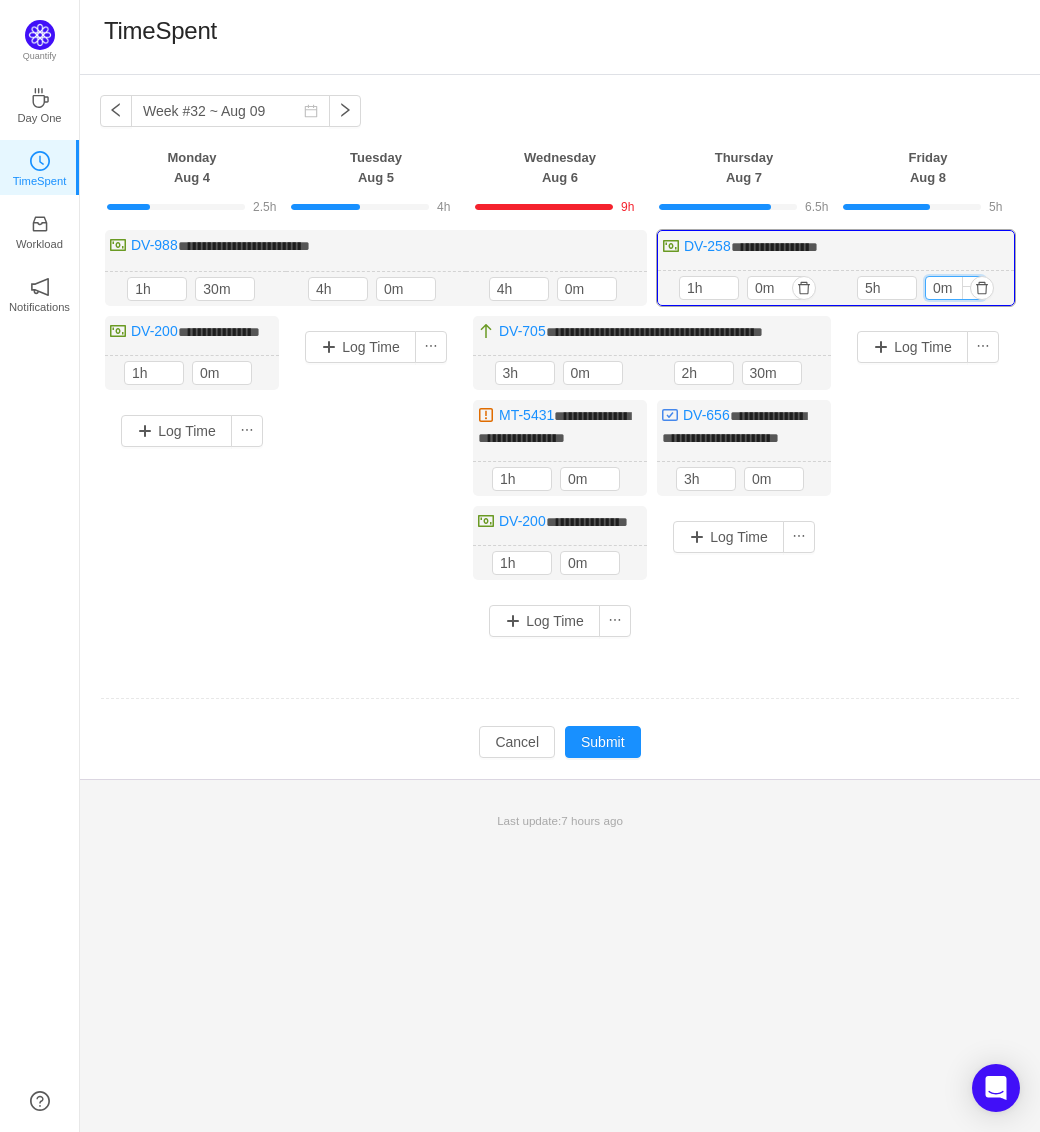 click at bounding box center [973, 292] 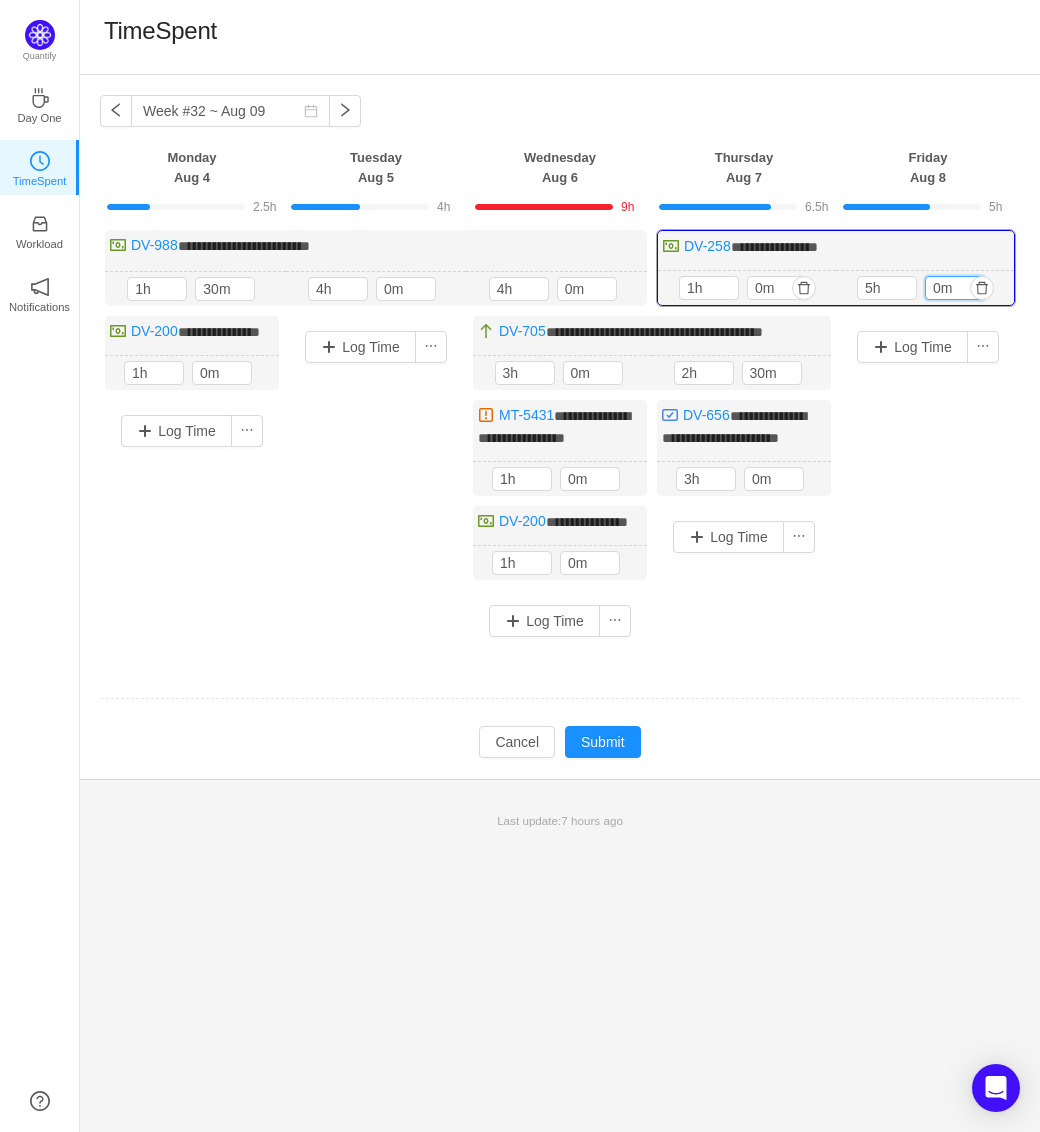 click on "5h 5h 0m" at bounding box center (925, 288) 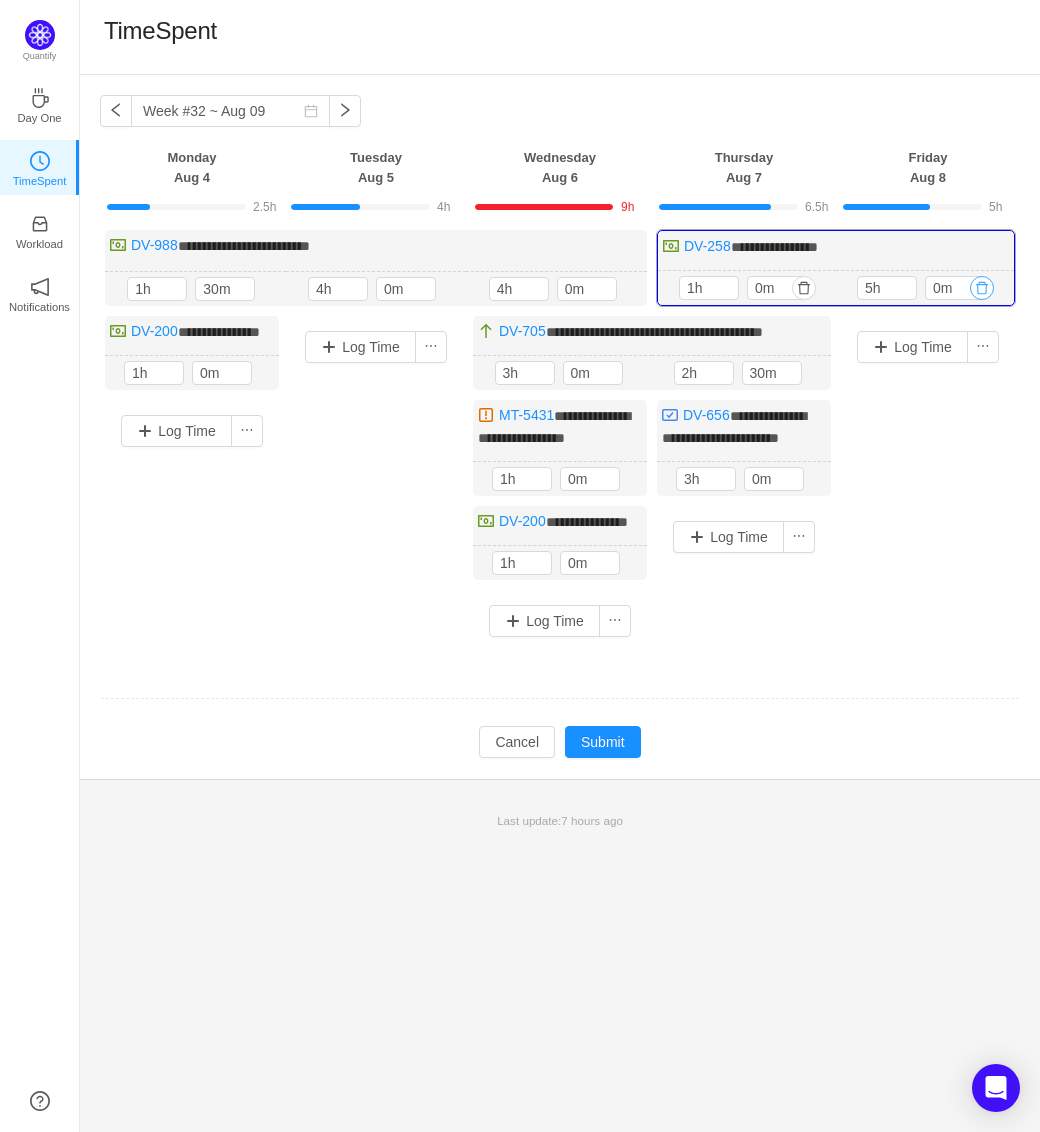 click at bounding box center (982, 288) 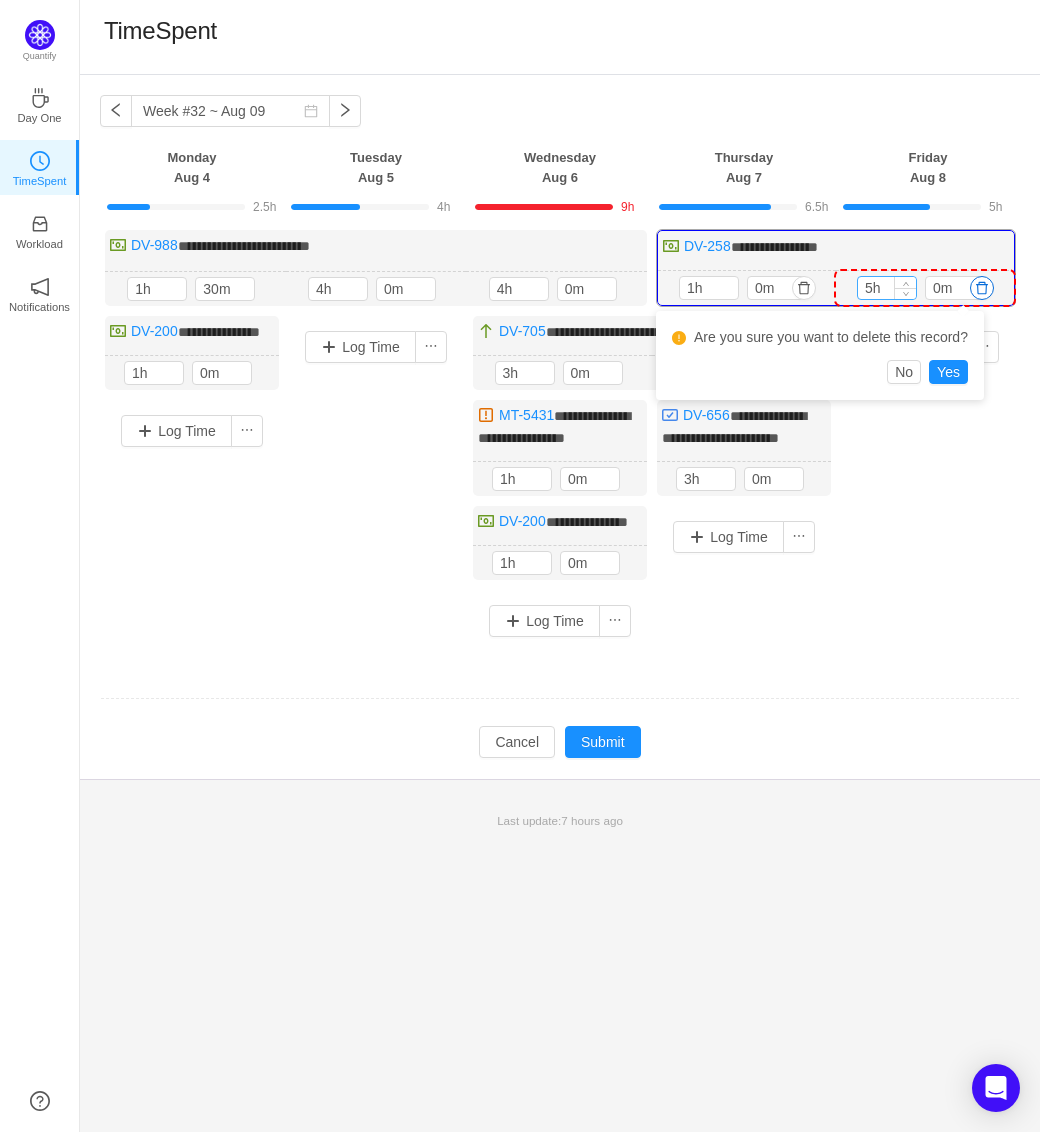 click on "5h" at bounding box center [887, 288] 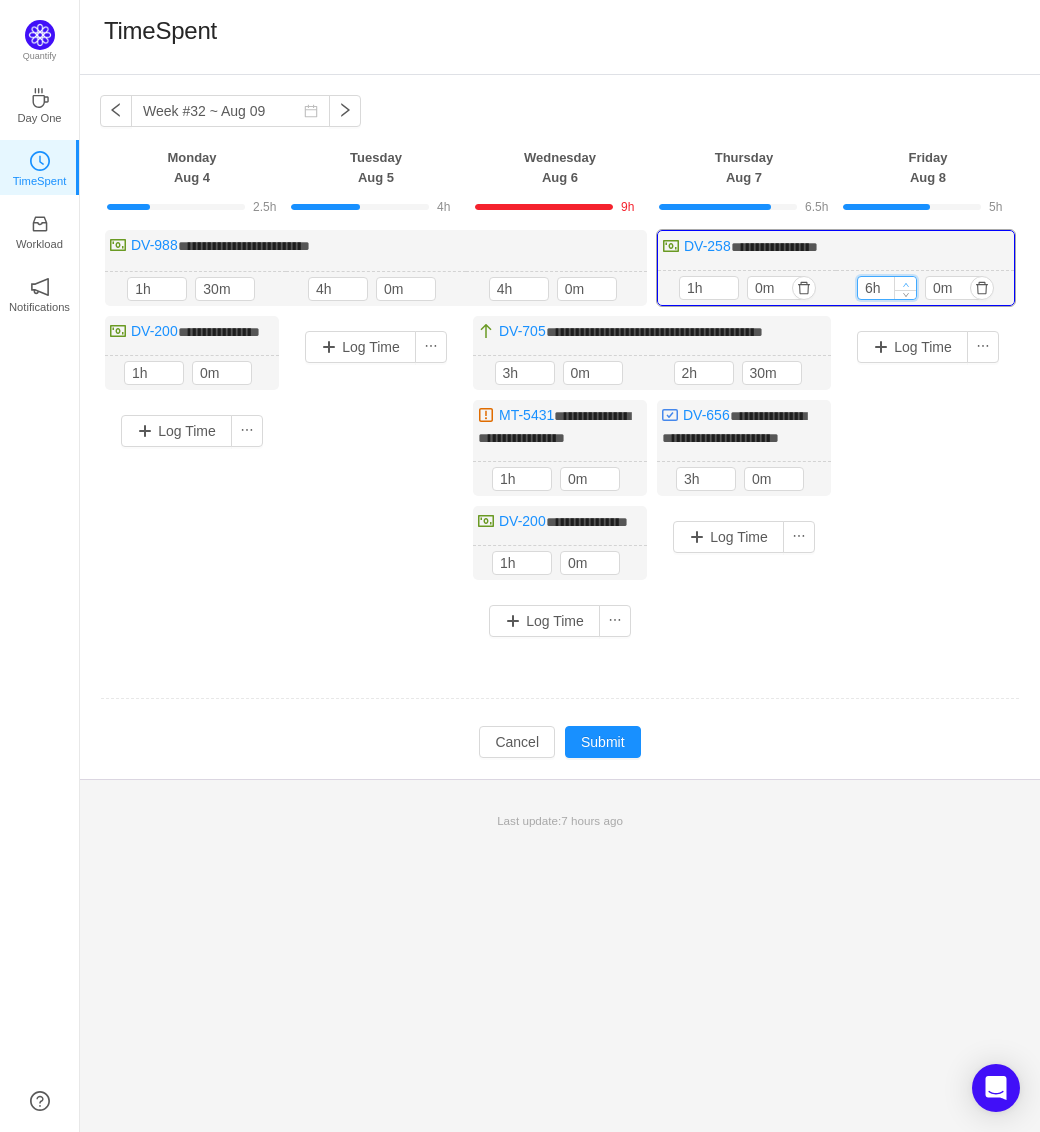 click at bounding box center [905, 283] 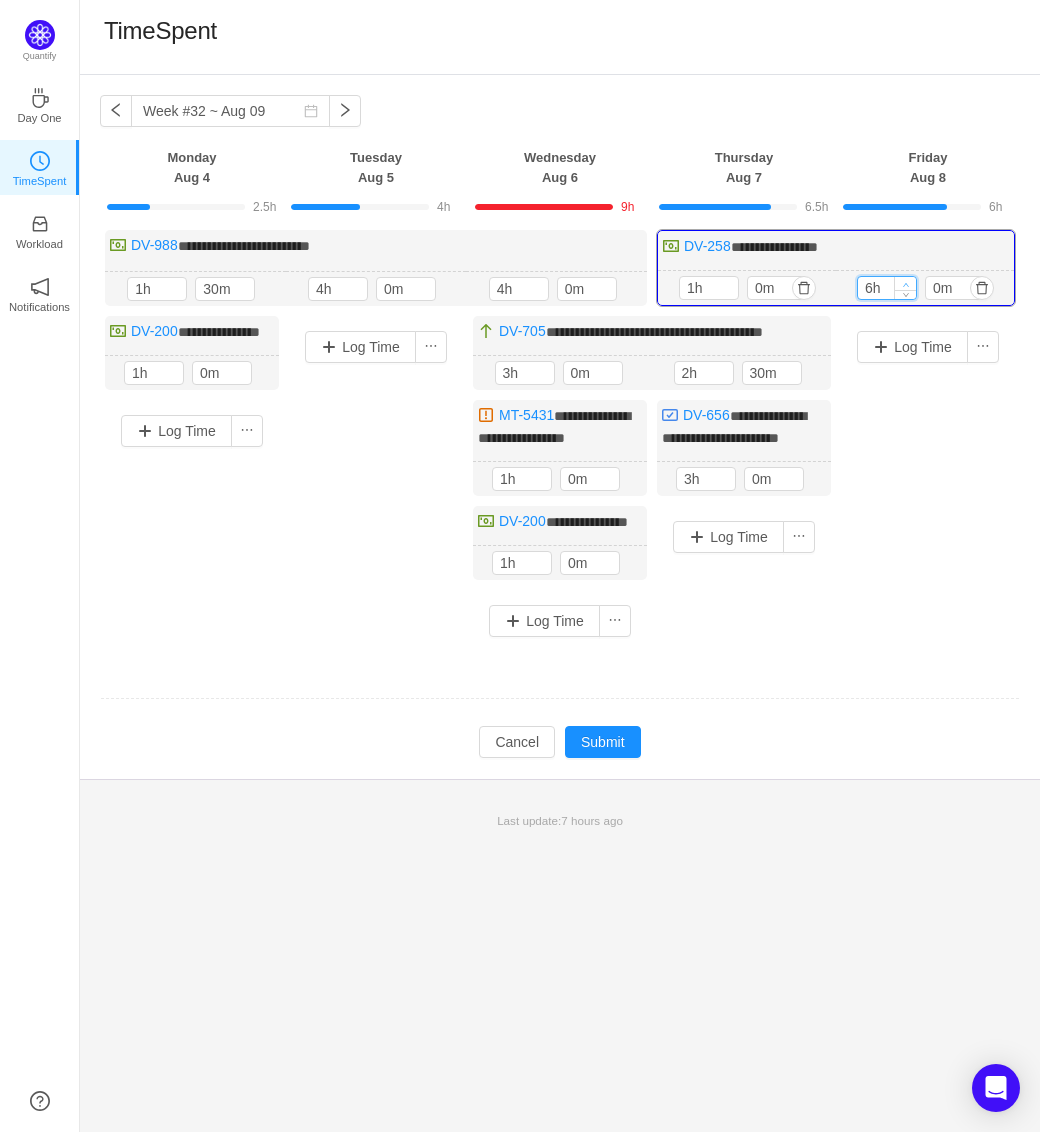 type on "7h" 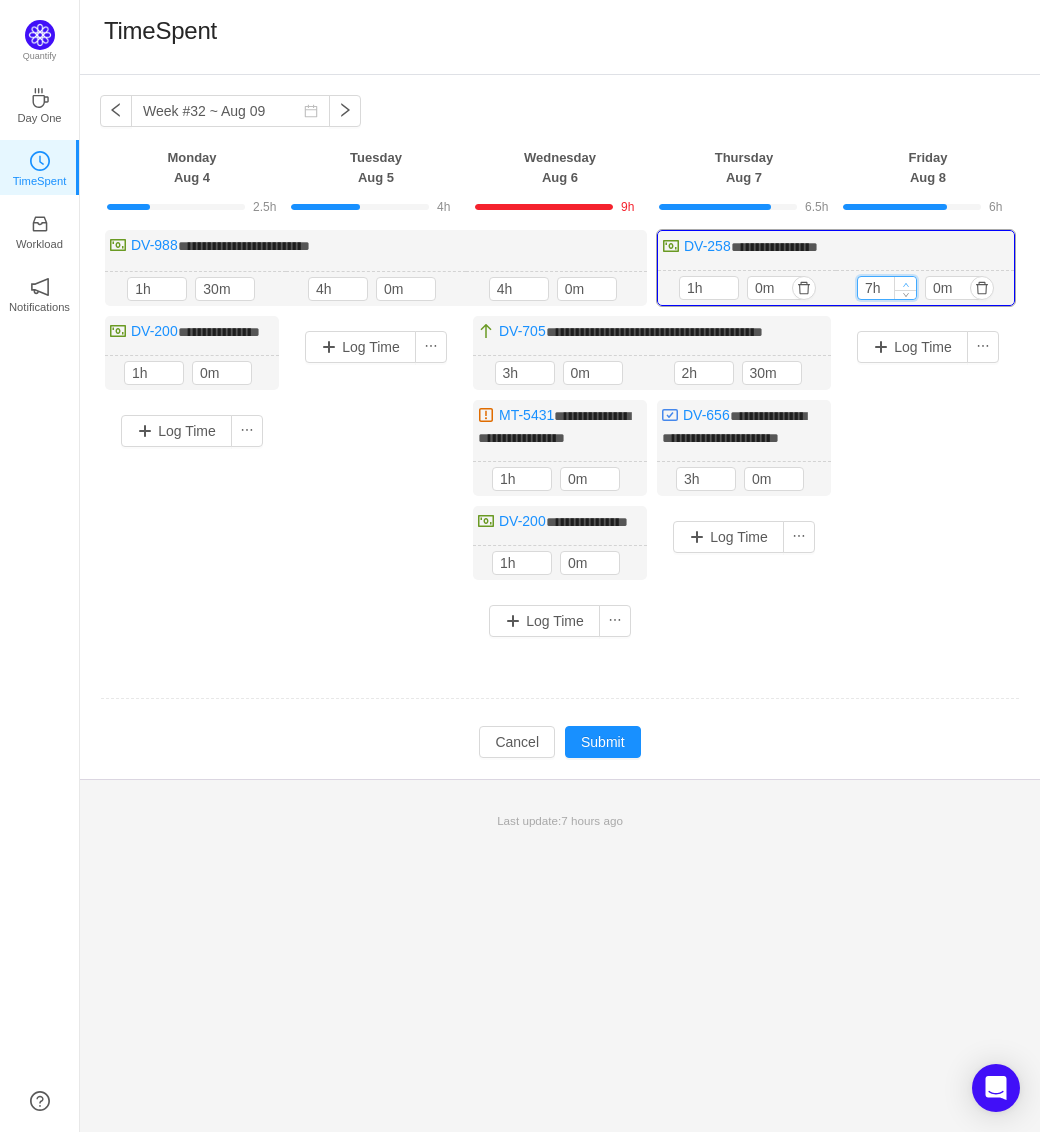 click at bounding box center (905, 283) 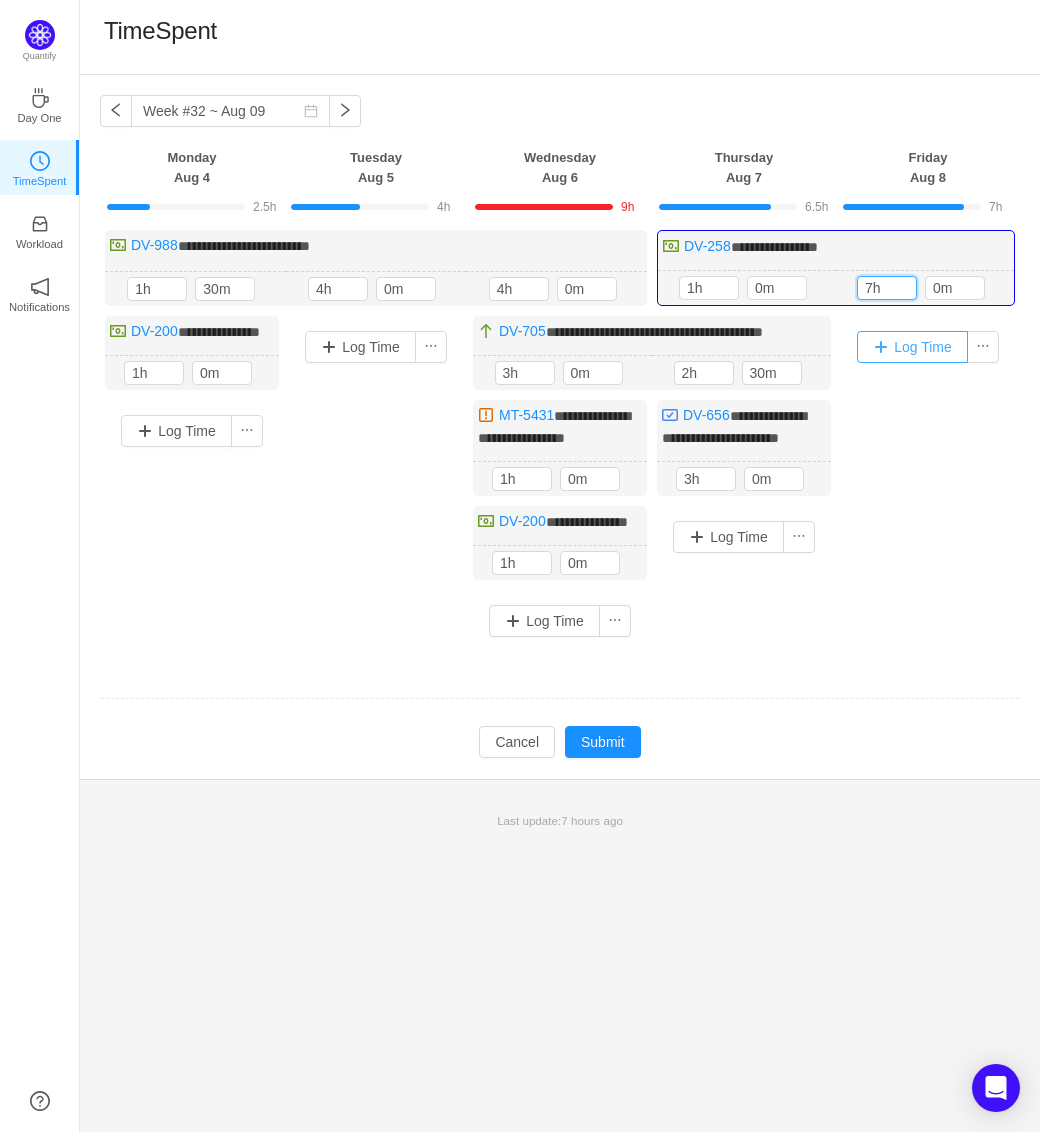 click on "Log Time" at bounding box center [912, 347] 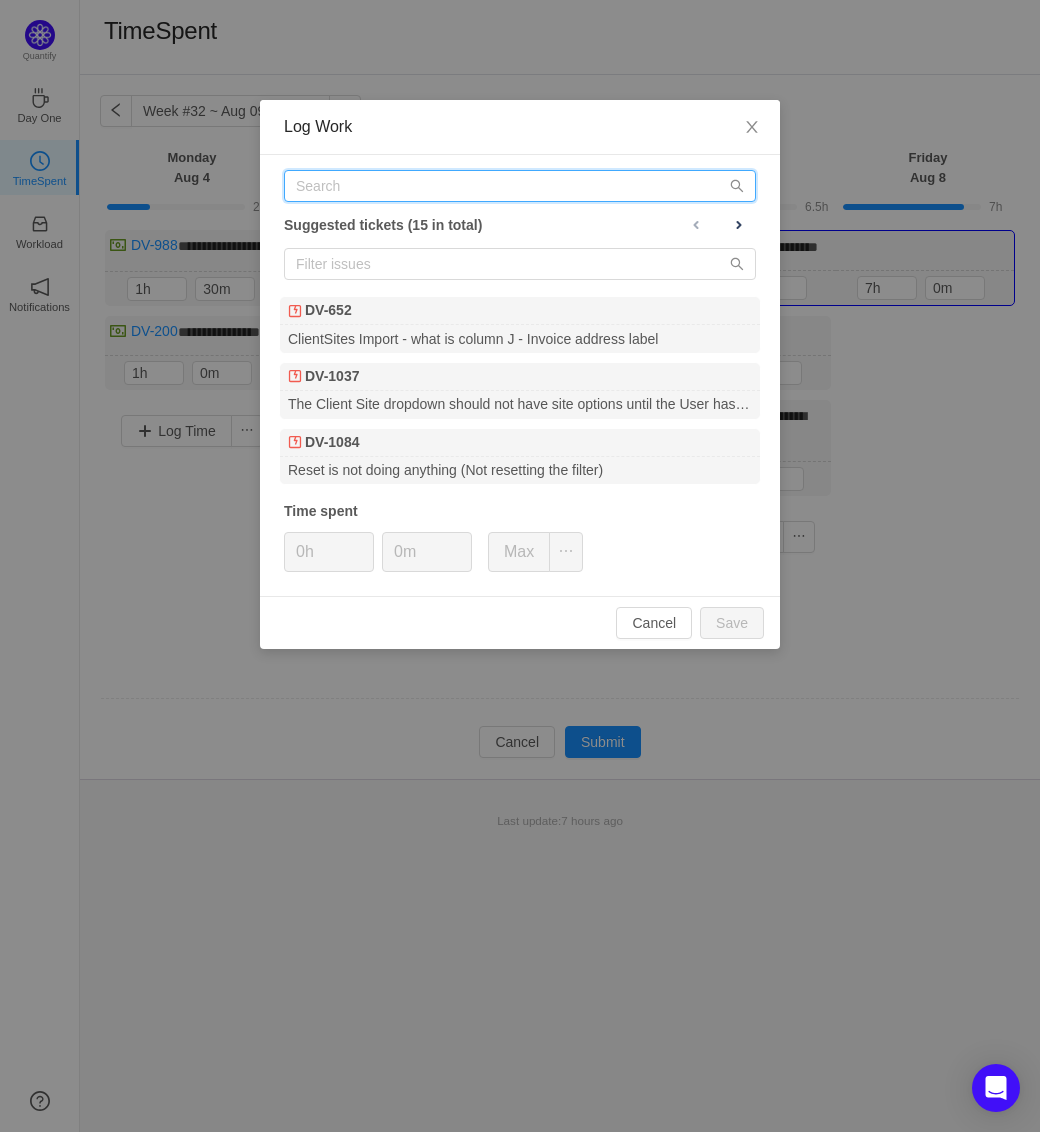 click at bounding box center (520, 186) 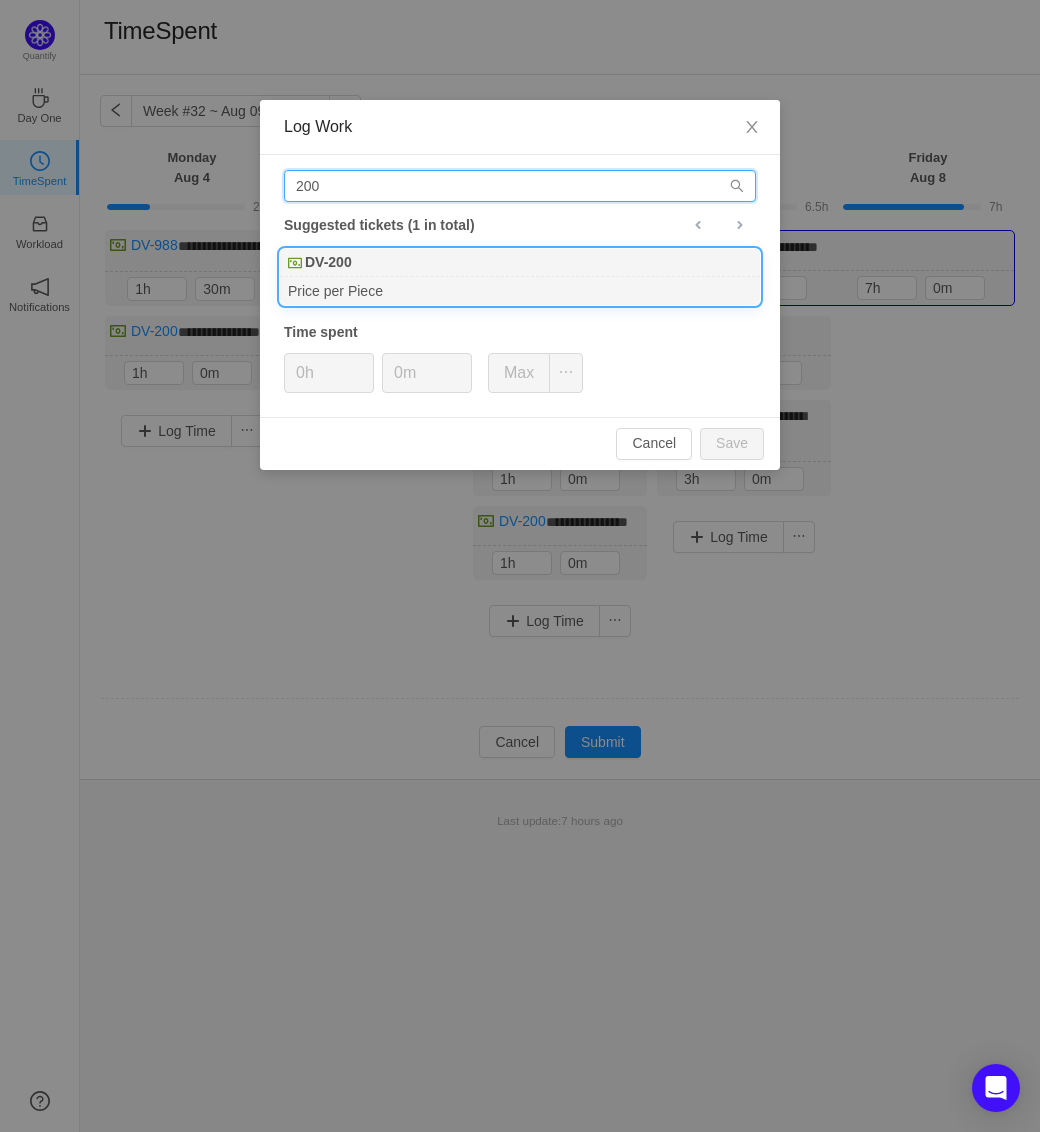 type on "200" 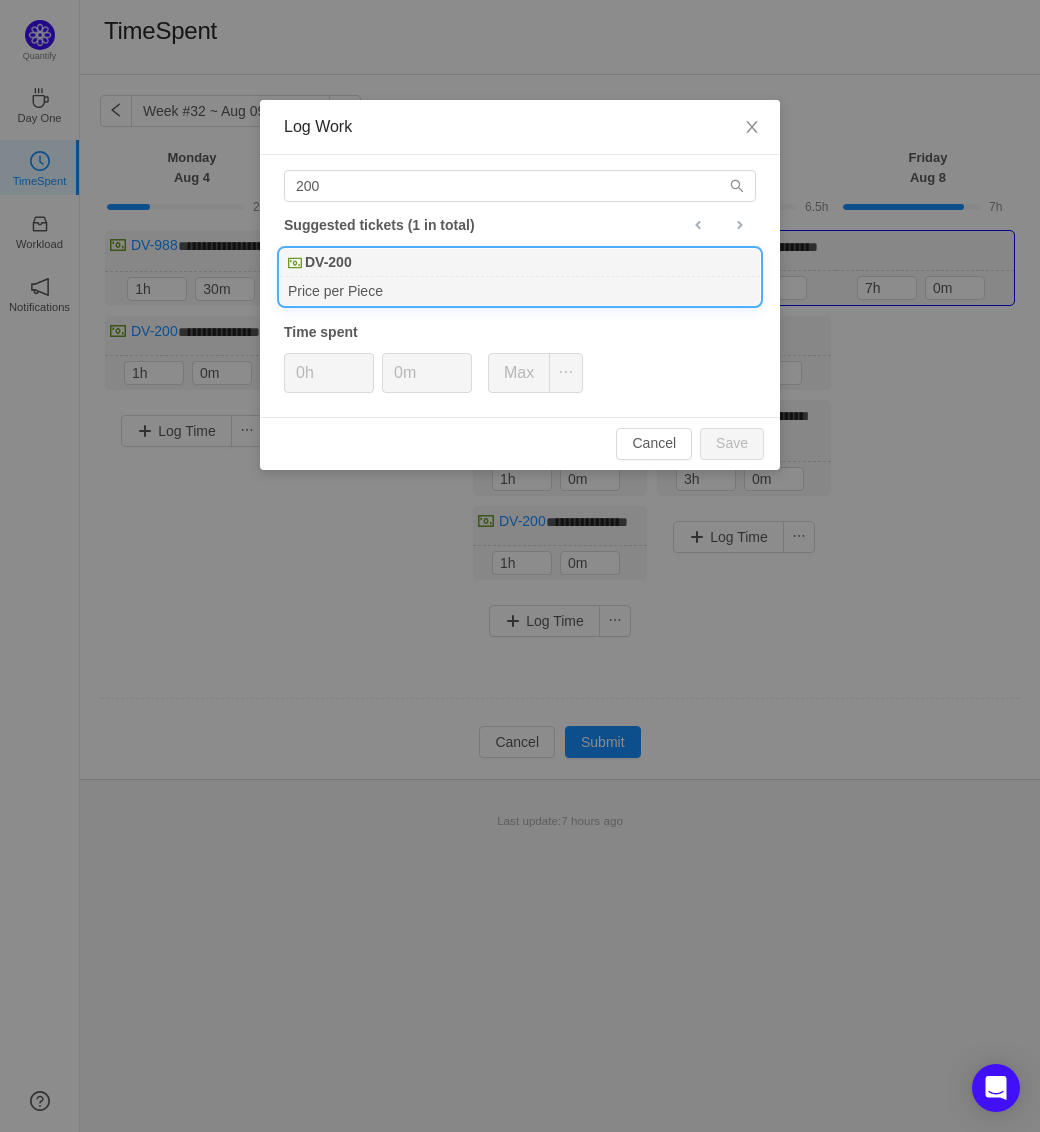 click on "DV-200" at bounding box center [520, 263] 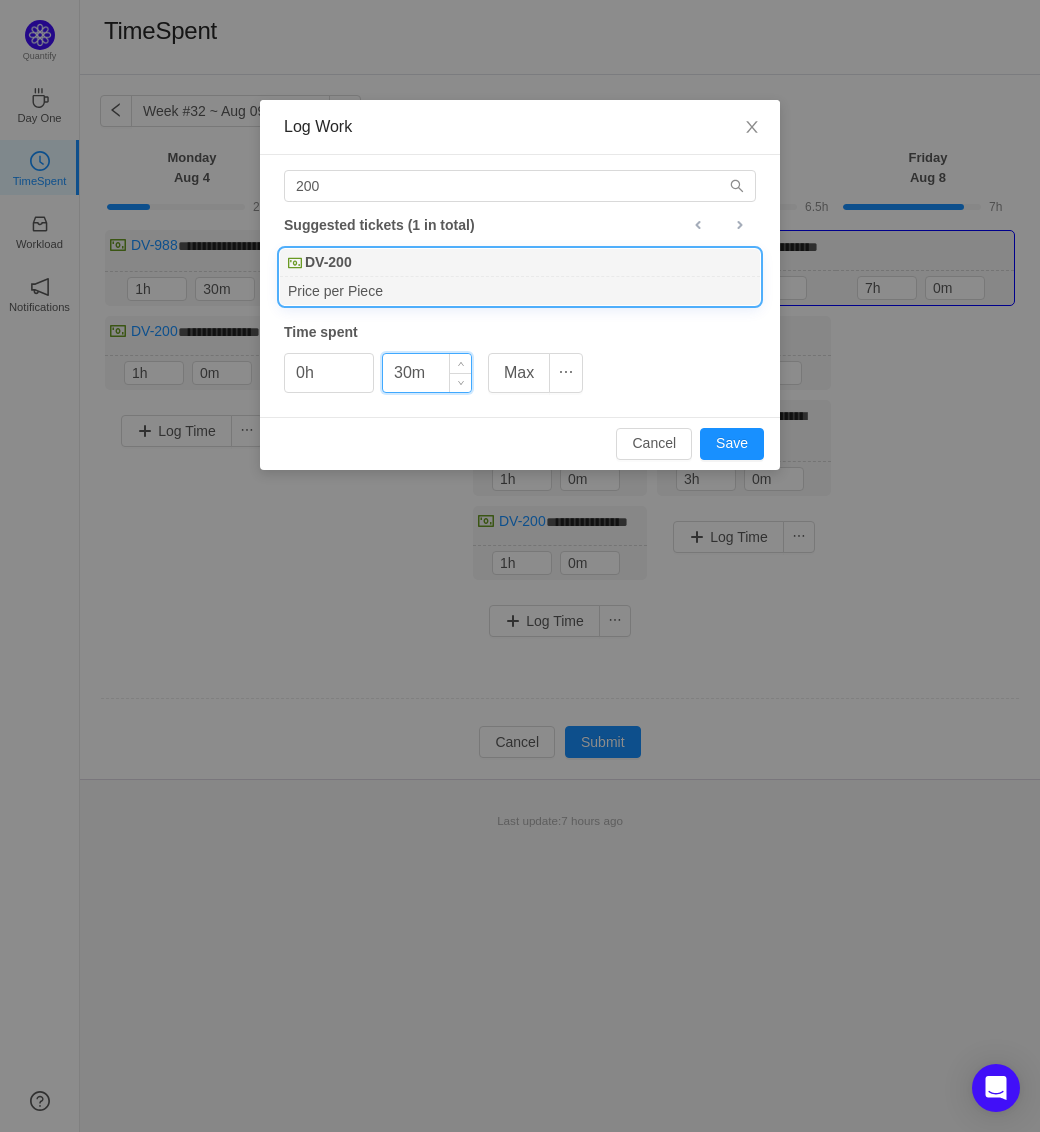 type on "30m" 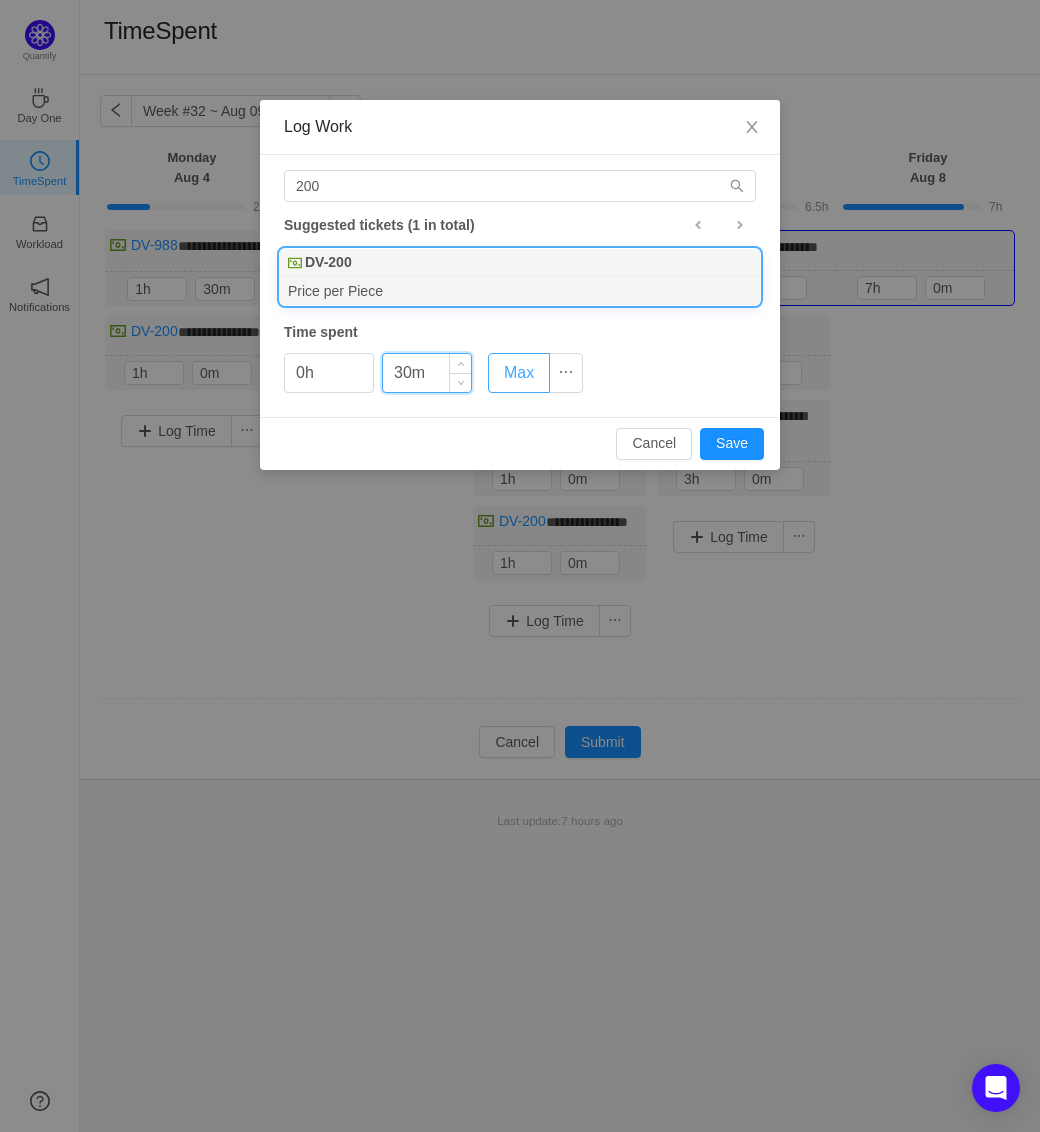 type 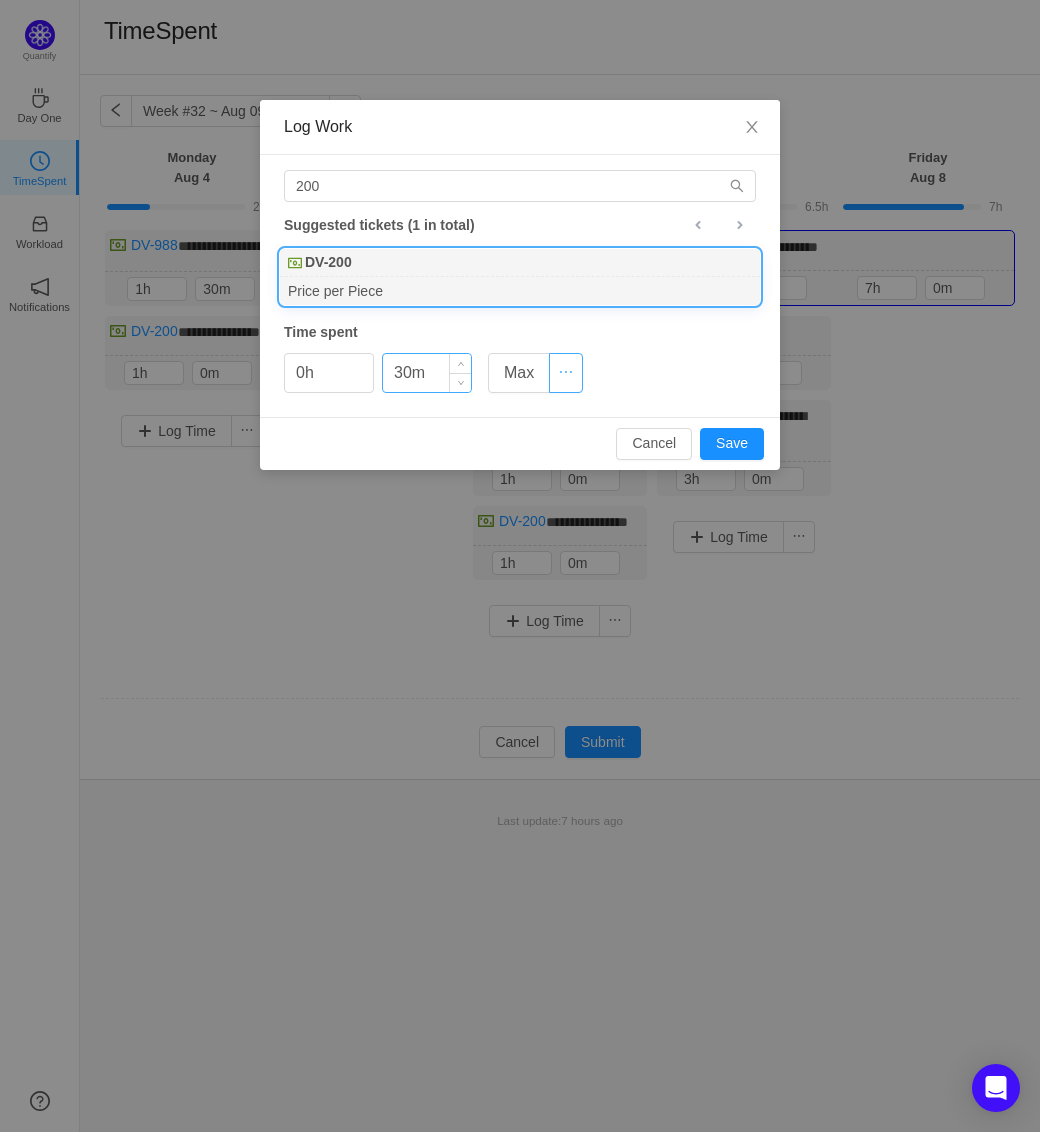 type 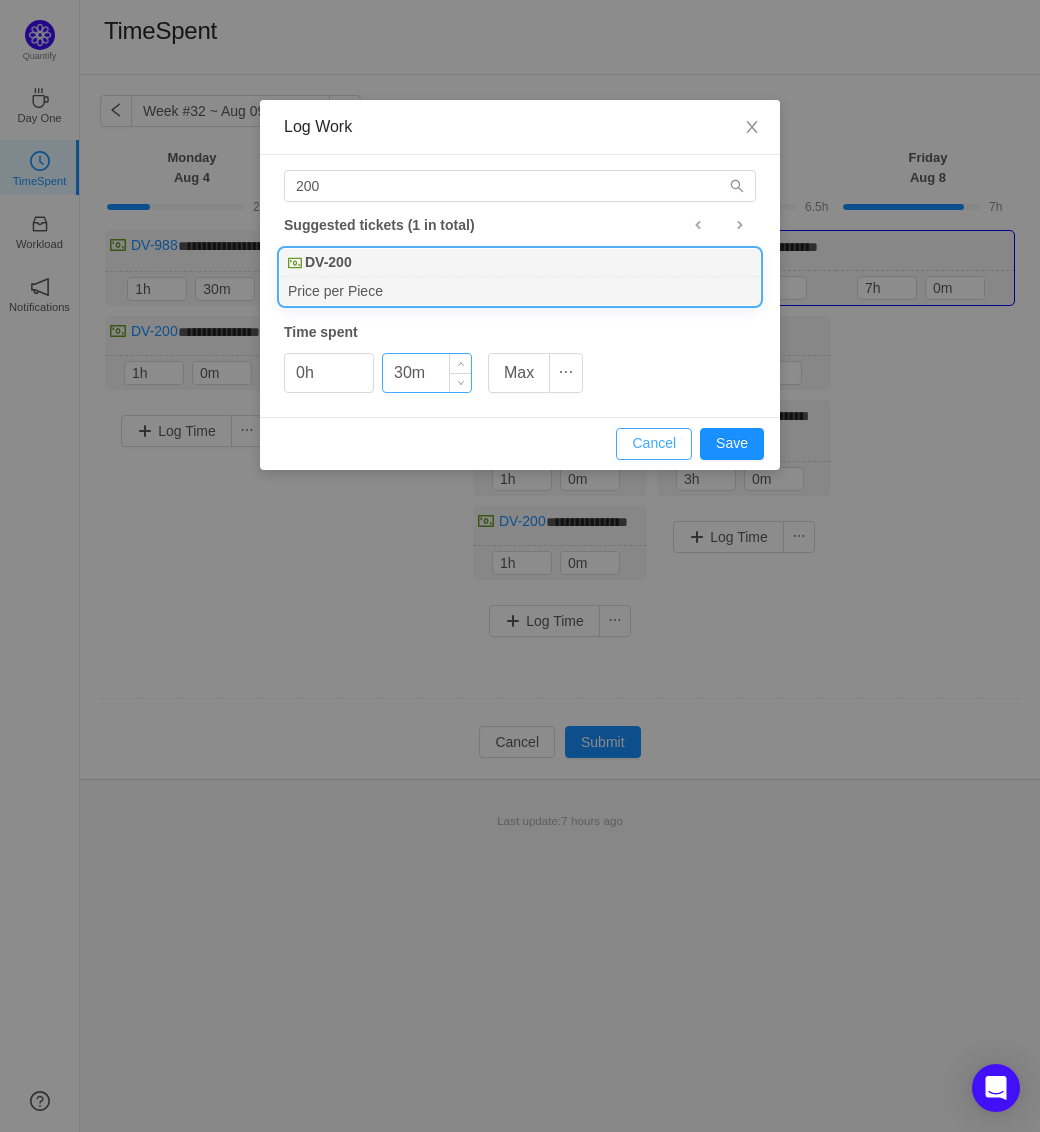 type 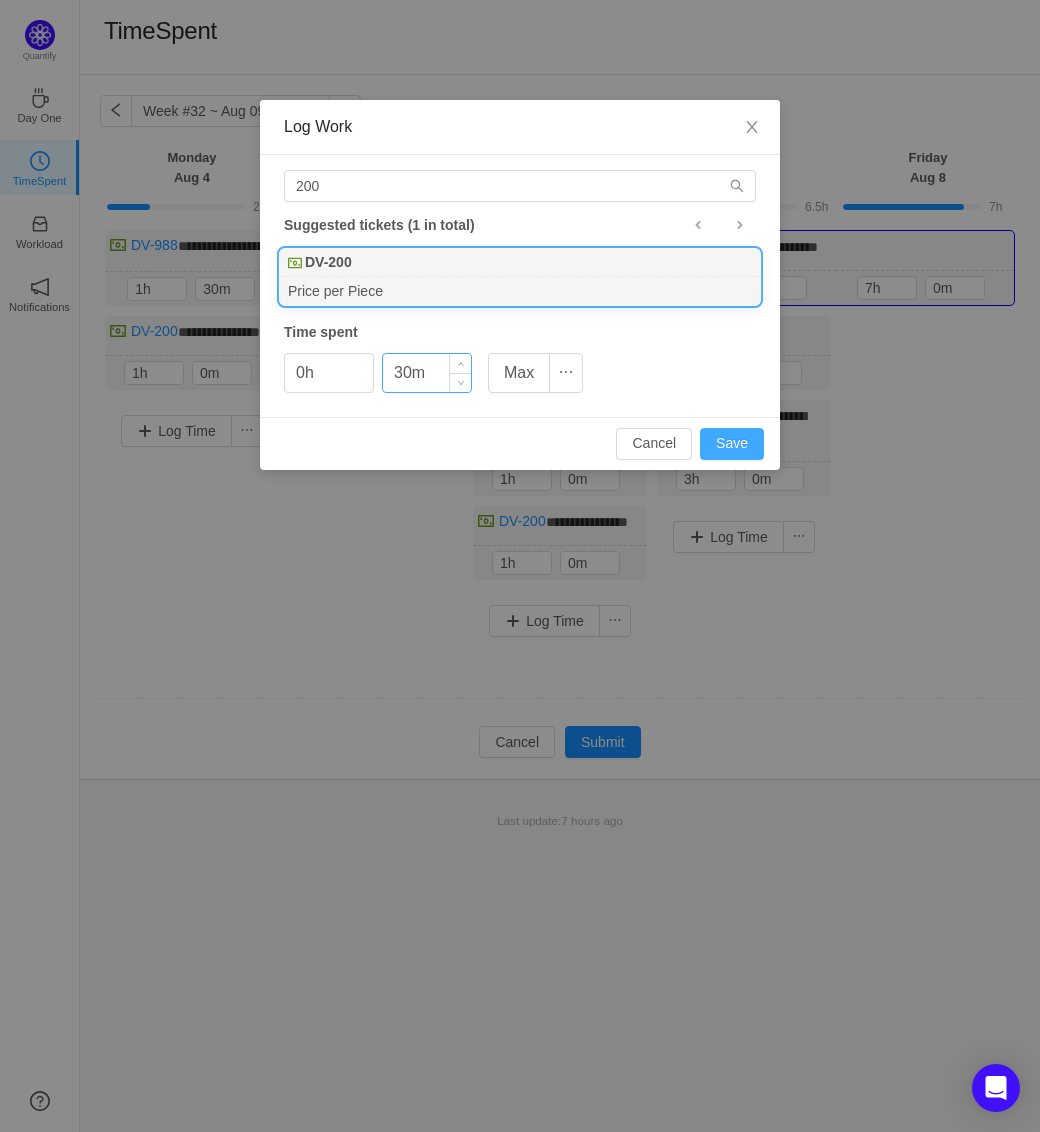 type 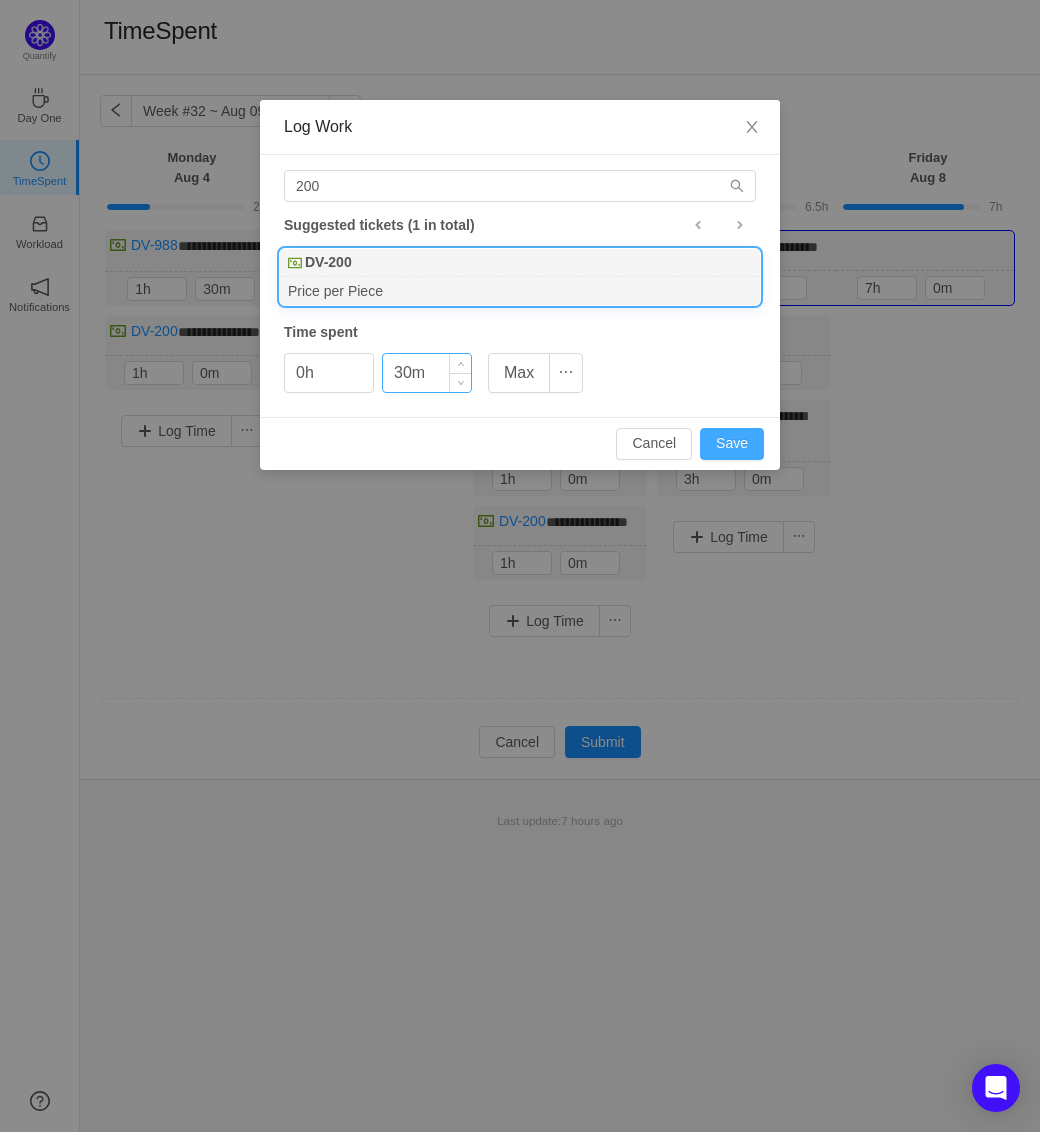 click on "Save" at bounding box center (732, 444) 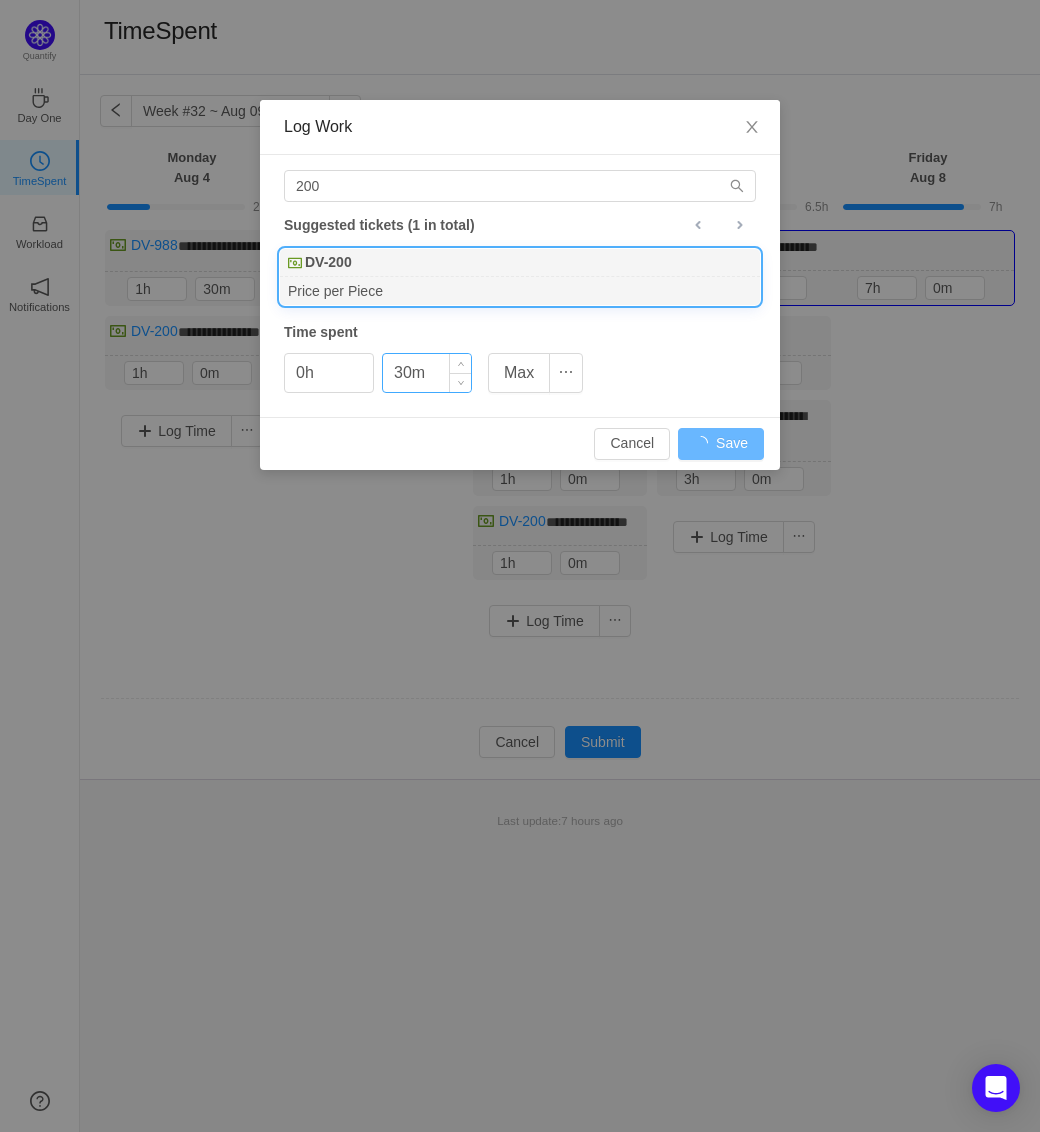 type on "0m" 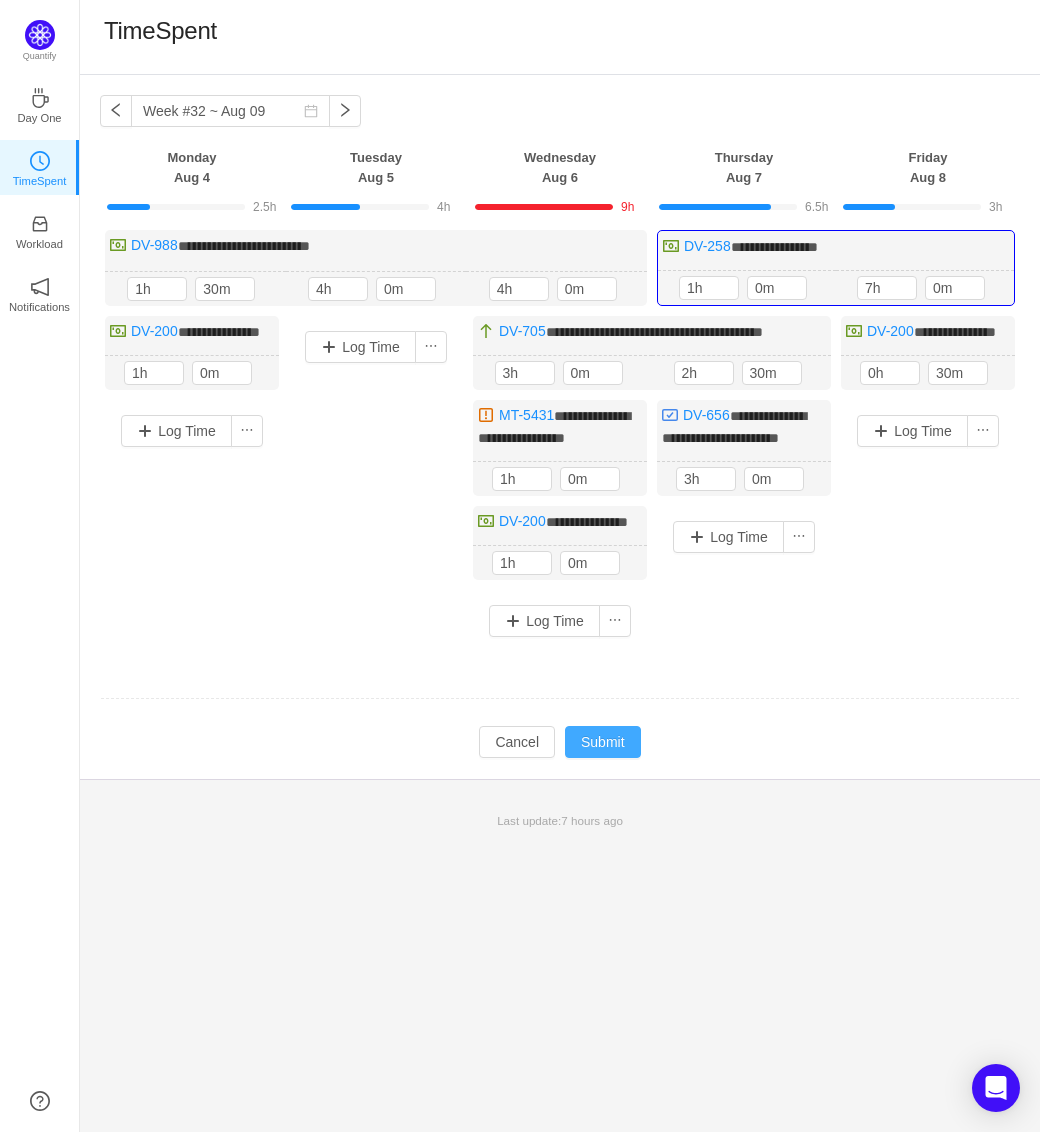click on "Submit" at bounding box center (603, 742) 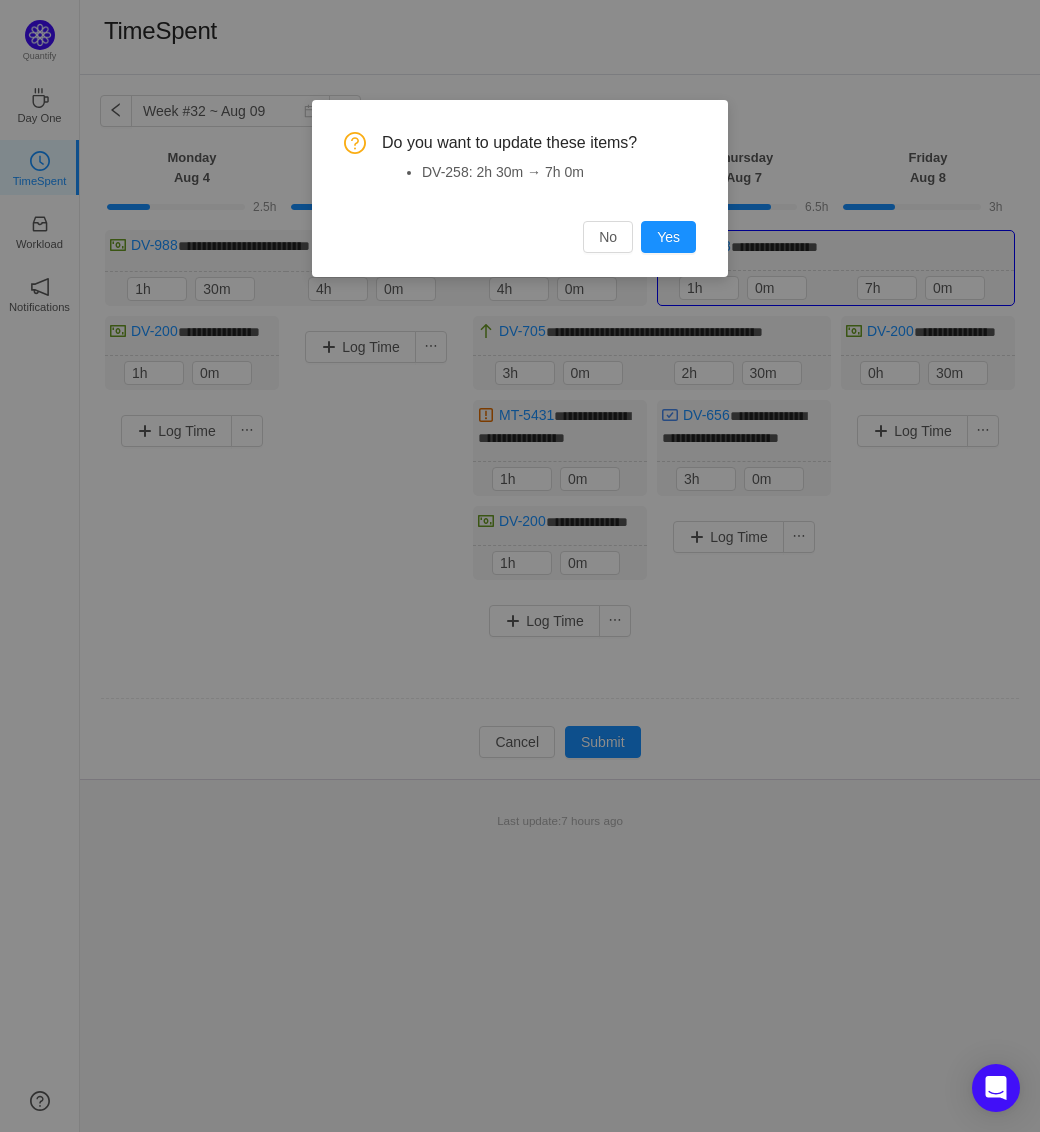 click on "Yes" at bounding box center [668, 237] 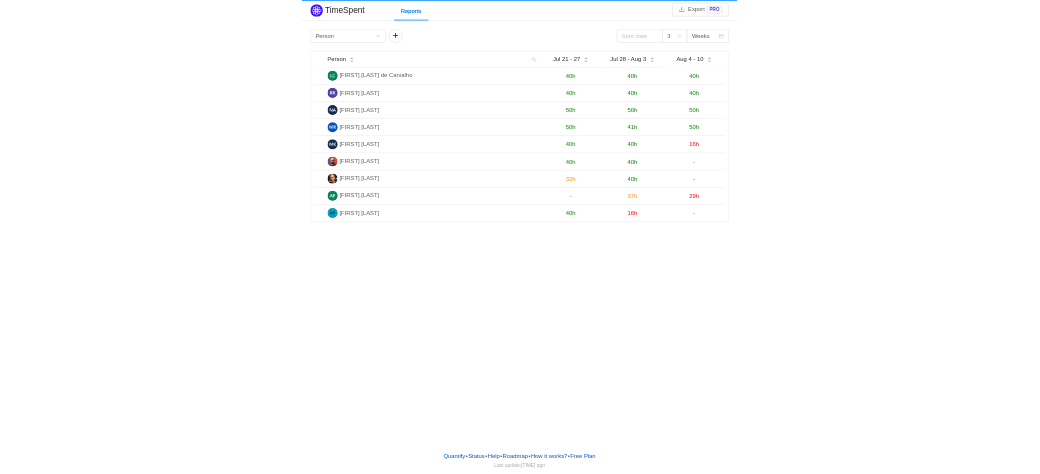 scroll, scrollTop: 0, scrollLeft: 0, axis: both 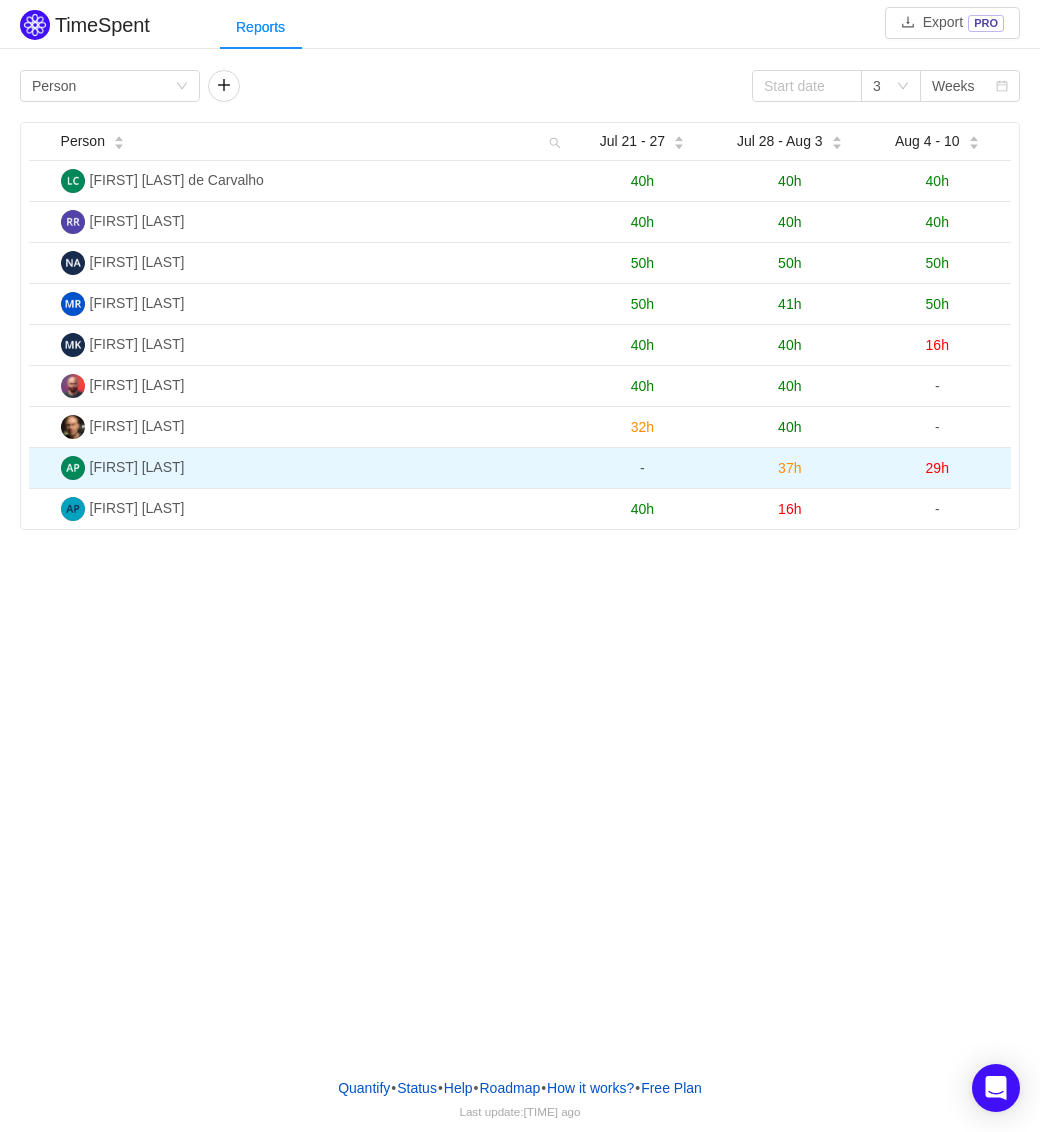 click on "29h" at bounding box center [937, 468] 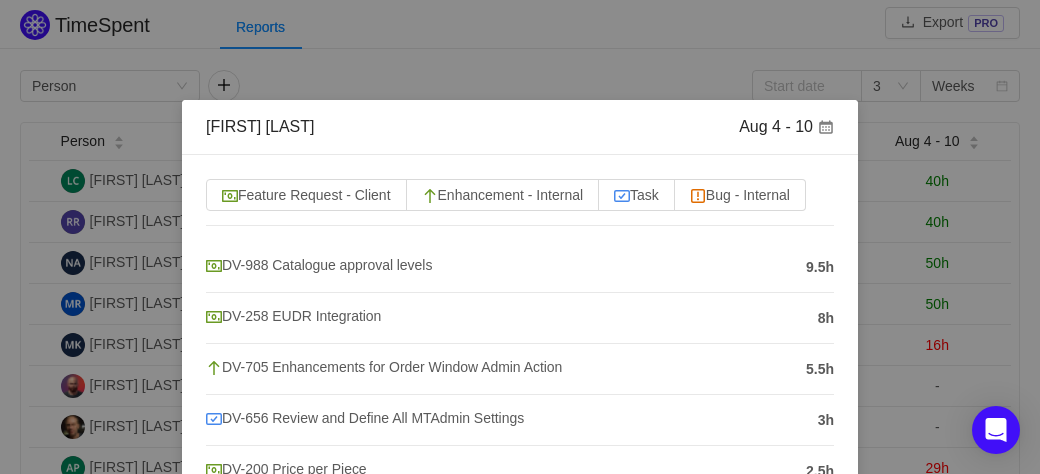 scroll, scrollTop: 236, scrollLeft: 0, axis: vertical 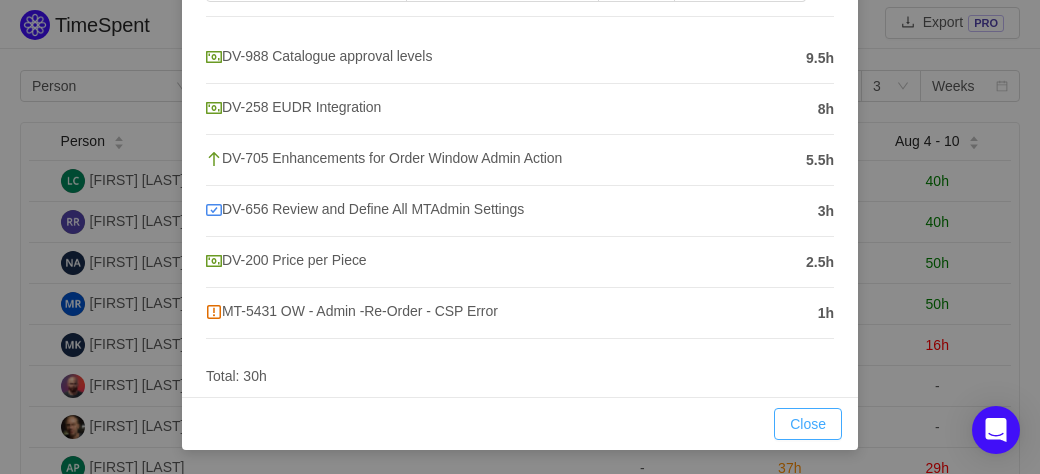 click on "Close" at bounding box center [808, 424] 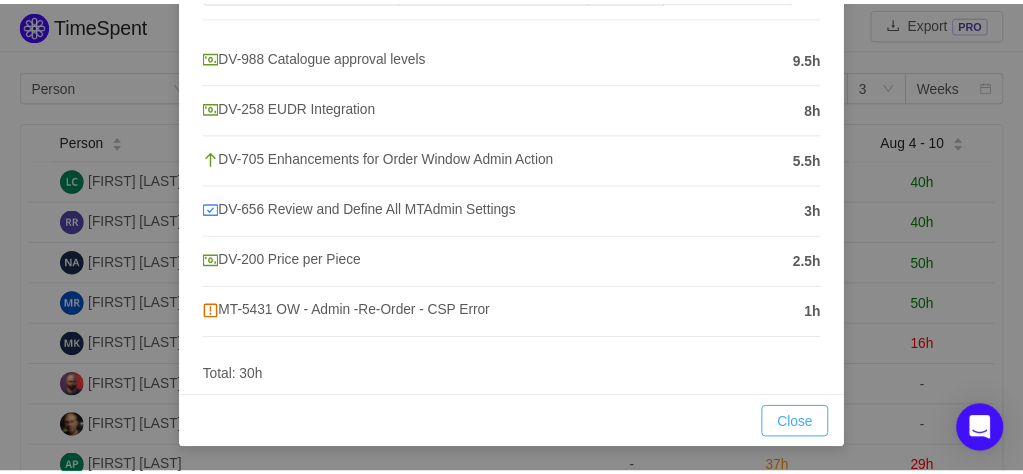 scroll, scrollTop: 136, scrollLeft: 0, axis: vertical 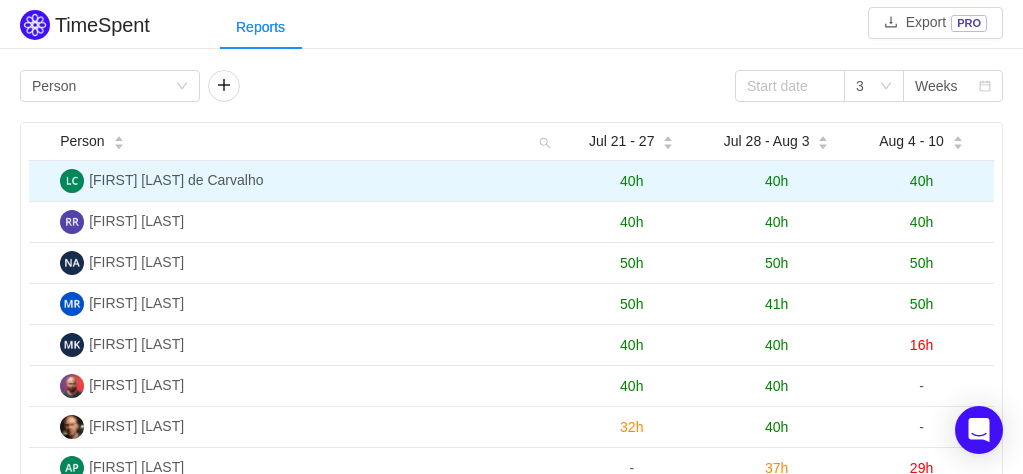 click on "40h" at bounding box center (921, 181) 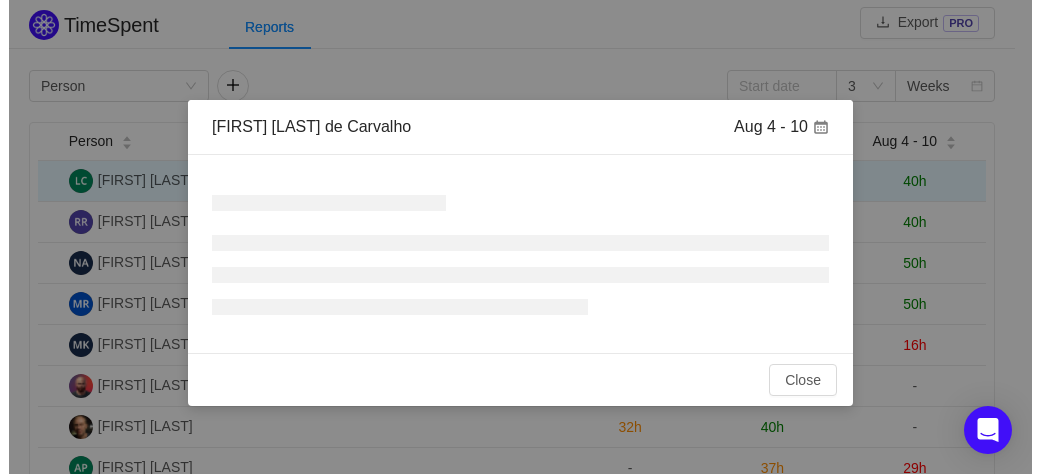 scroll, scrollTop: 0, scrollLeft: 0, axis: both 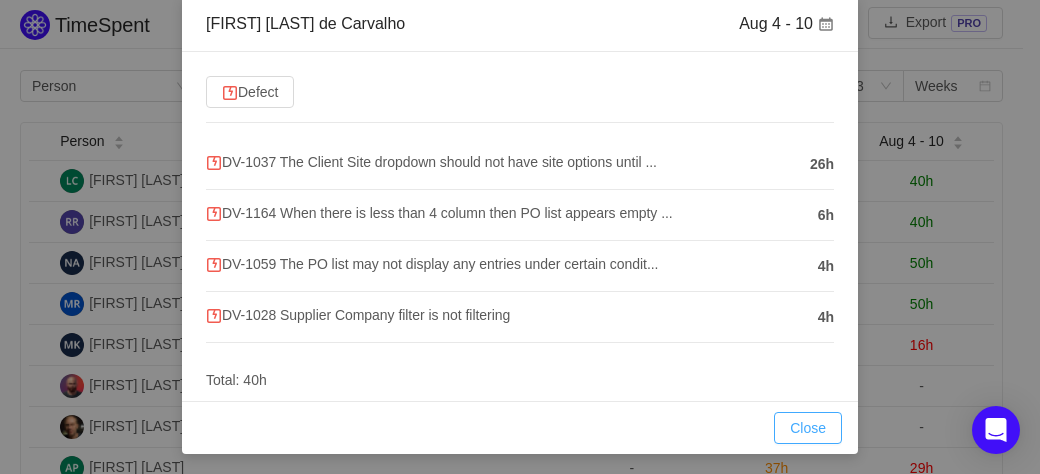 click on "Close" at bounding box center [808, 428] 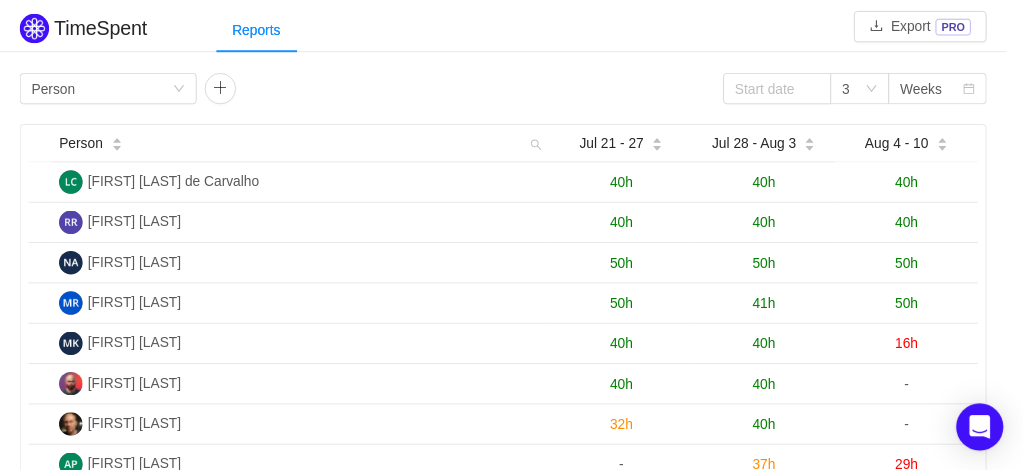 scroll, scrollTop: 0, scrollLeft: 0, axis: both 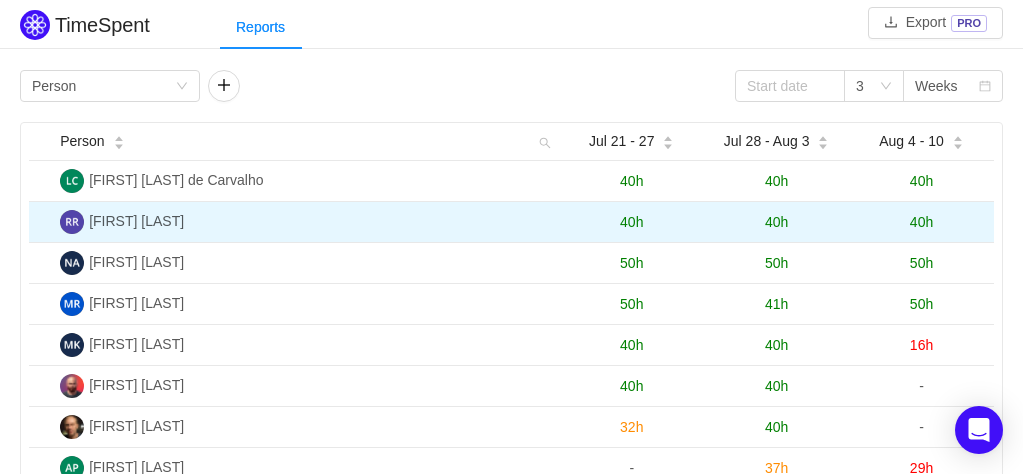 click on "40h" at bounding box center (921, 222) 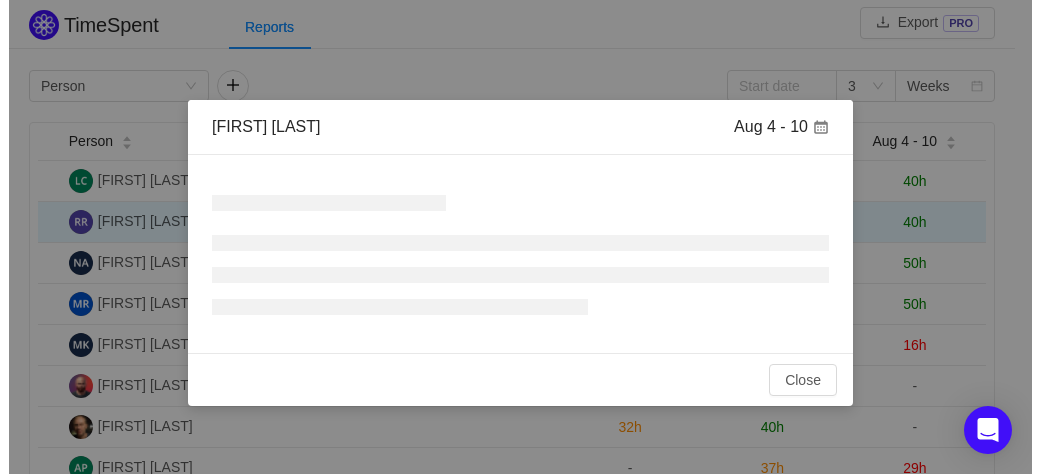 scroll, scrollTop: 0, scrollLeft: 0, axis: both 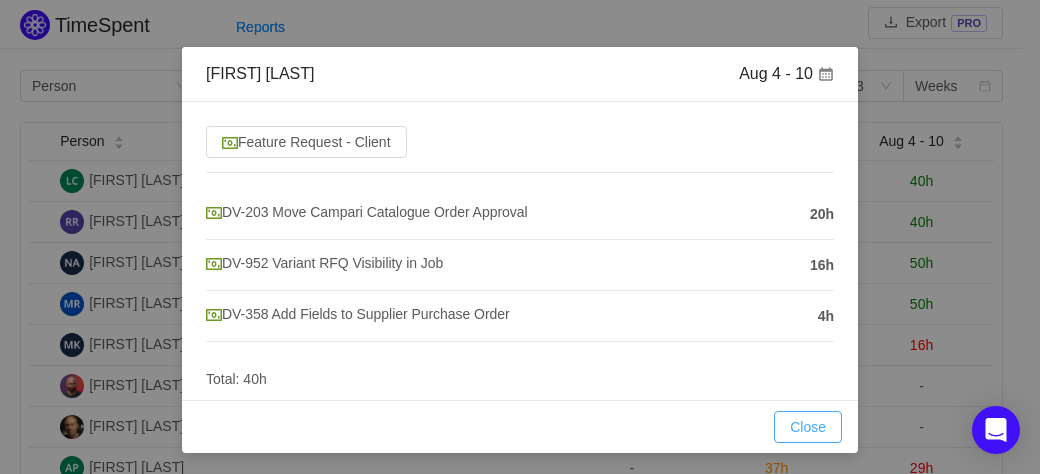 click on "Close" at bounding box center (808, 427) 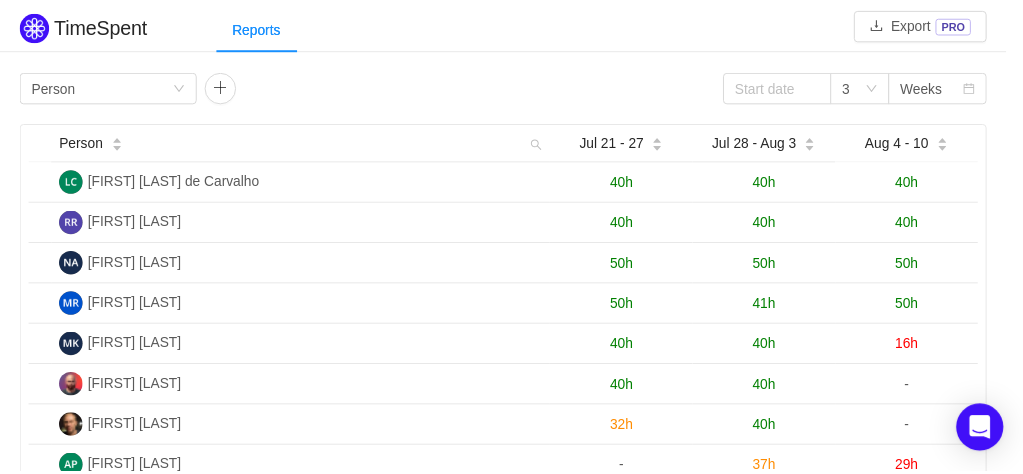 scroll, scrollTop: 0, scrollLeft: 0, axis: both 